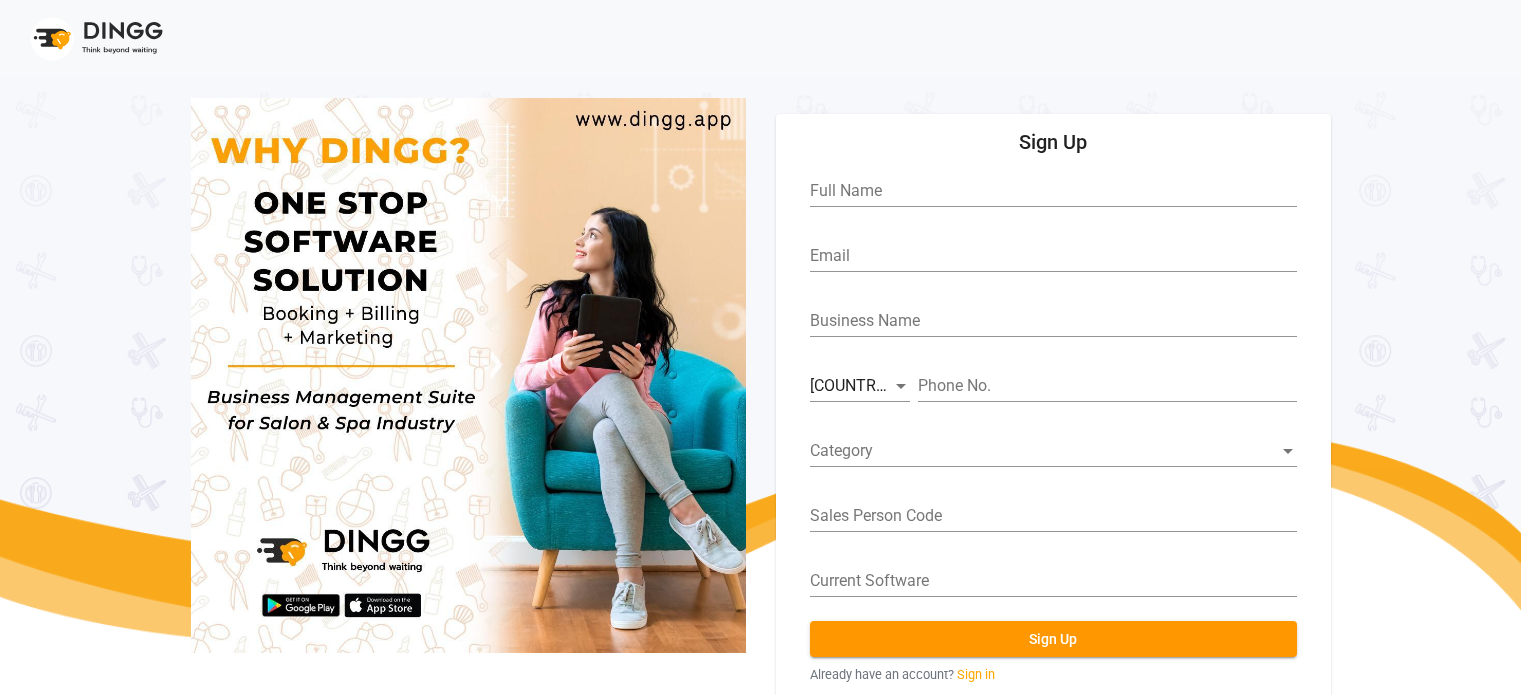 scroll, scrollTop: 0, scrollLeft: 0, axis: both 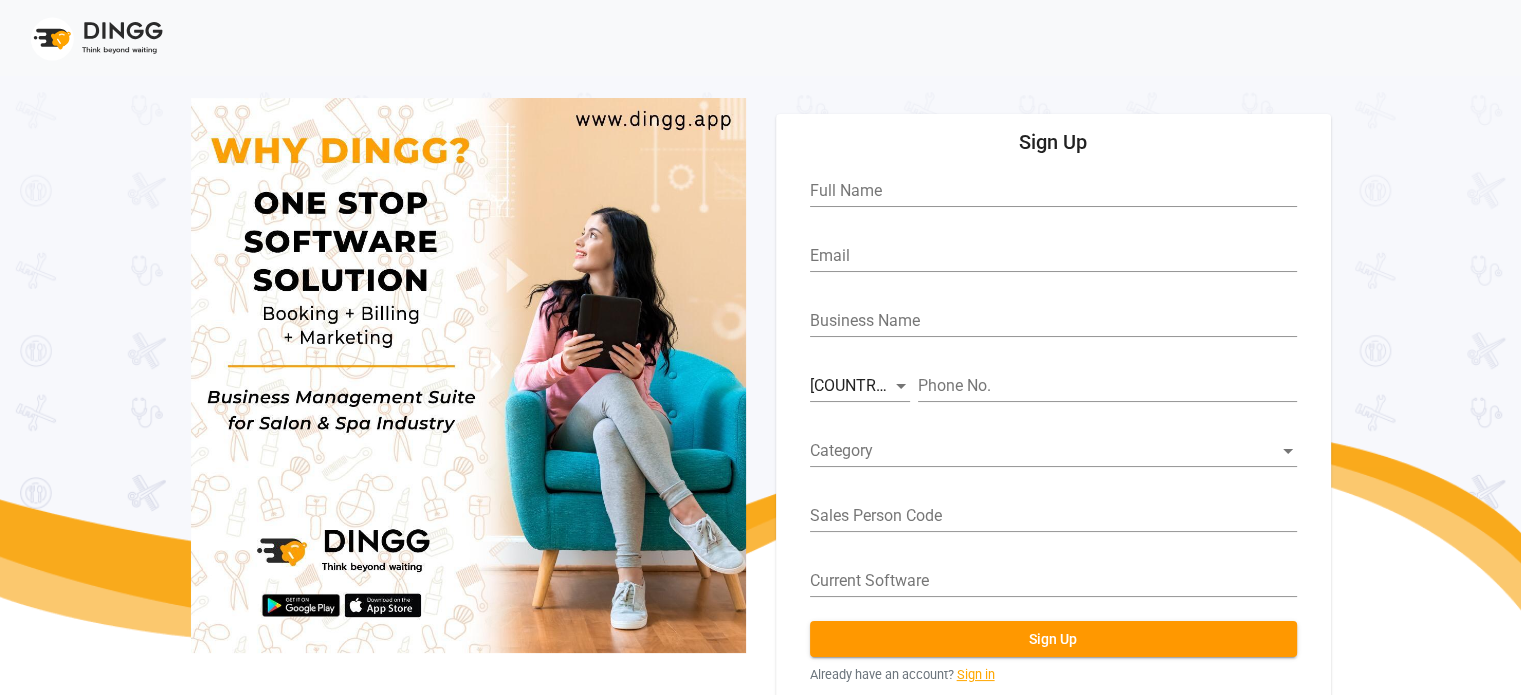 click on "Sign in" 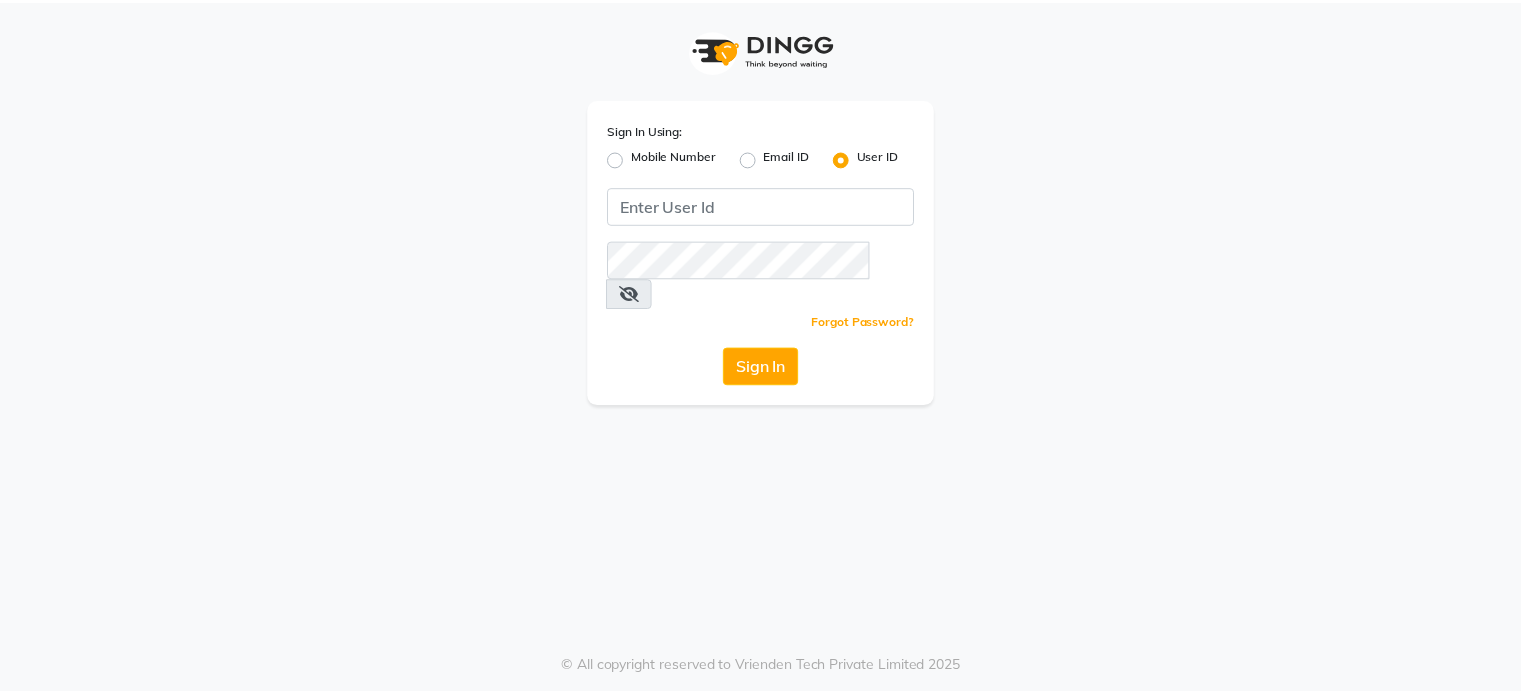 scroll, scrollTop: 0, scrollLeft: 0, axis: both 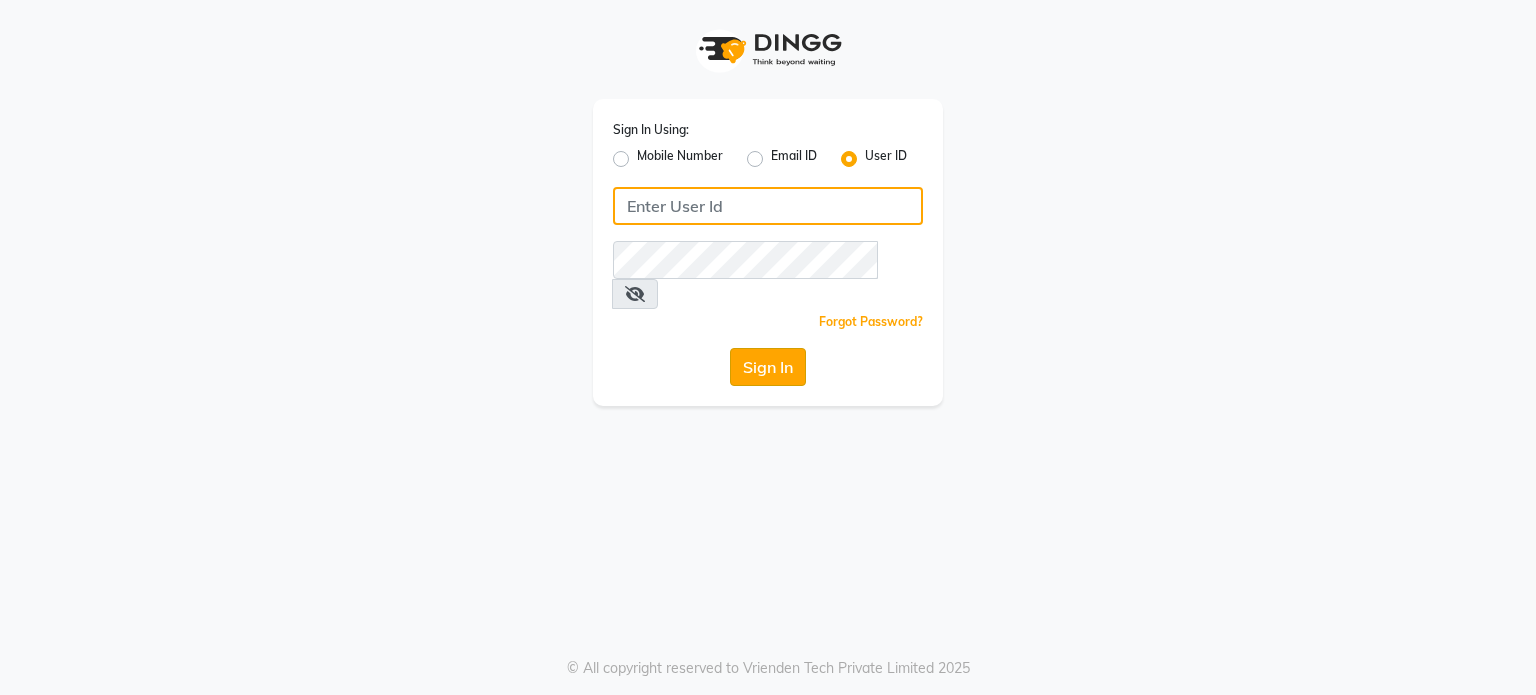 type on "[FIRST]@[DOMAIN]" 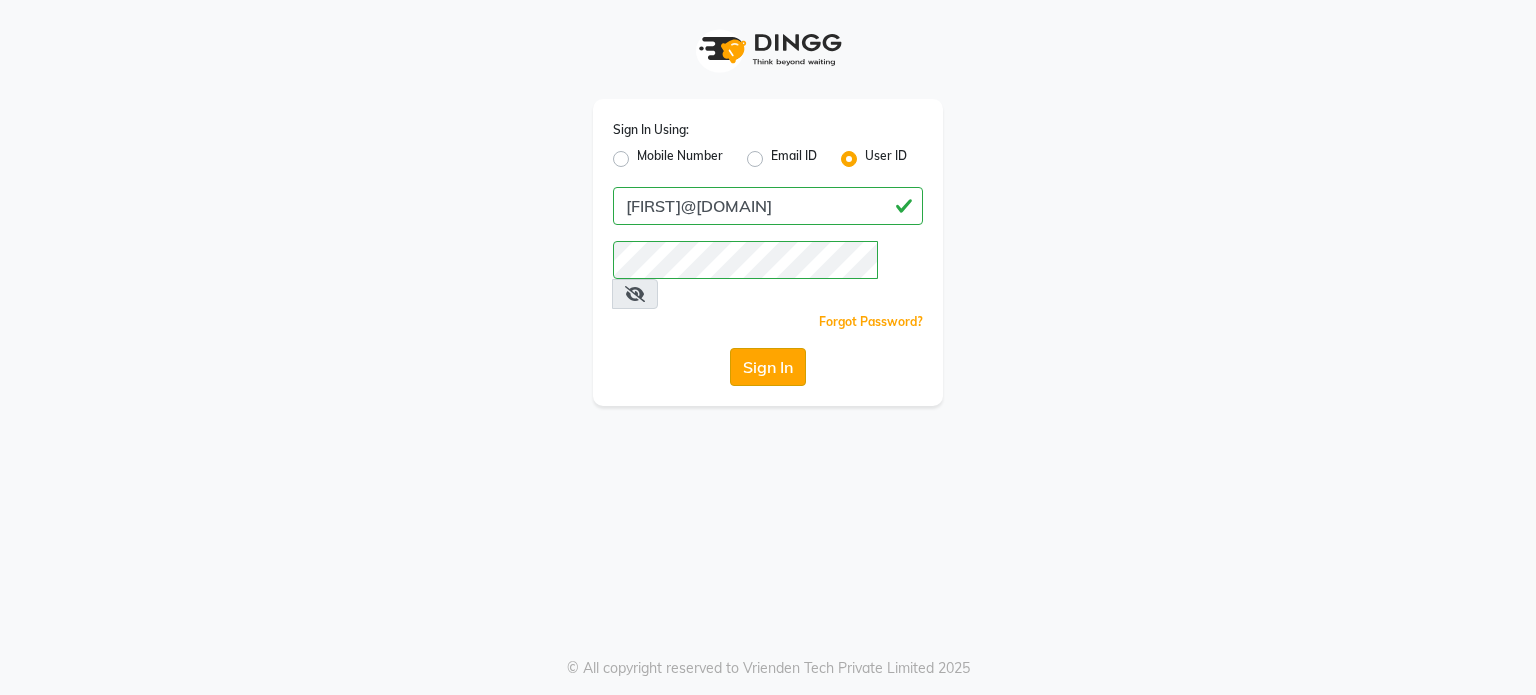 click on "Sign In" 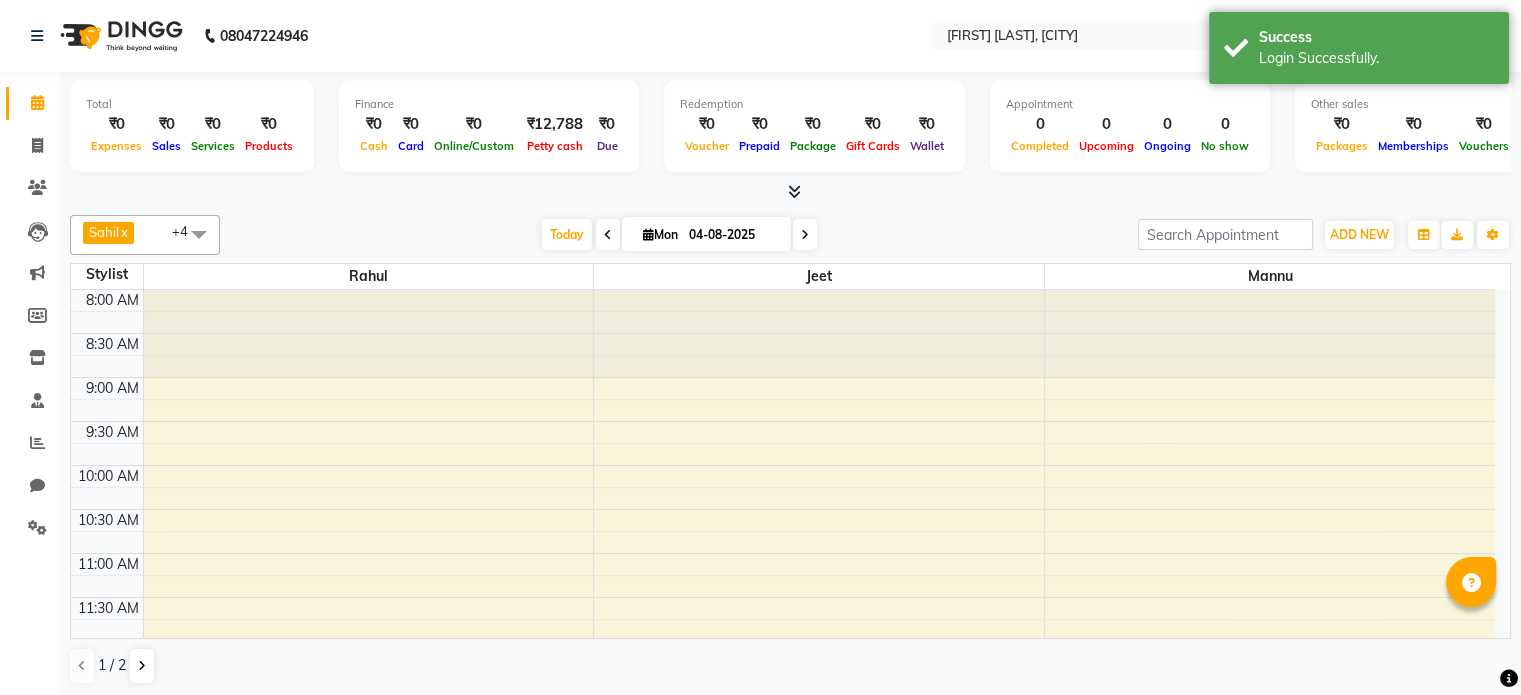 scroll, scrollTop: 0, scrollLeft: 0, axis: both 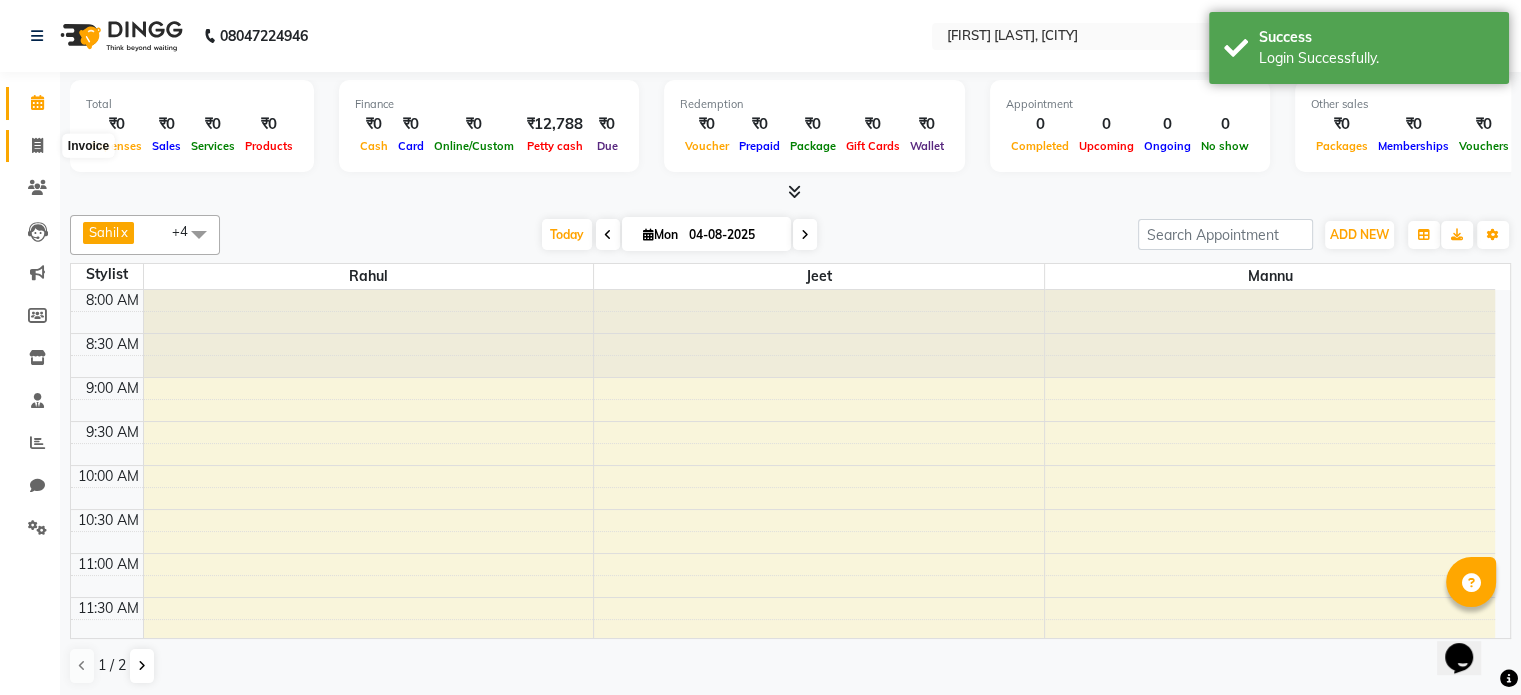 click 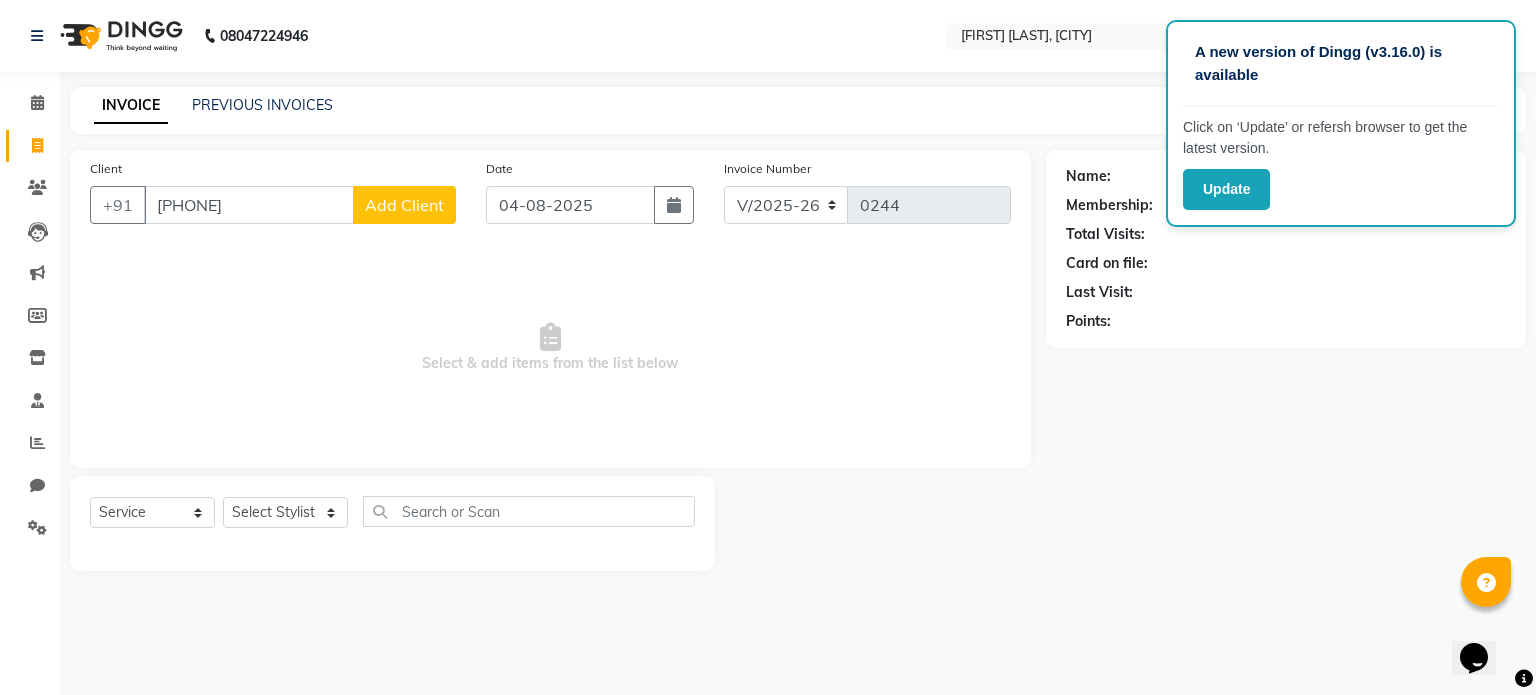 type on "9878654583" 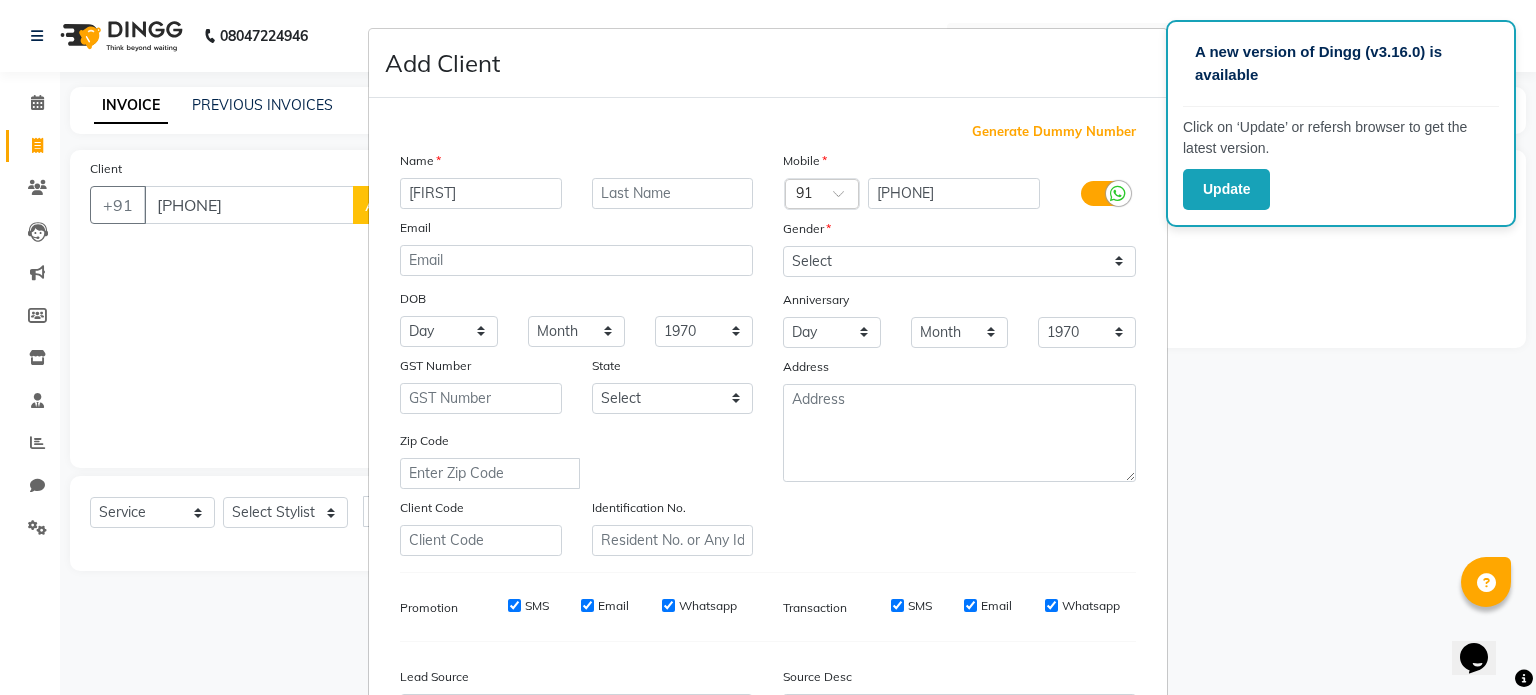type on "Sukhwinder" 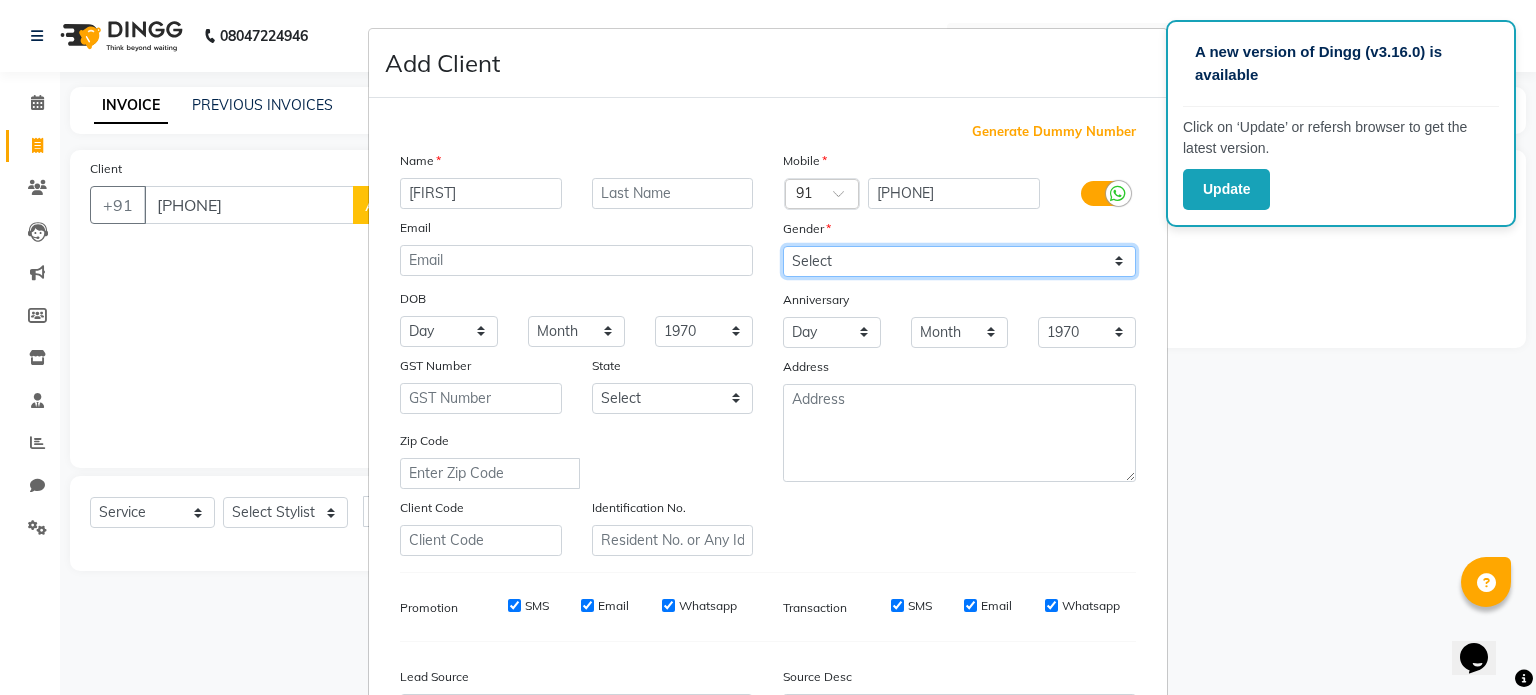 click on "Select Male Female Other Prefer Not To Say" at bounding box center (959, 261) 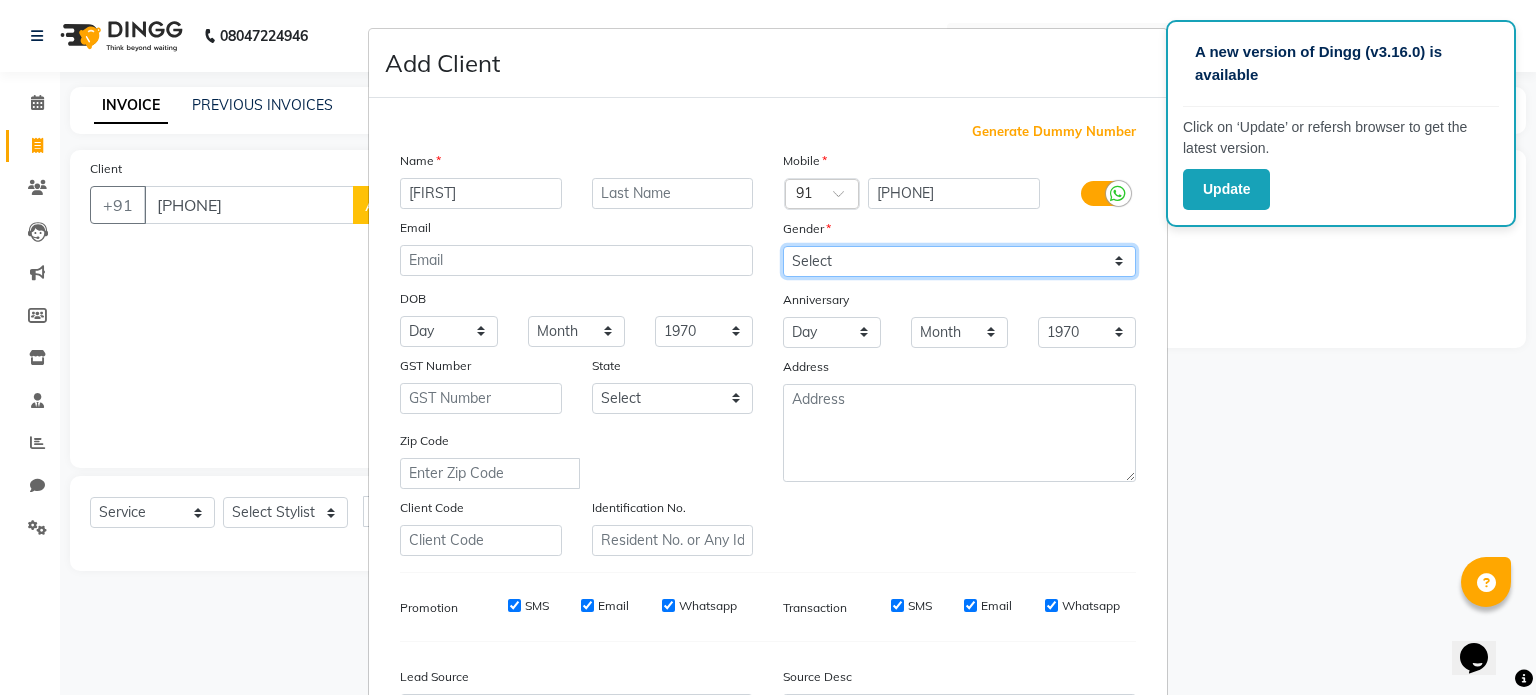 select on "male" 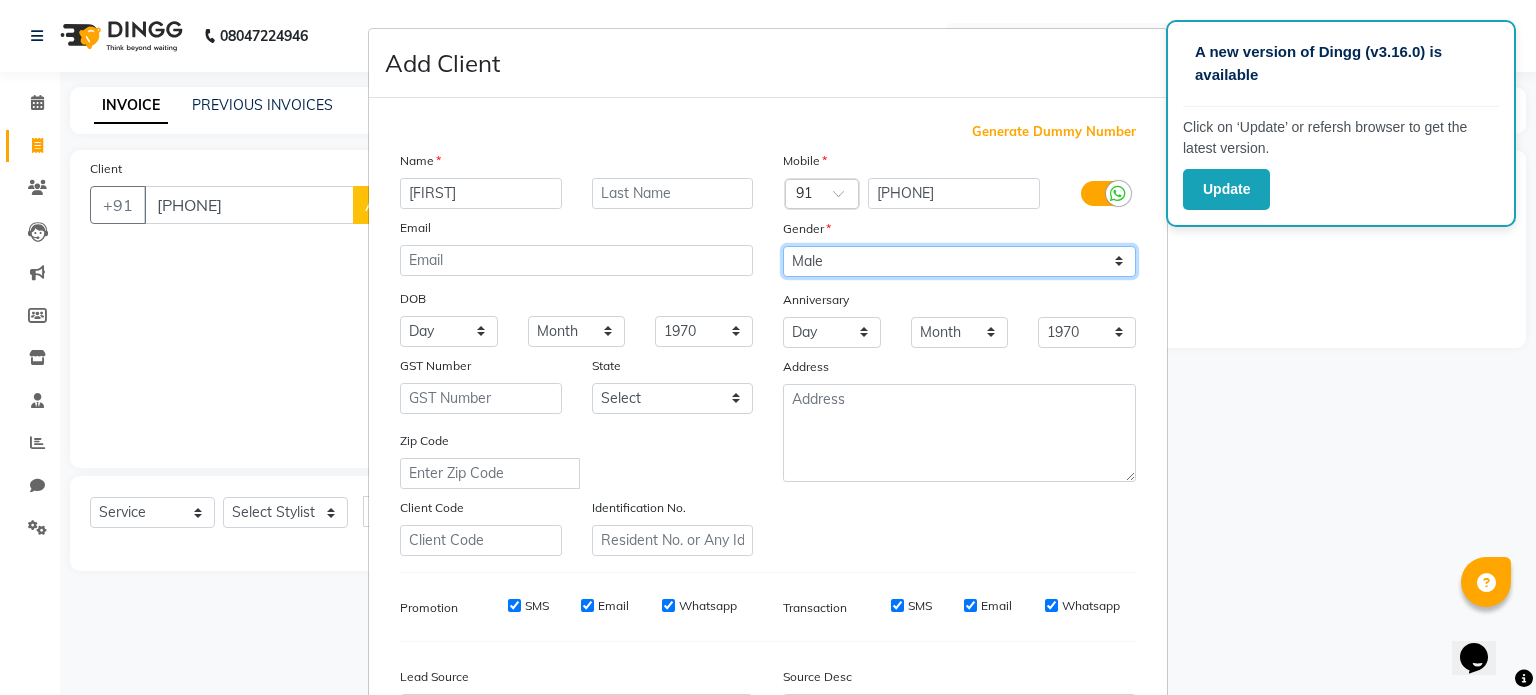 click on "Select Male Female Other Prefer Not To Say" at bounding box center (959, 261) 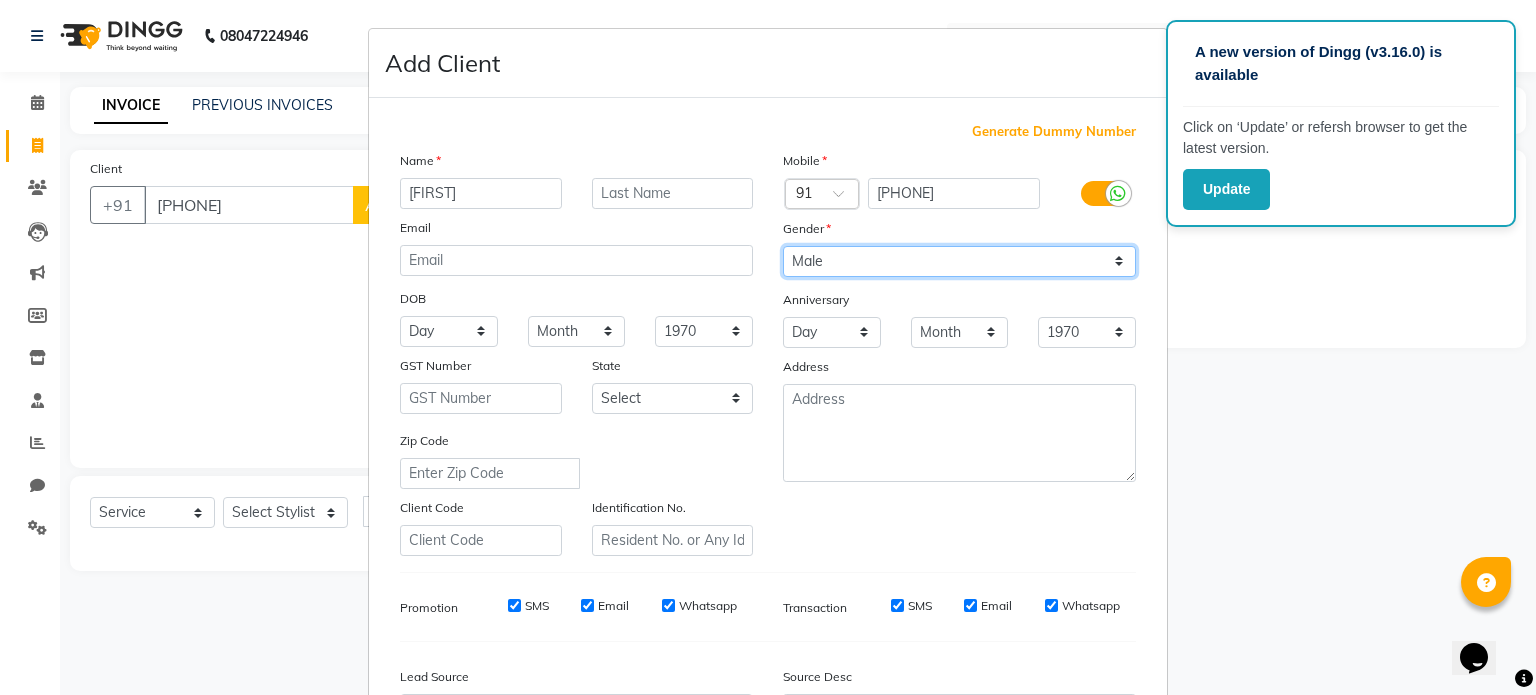 scroll, scrollTop: 237, scrollLeft: 0, axis: vertical 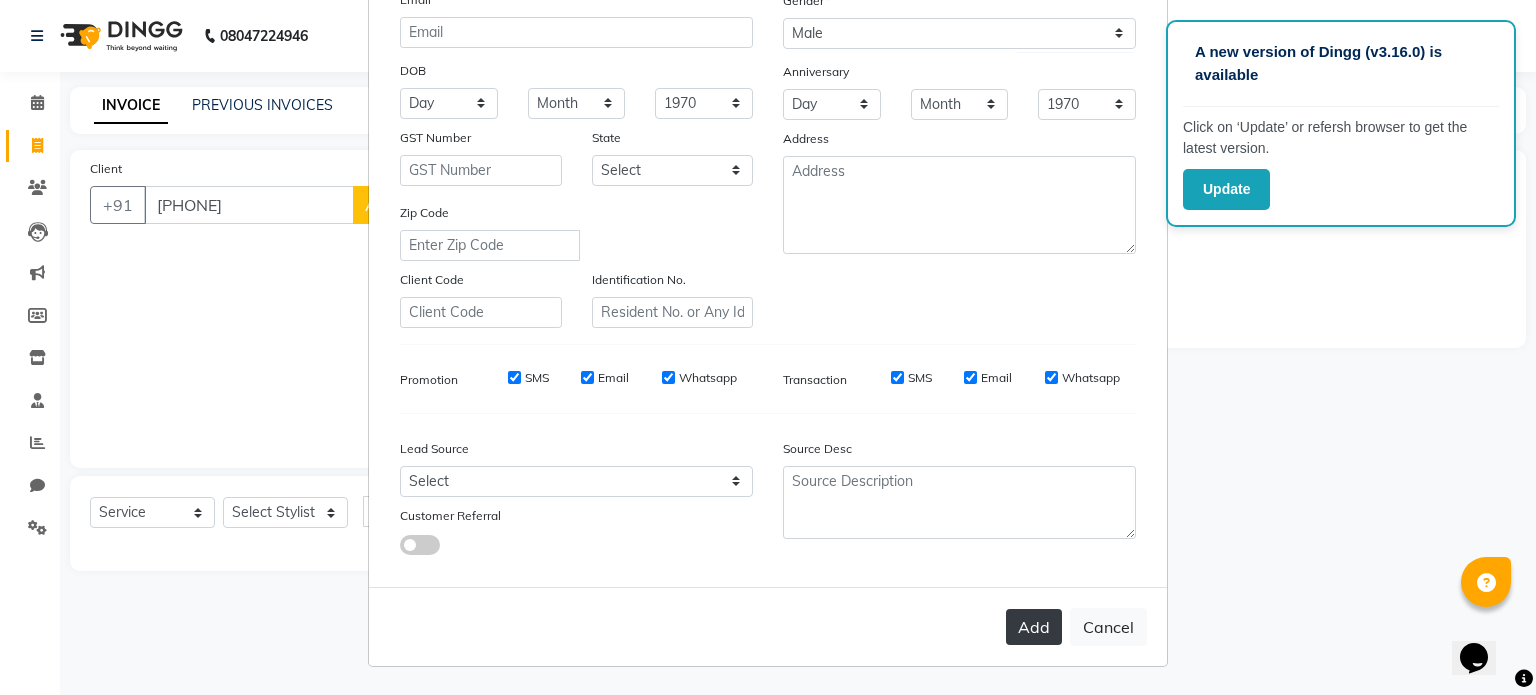 click on "Add" at bounding box center (1034, 627) 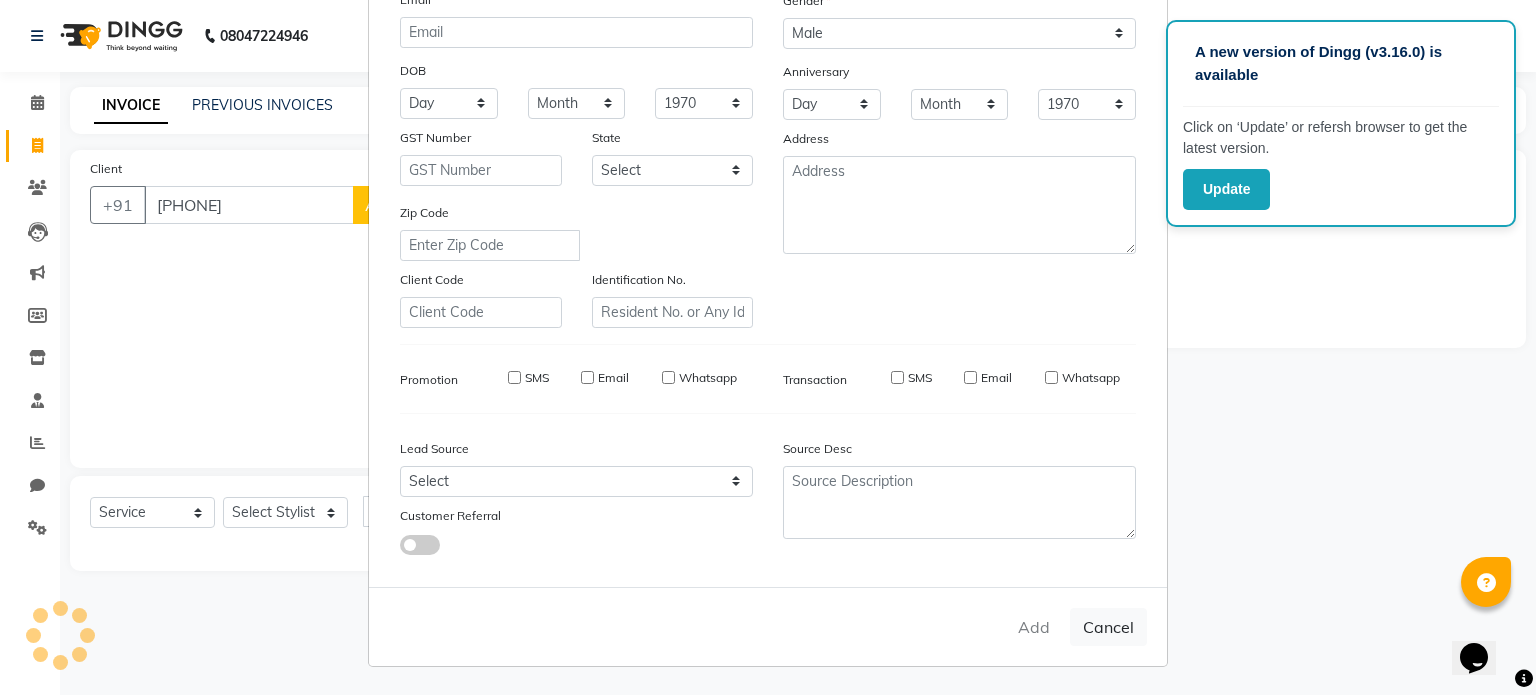 type 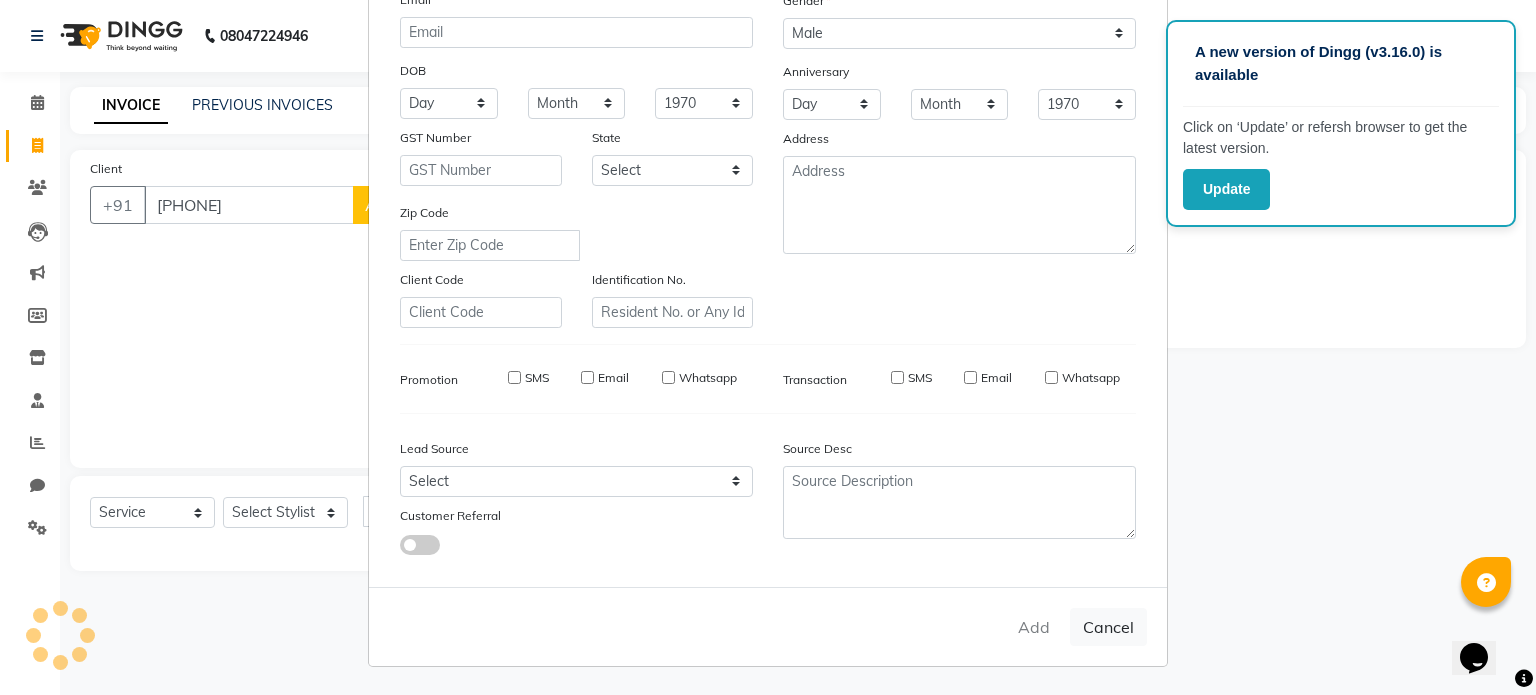 select 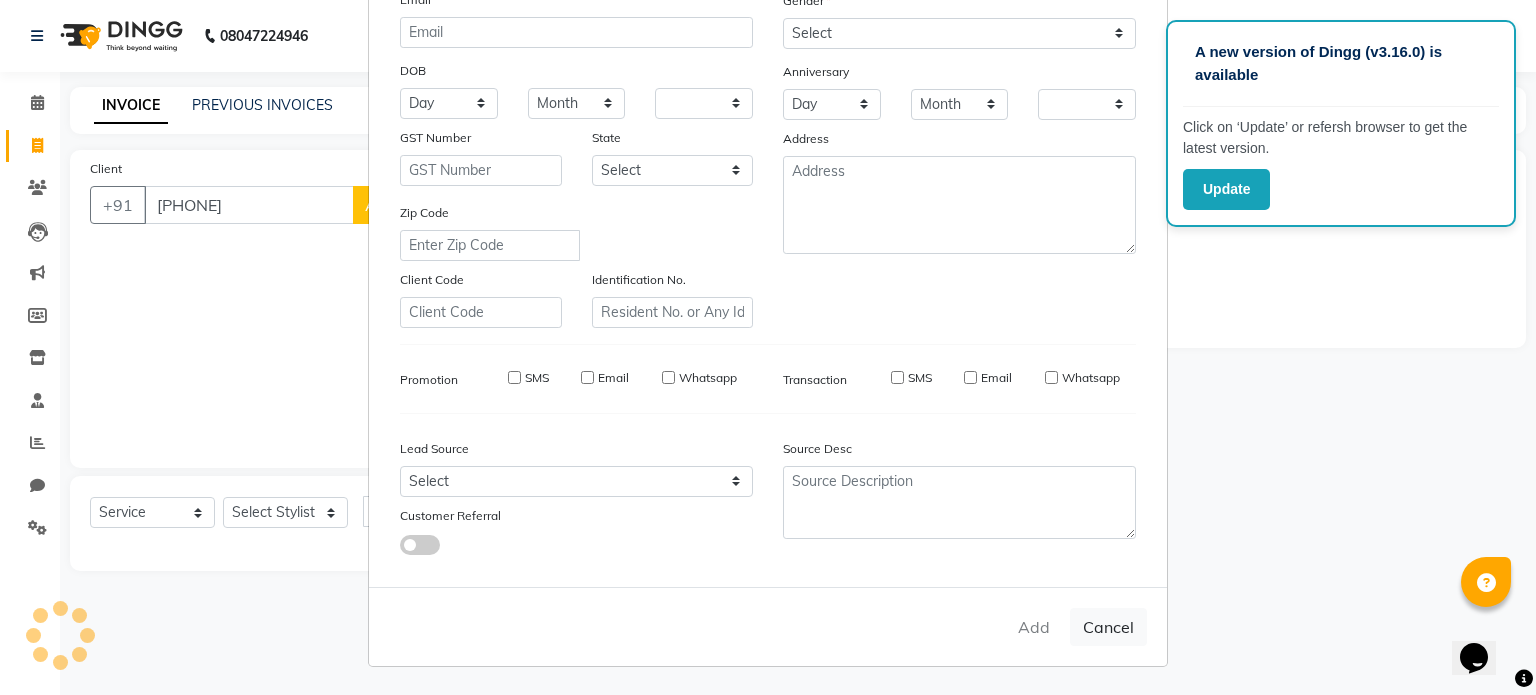 checkbox on "false" 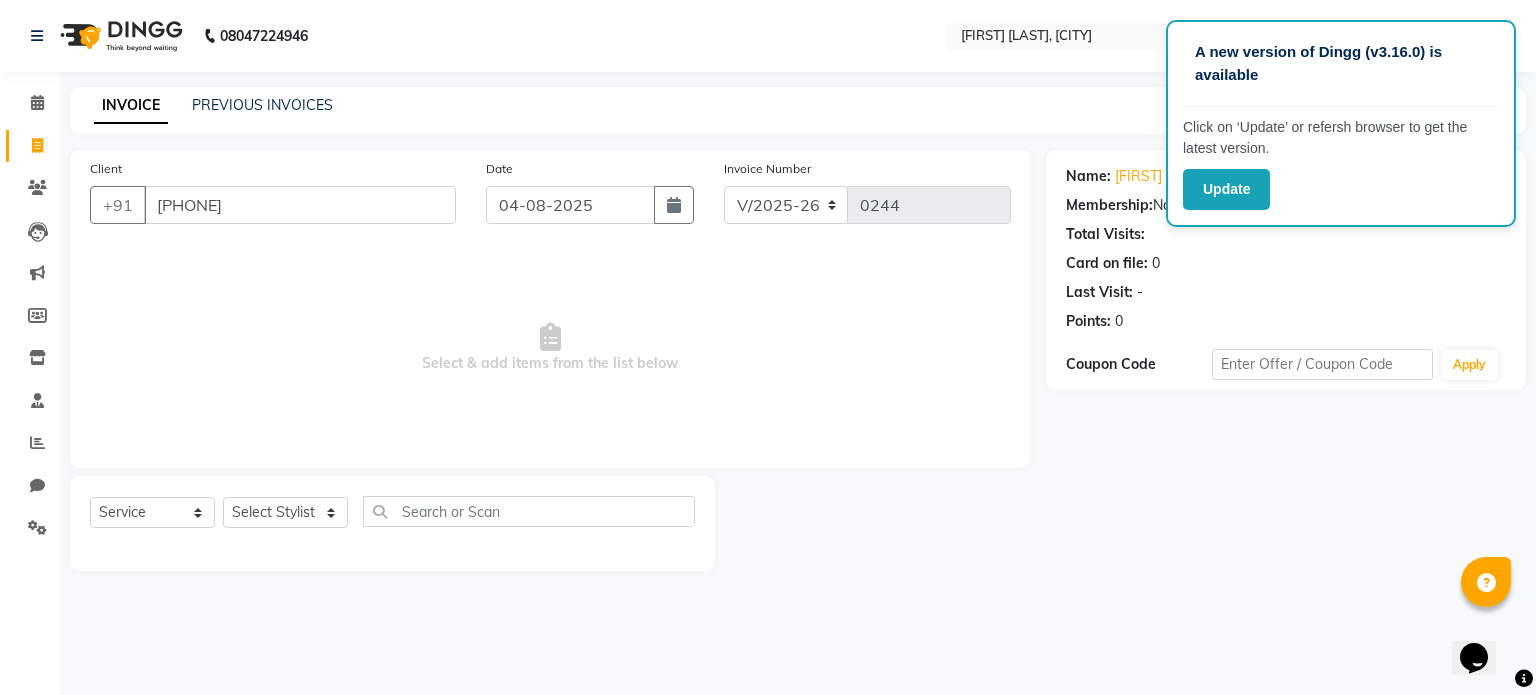 click on "Name: Sukhwinder  Membership:  No Active Membership  Total Visits:   Card on file:  0 Last Visit:   - Points:   0  Coupon Code Apply" 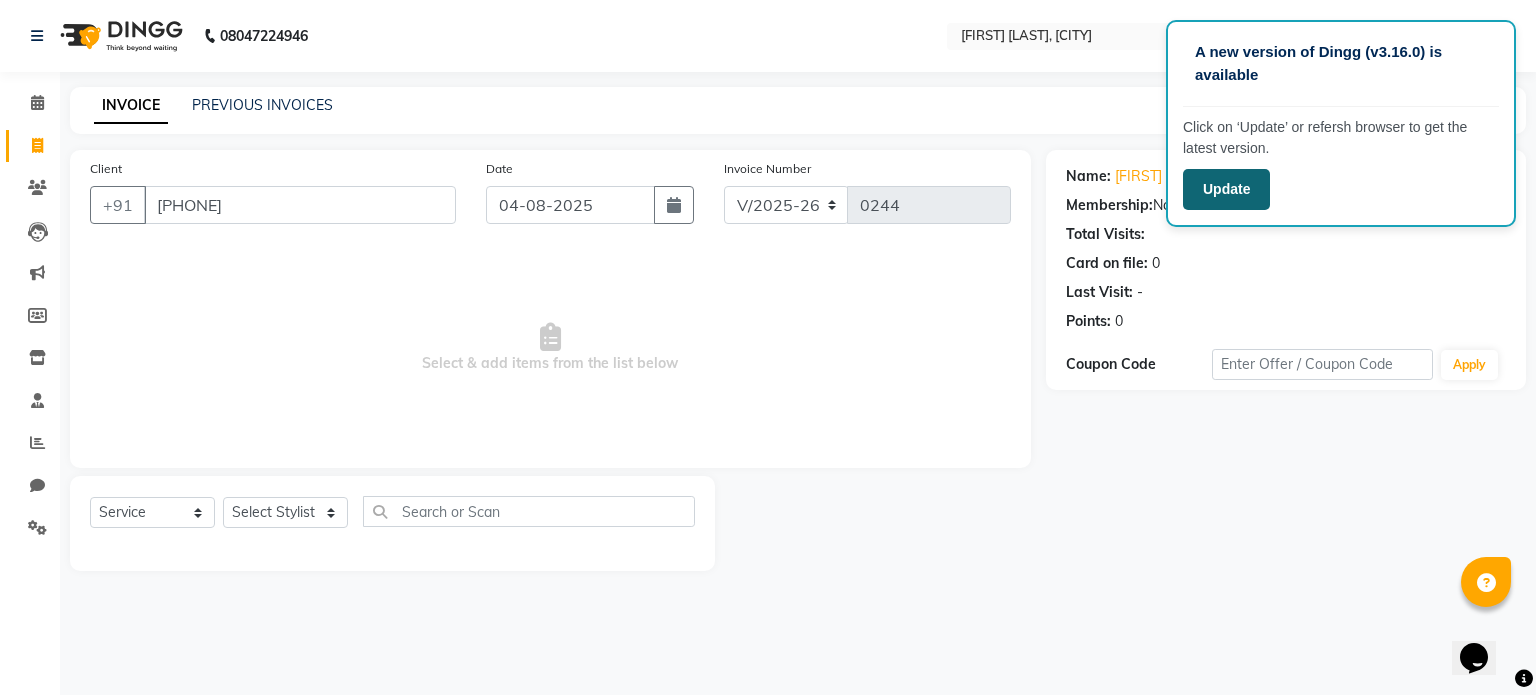 click on "Update" 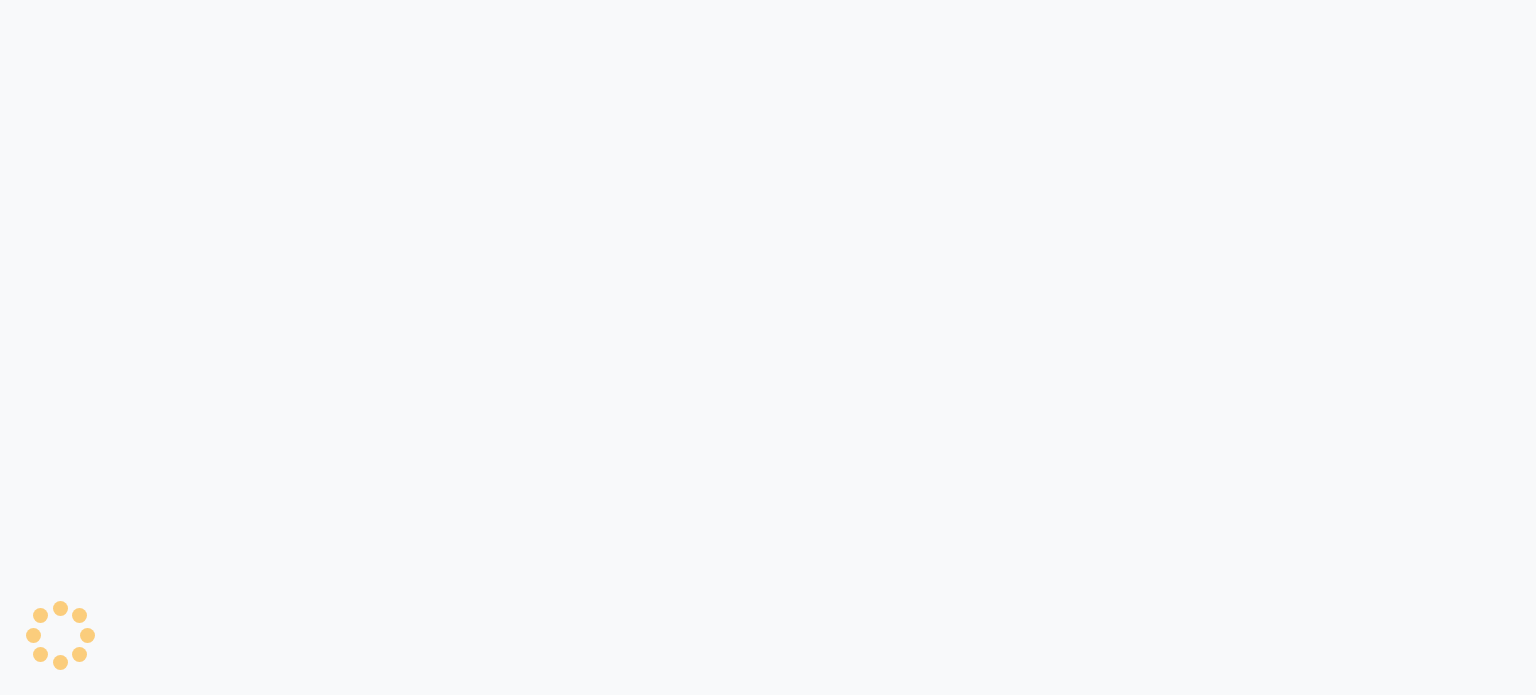 scroll, scrollTop: 0, scrollLeft: 0, axis: both 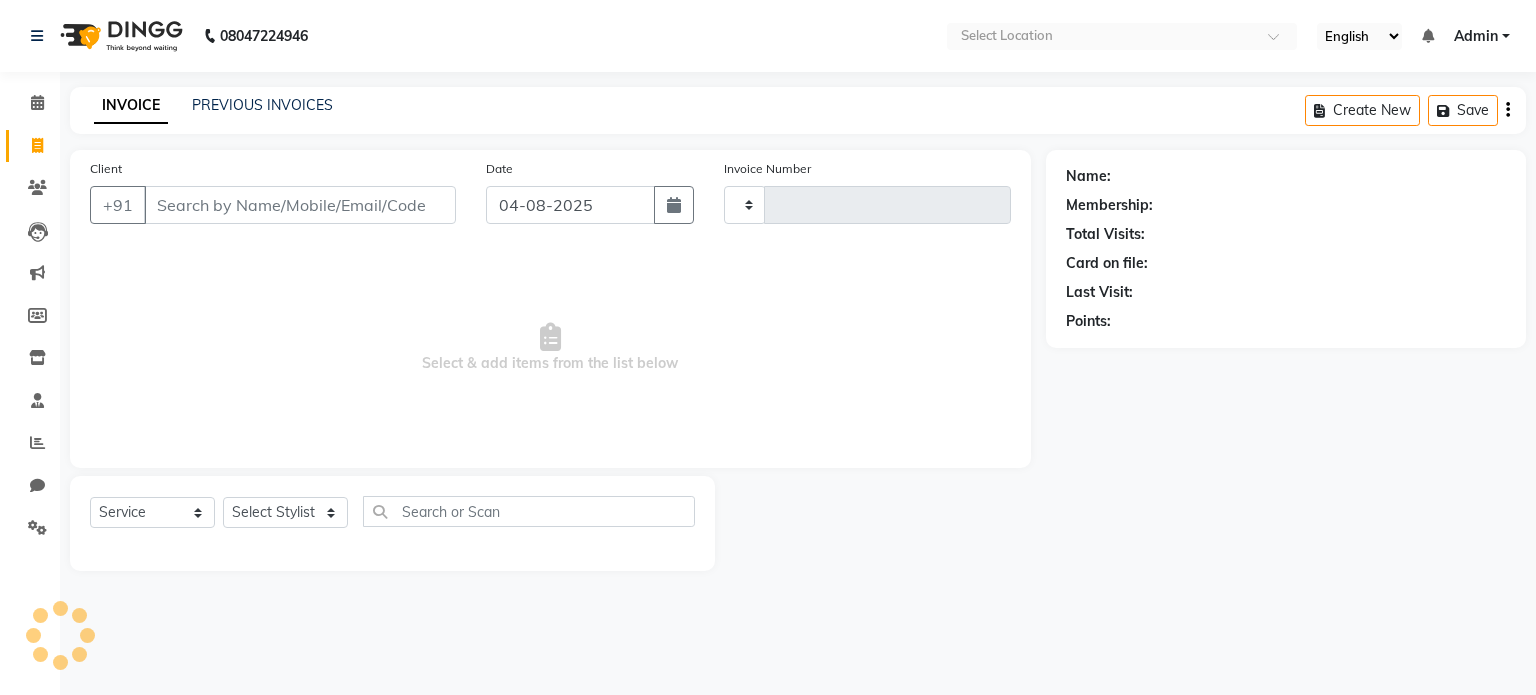 type on "0244" 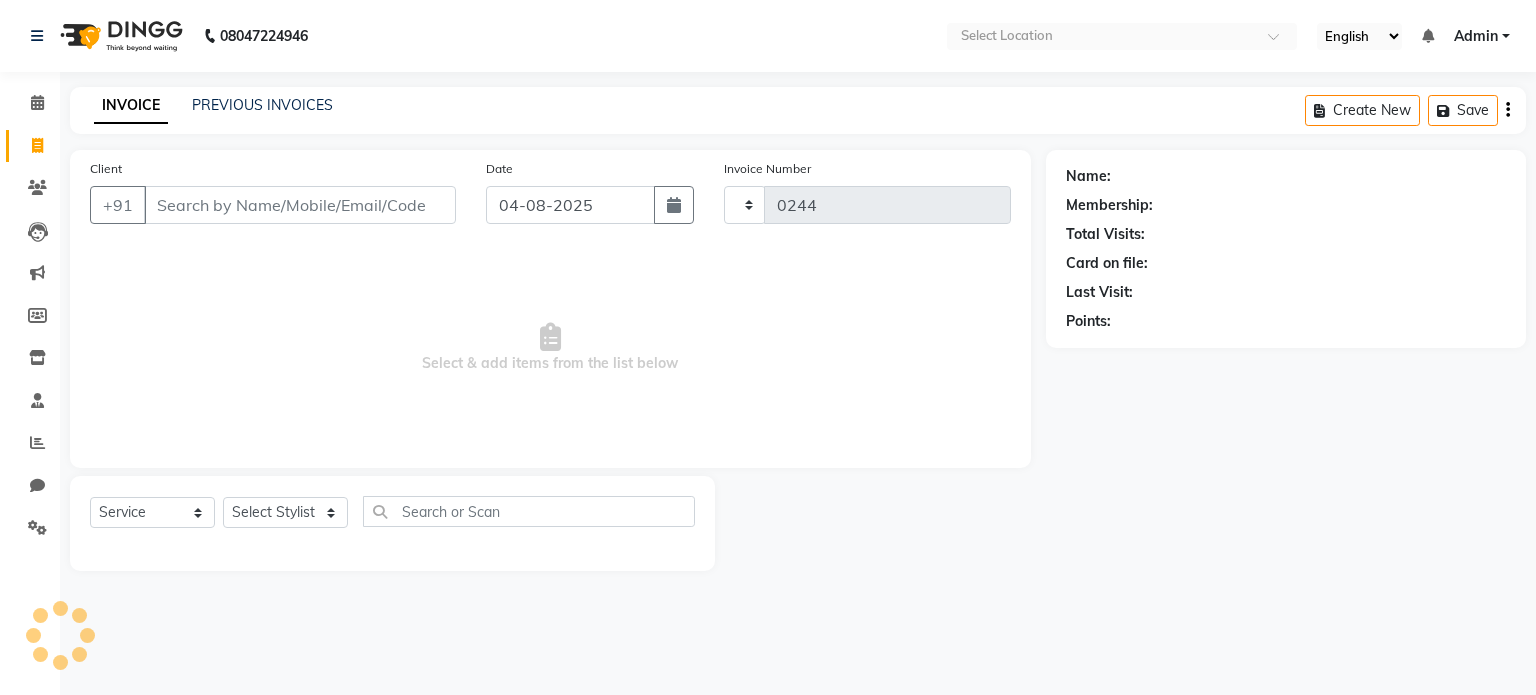 select on "8322" 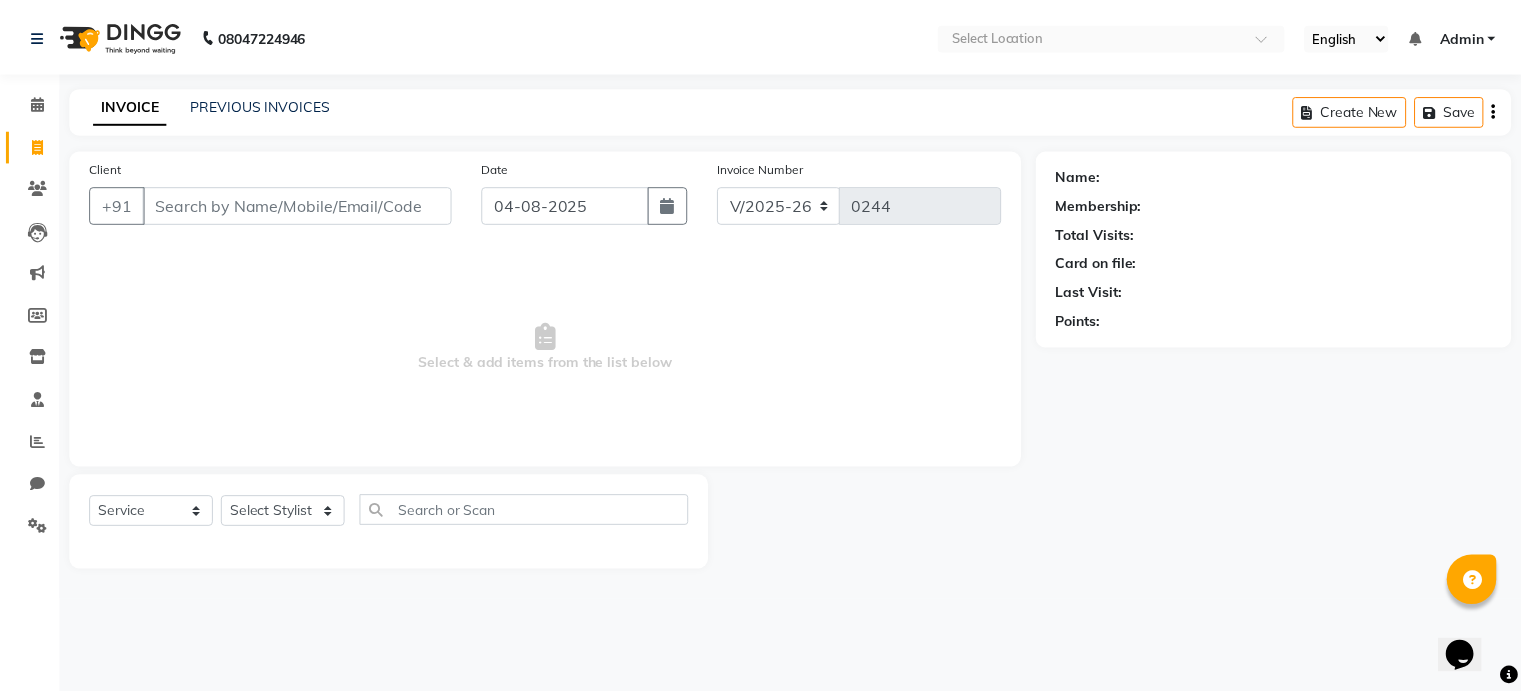 scroll, scrollTop: 0, scrollLeft: 0, axis: both 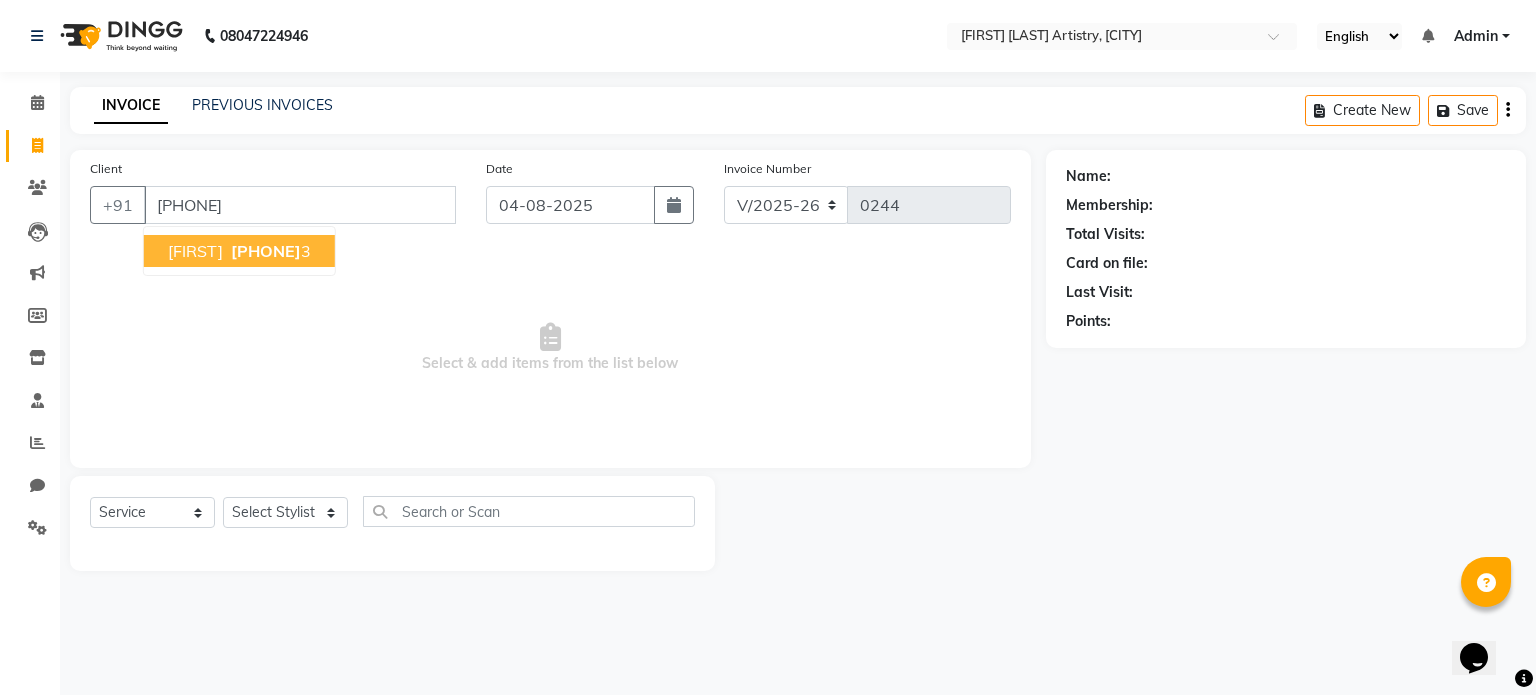 type on "[PHONE]" 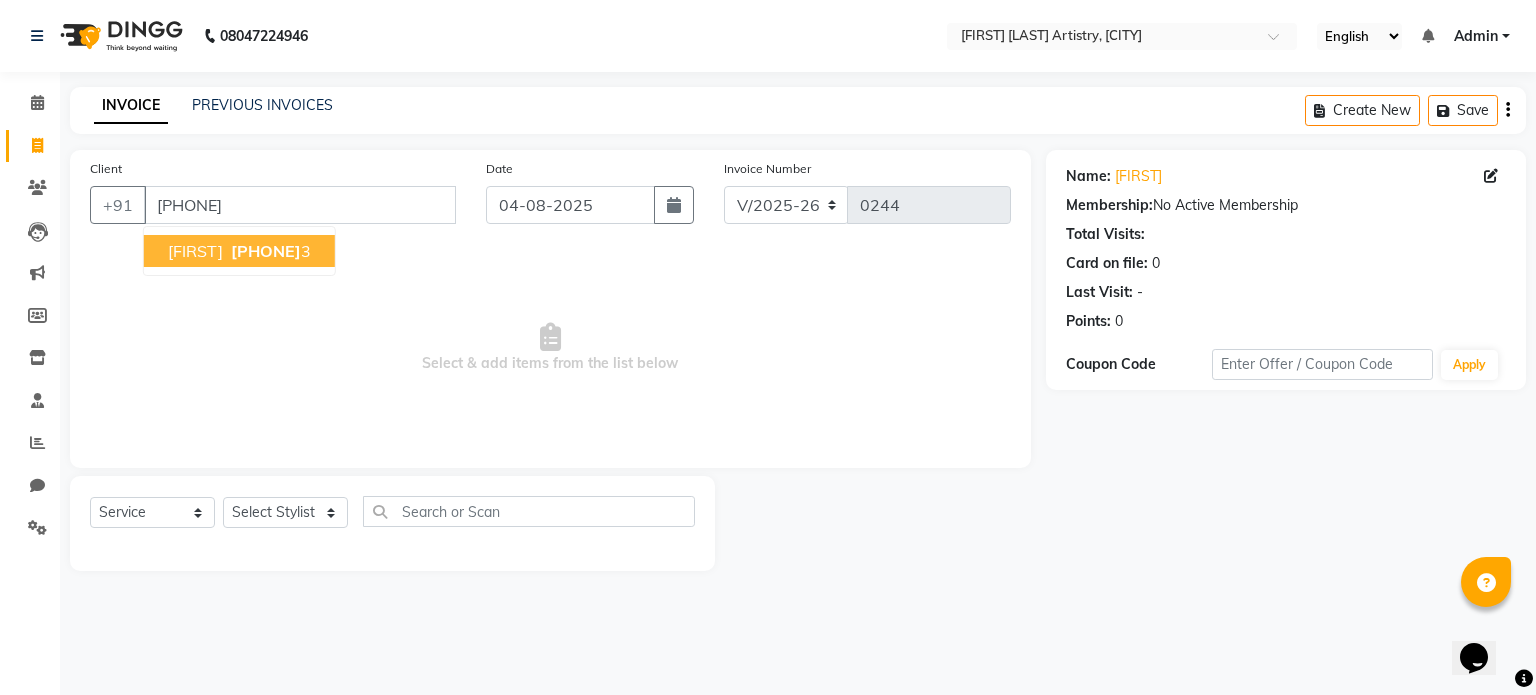 click on "[PHONE]" at bounding box center [266, 251] 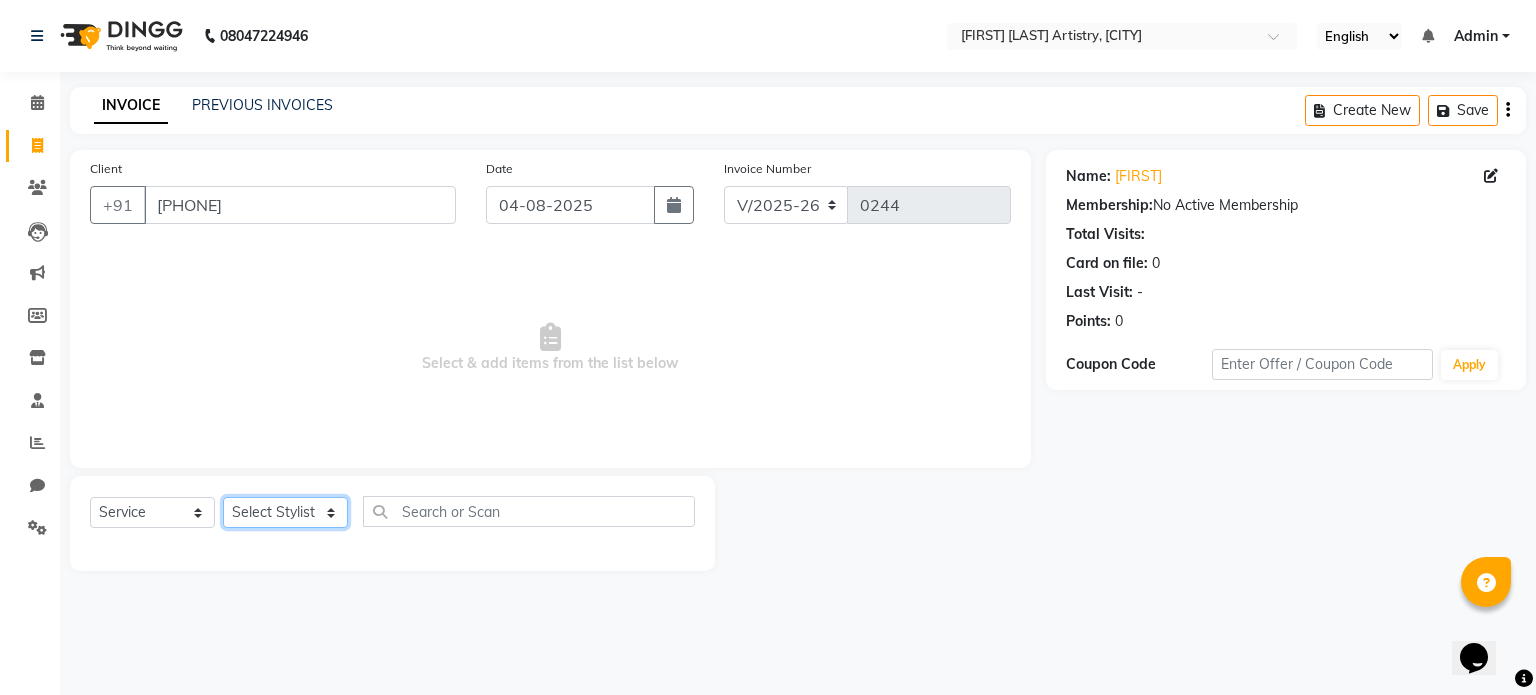 click on "Select Stylist Jeet Lakshmi Mannu Parneet Gandhi Rahul Sagar Sahil Sana" 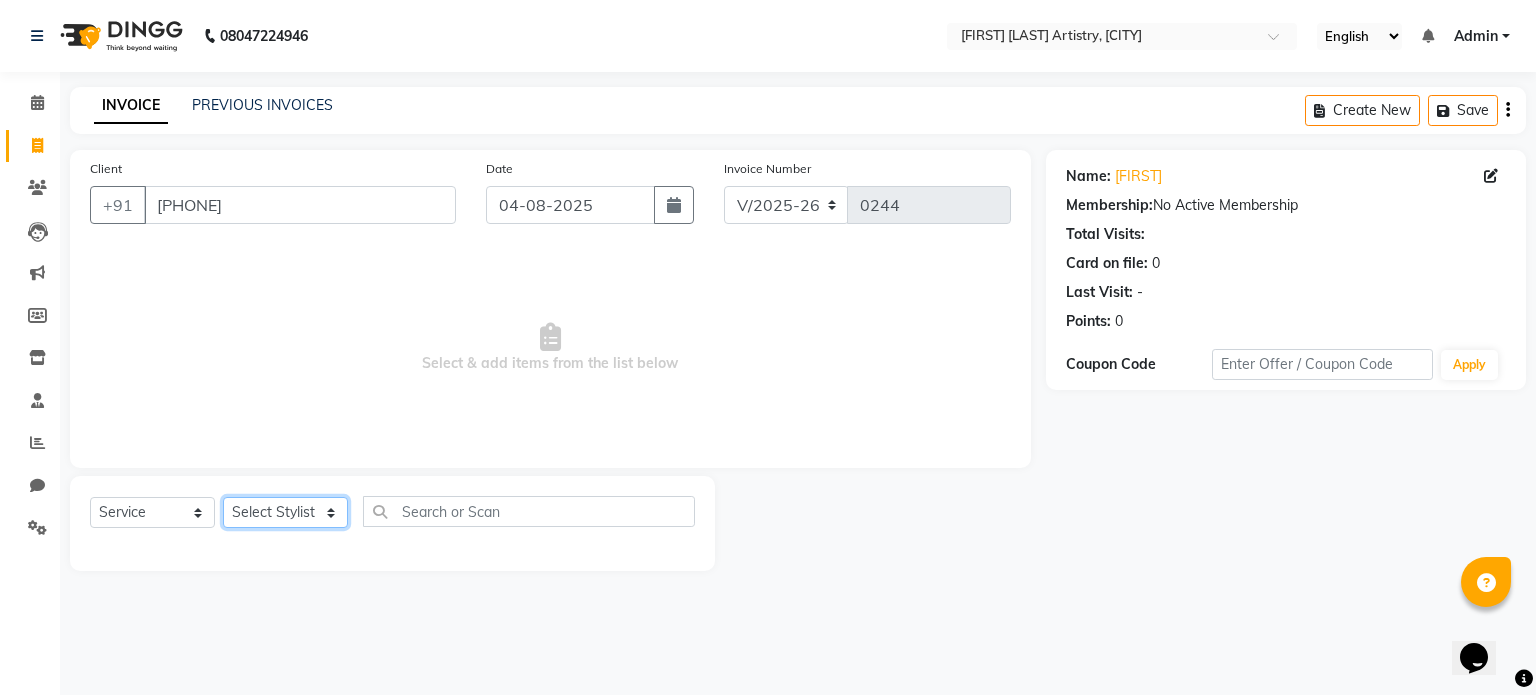 select on "84000" 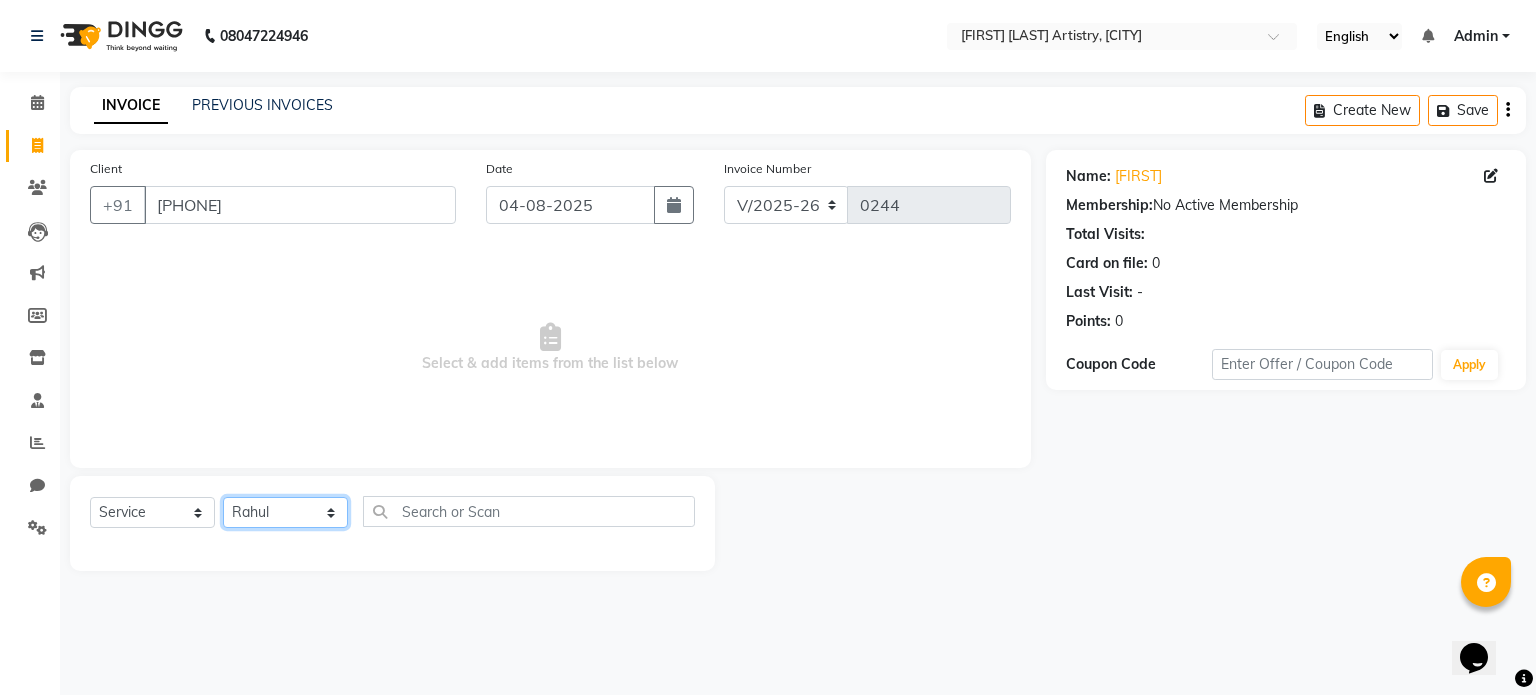 click on "Select Stylist Jeet Lakshmi Mannu Parneet Gandhi Rahul Sagar Sahil Sana" 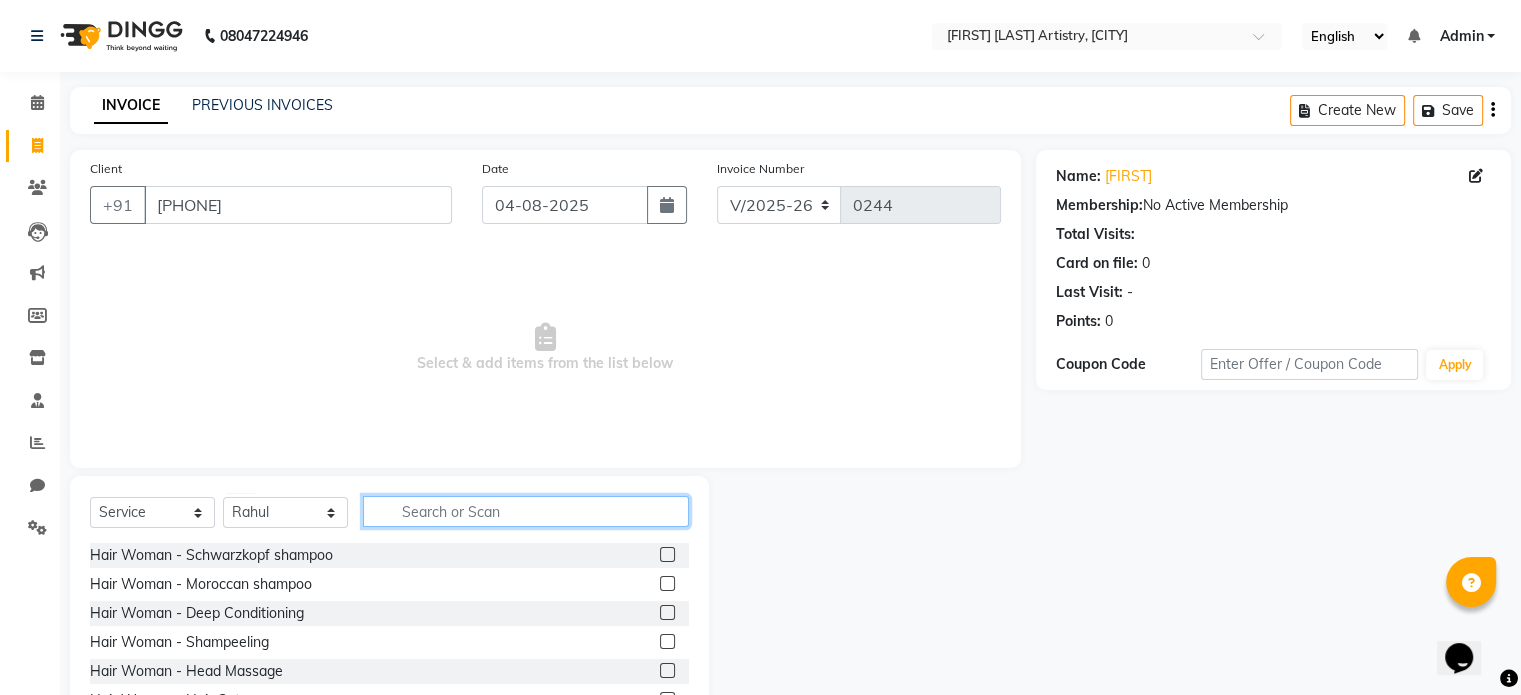 click 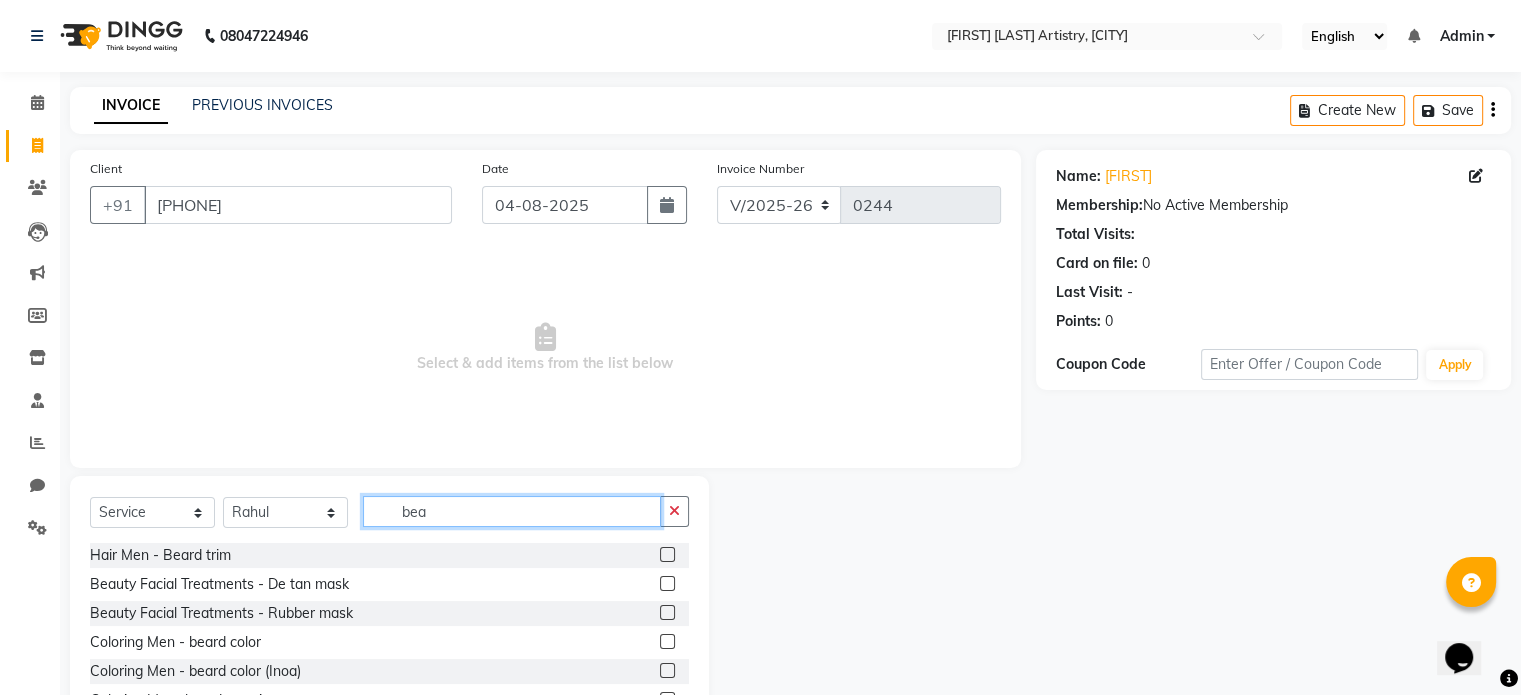 type on "bea" 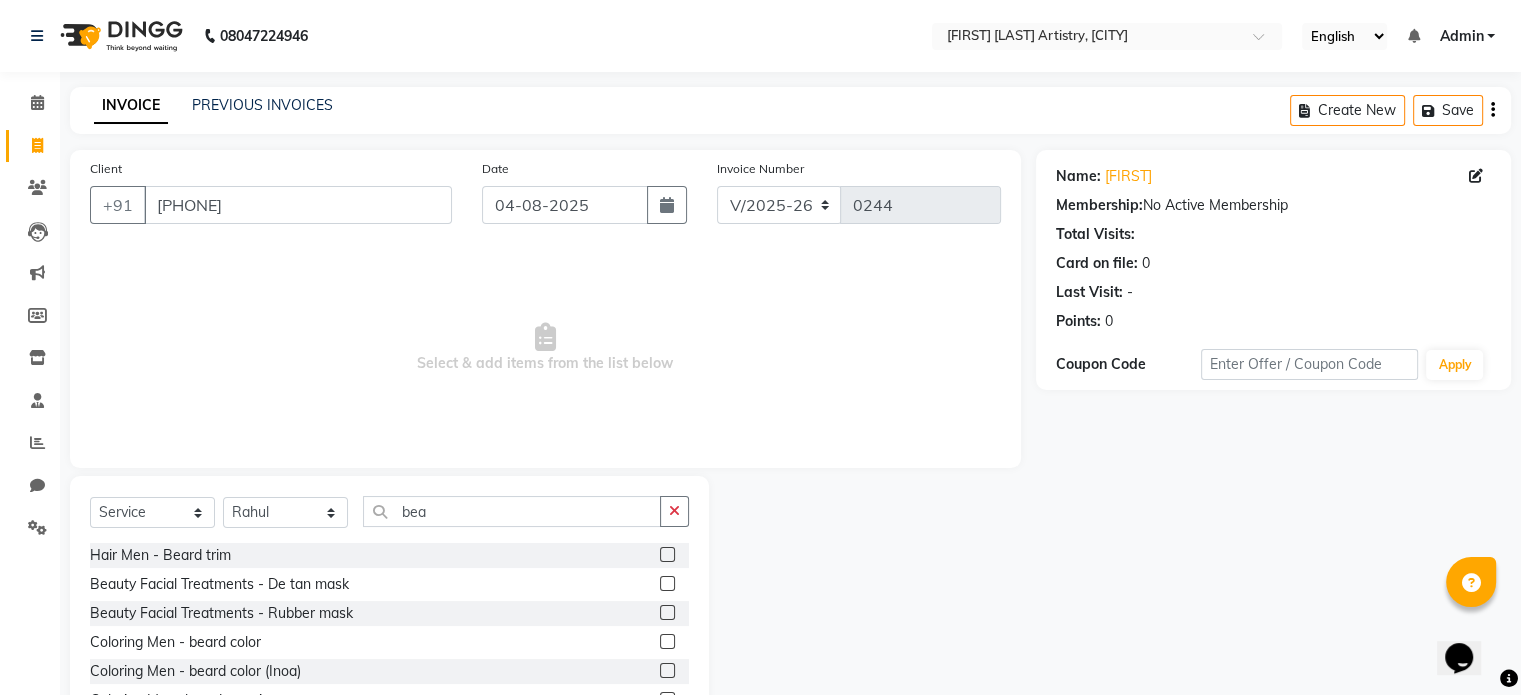 click 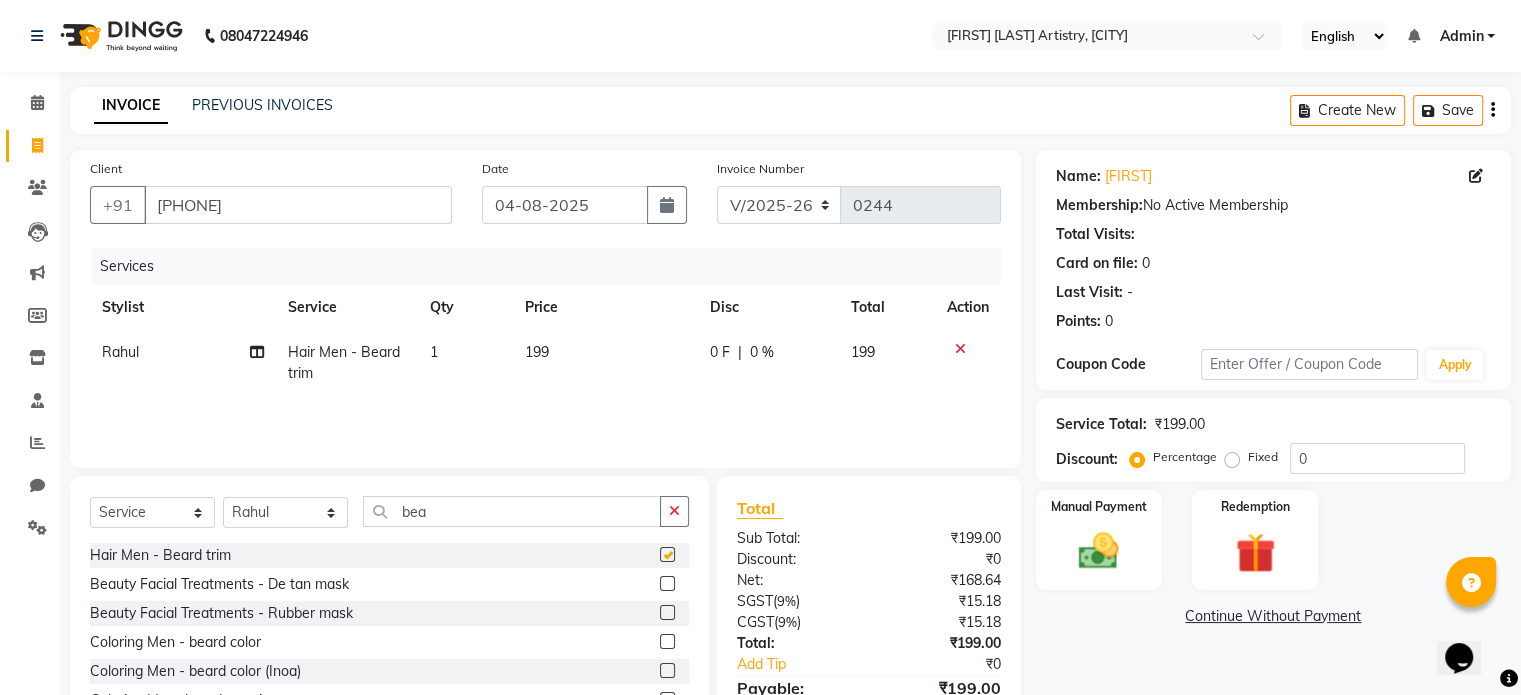 checkbox on "false" 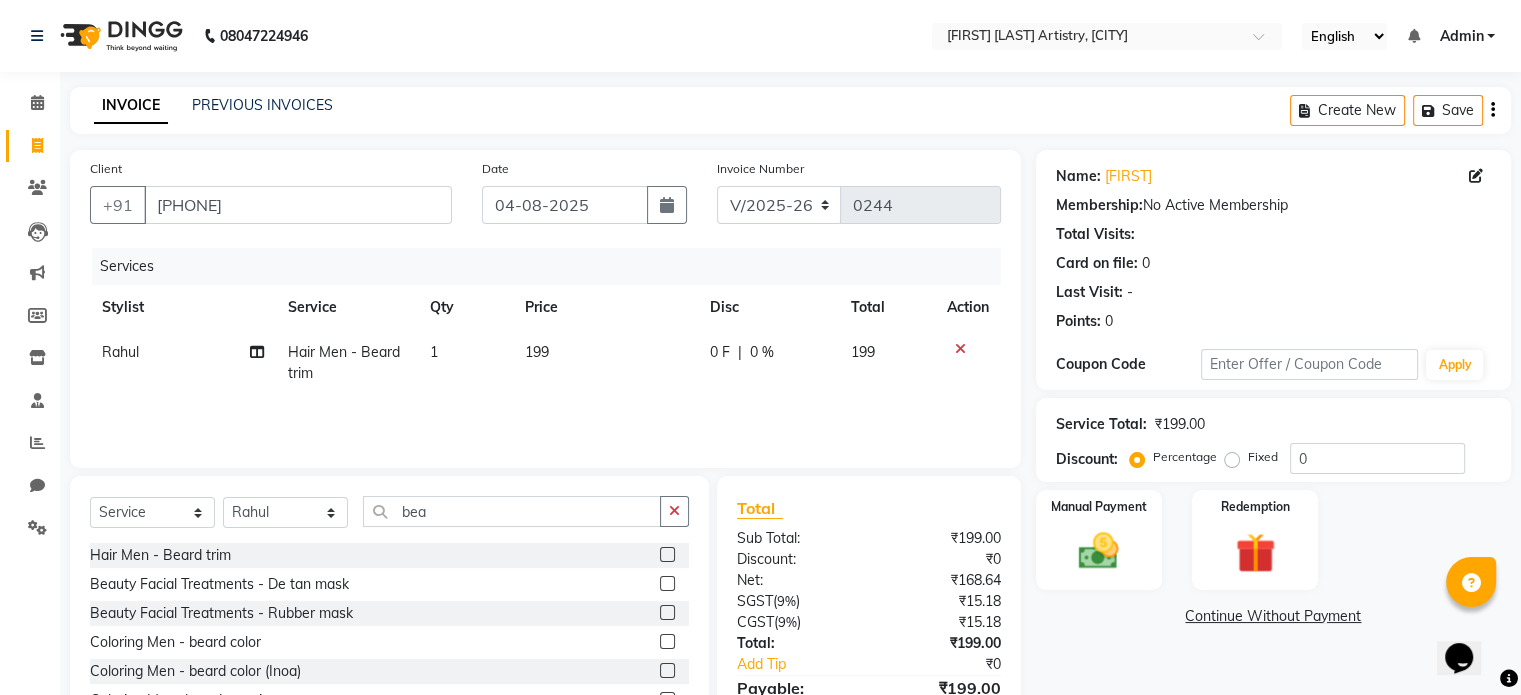 click on "199" 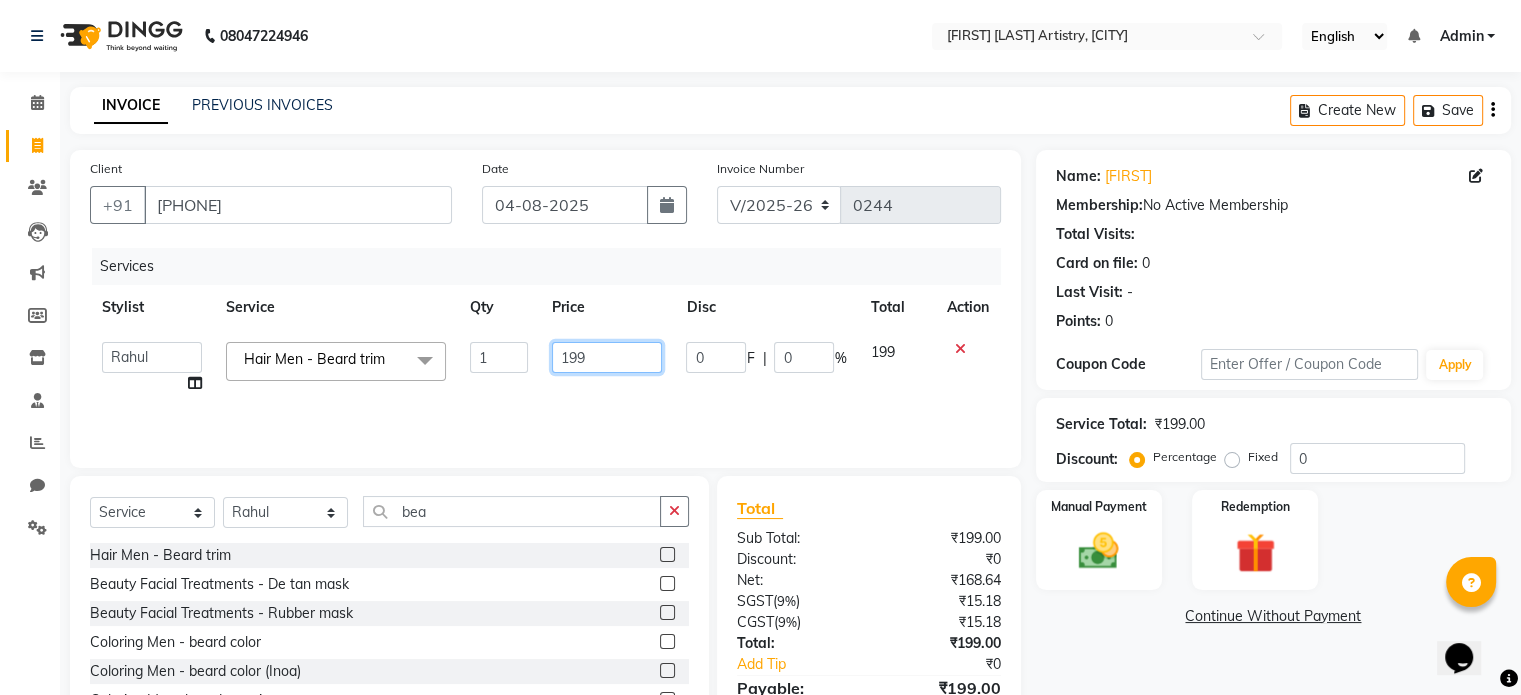 click on "199" 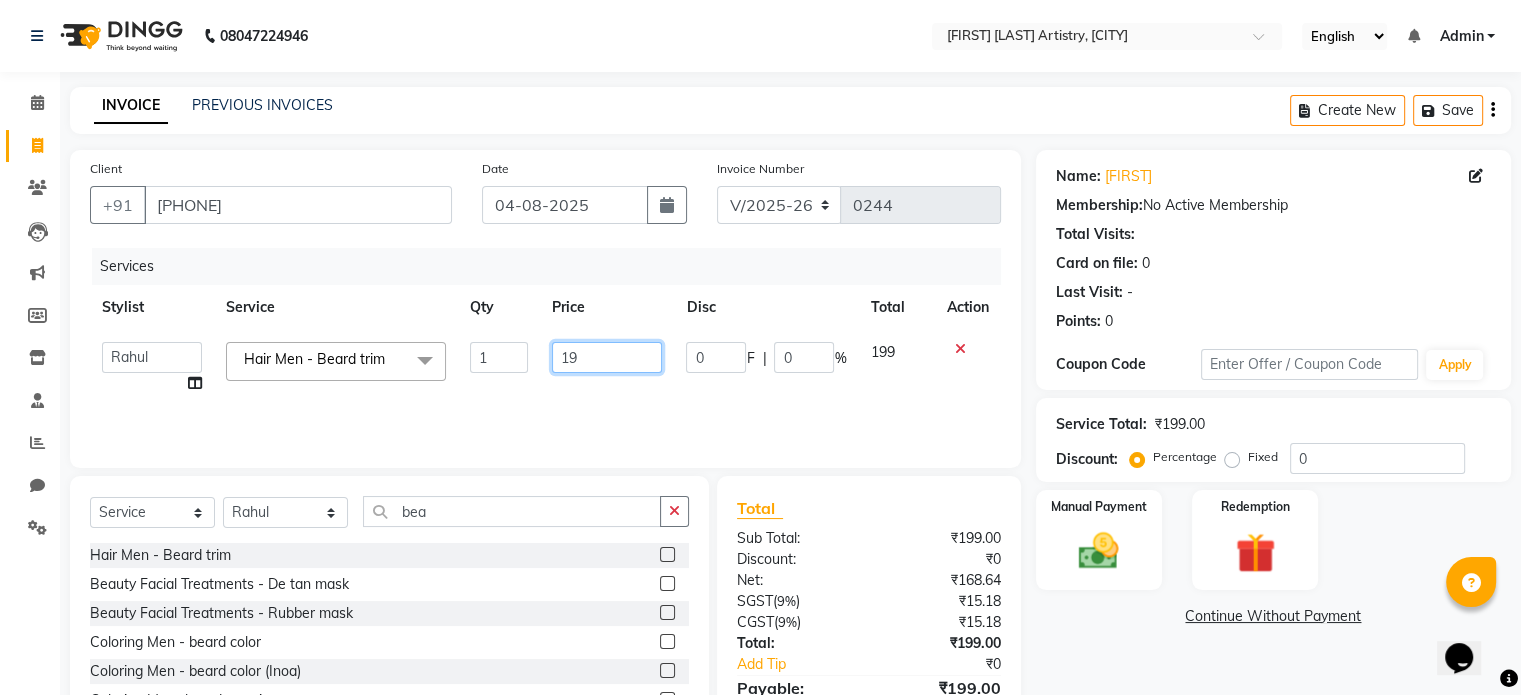 type on "1" 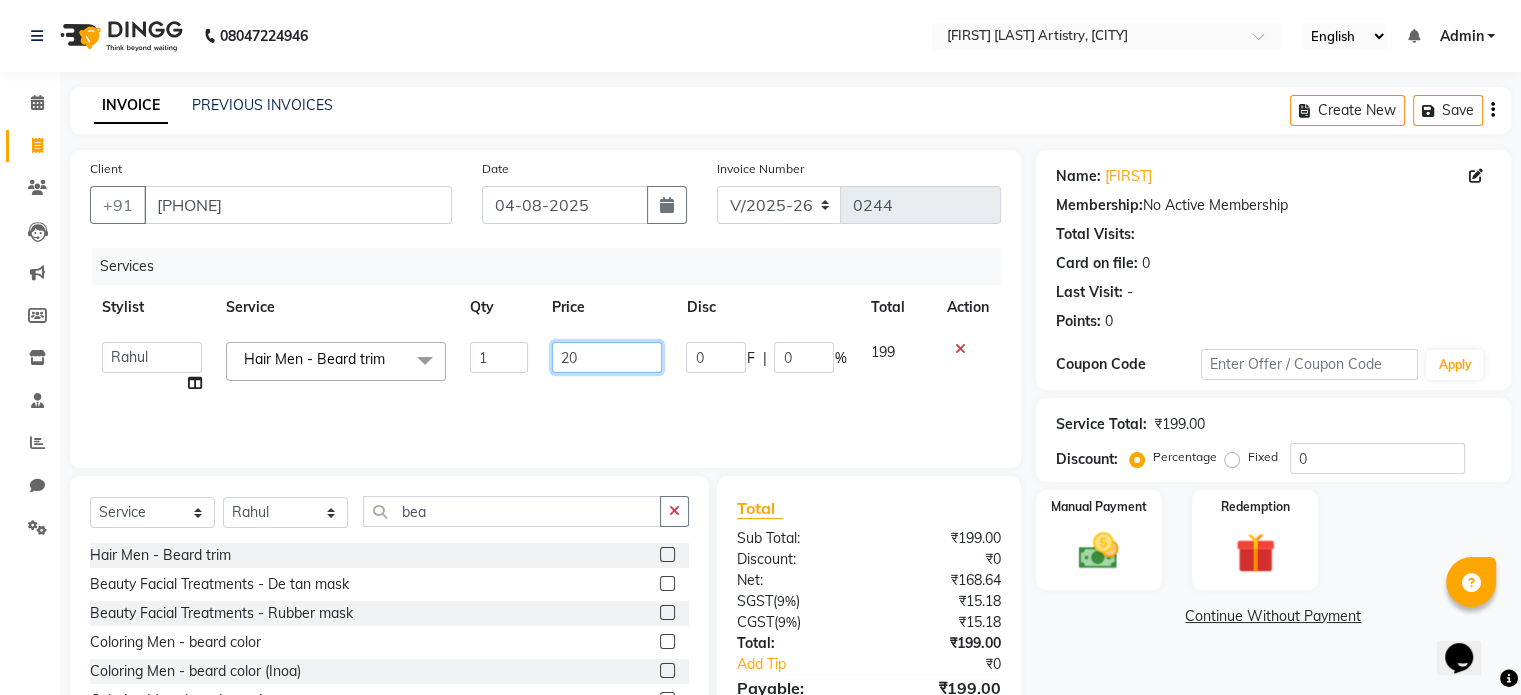type on "200" 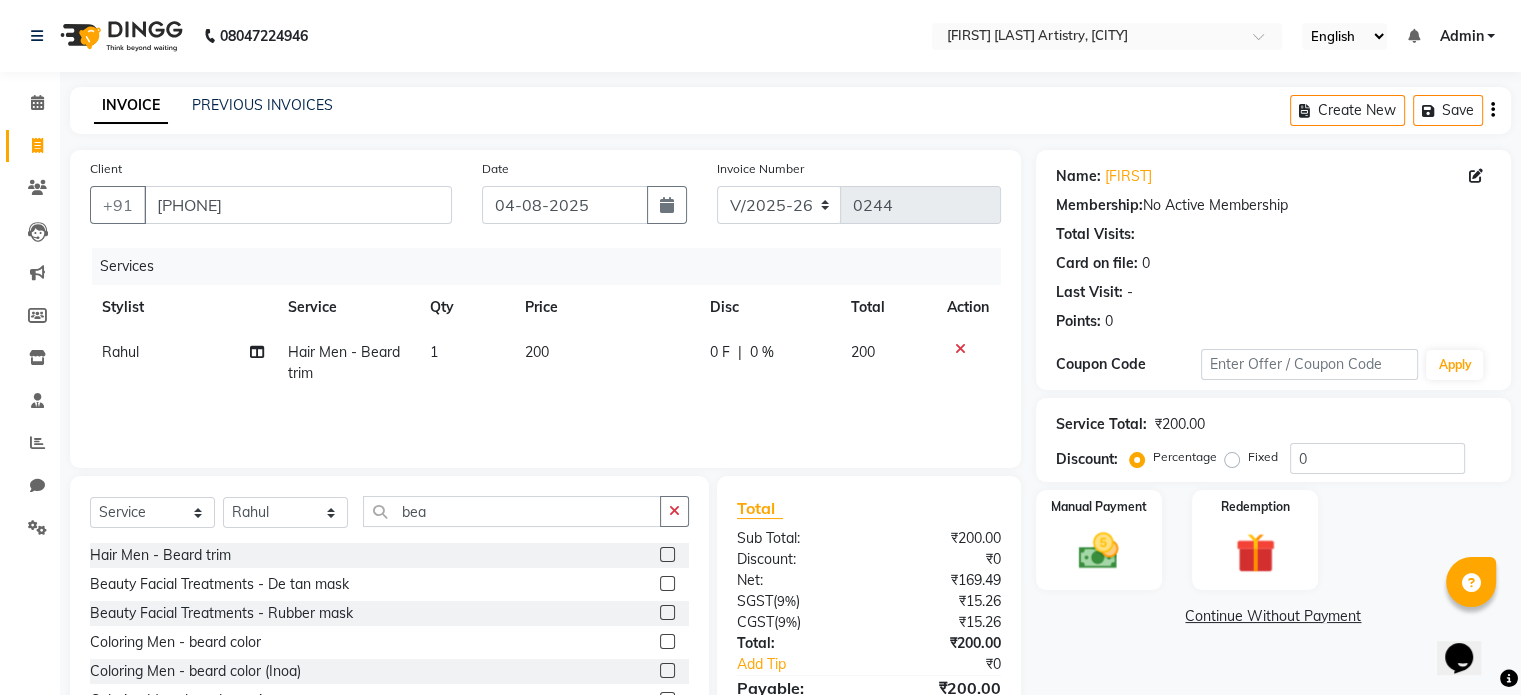 click on "Rahul Hair Men - Beard trim 1 200 0 F | 0 % 200" 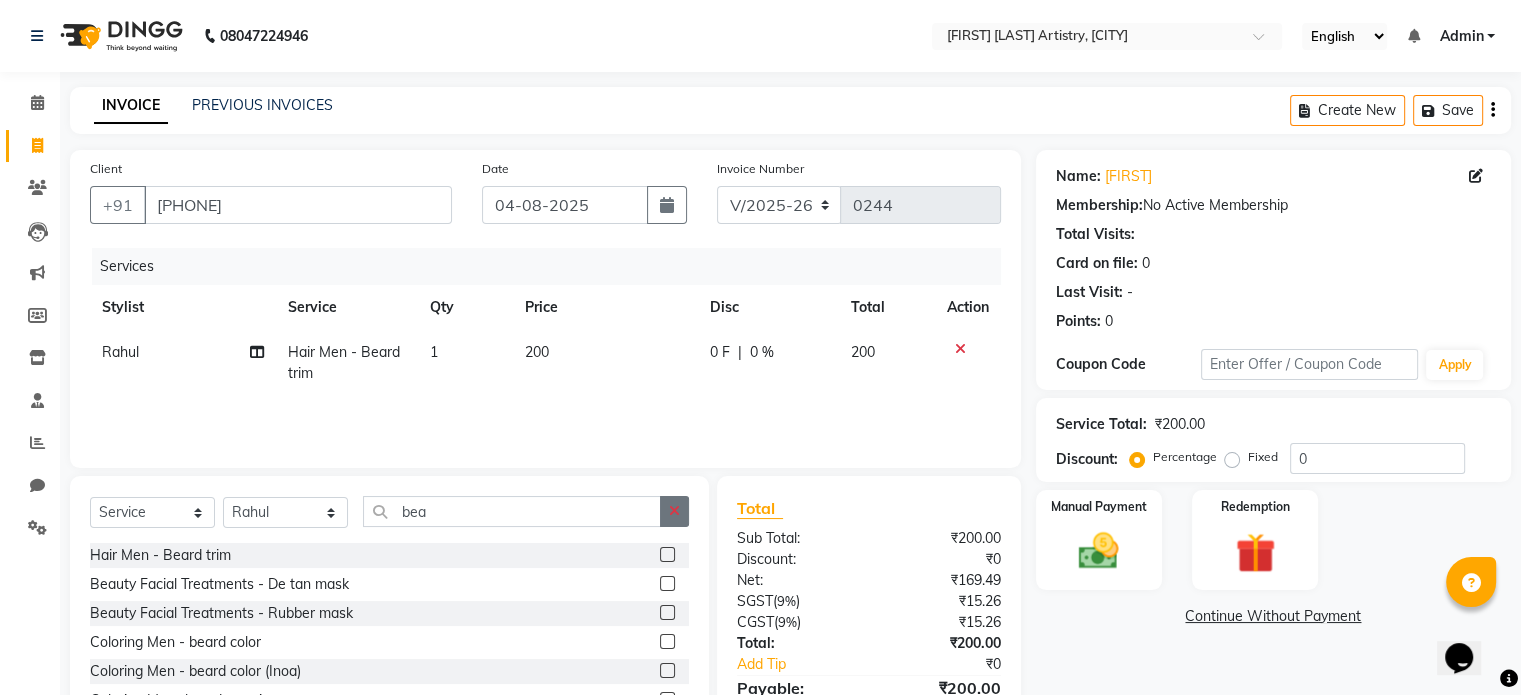 click 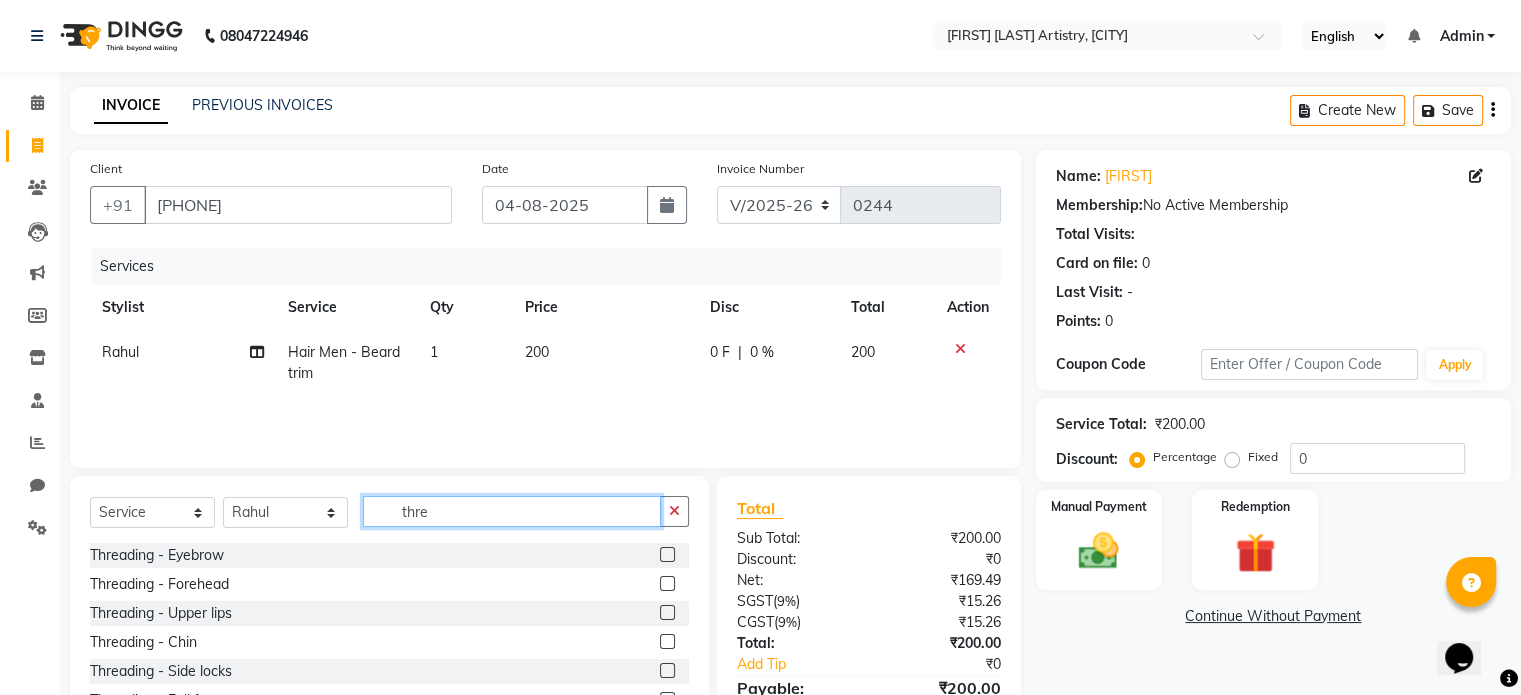 scroll, scrollTop: 3, scrollLeft: 0, axis: vertical 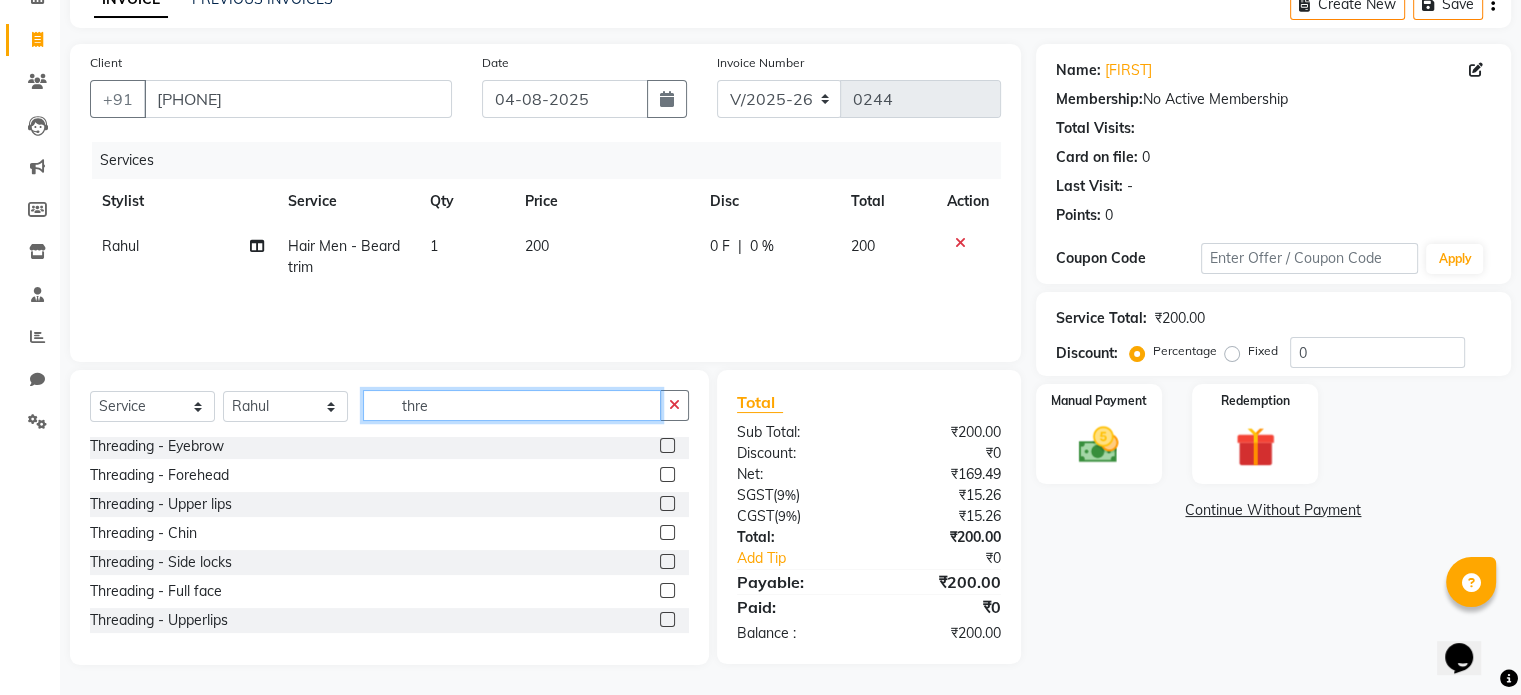 type on "thre" 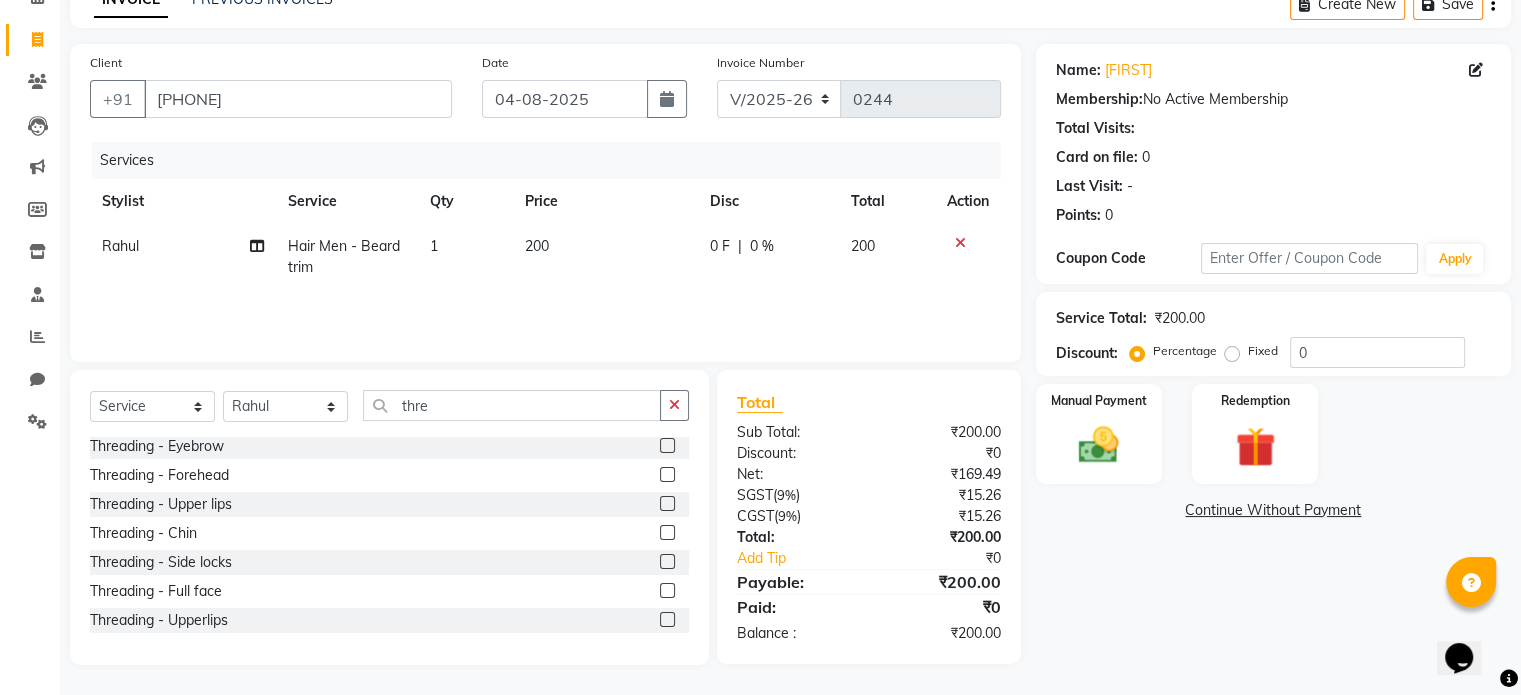 click 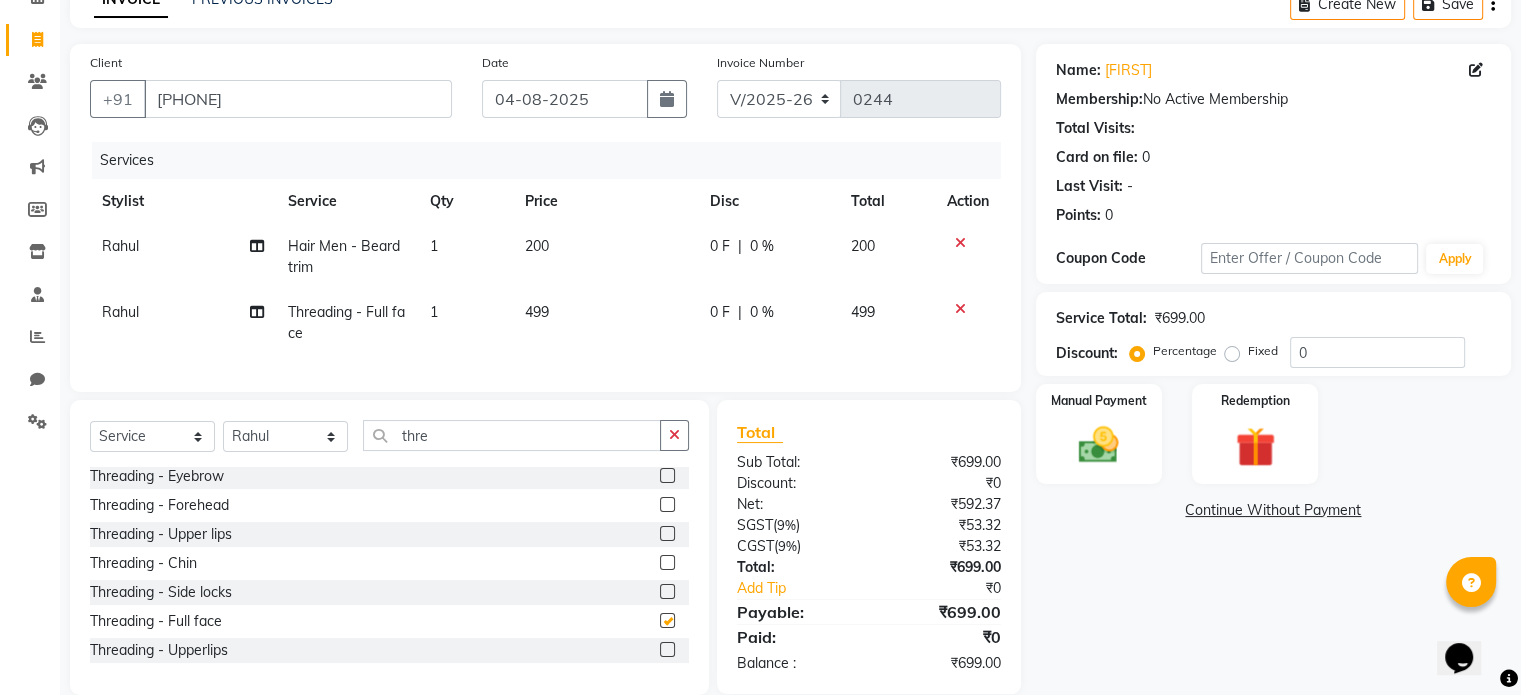 checkbox on "false" 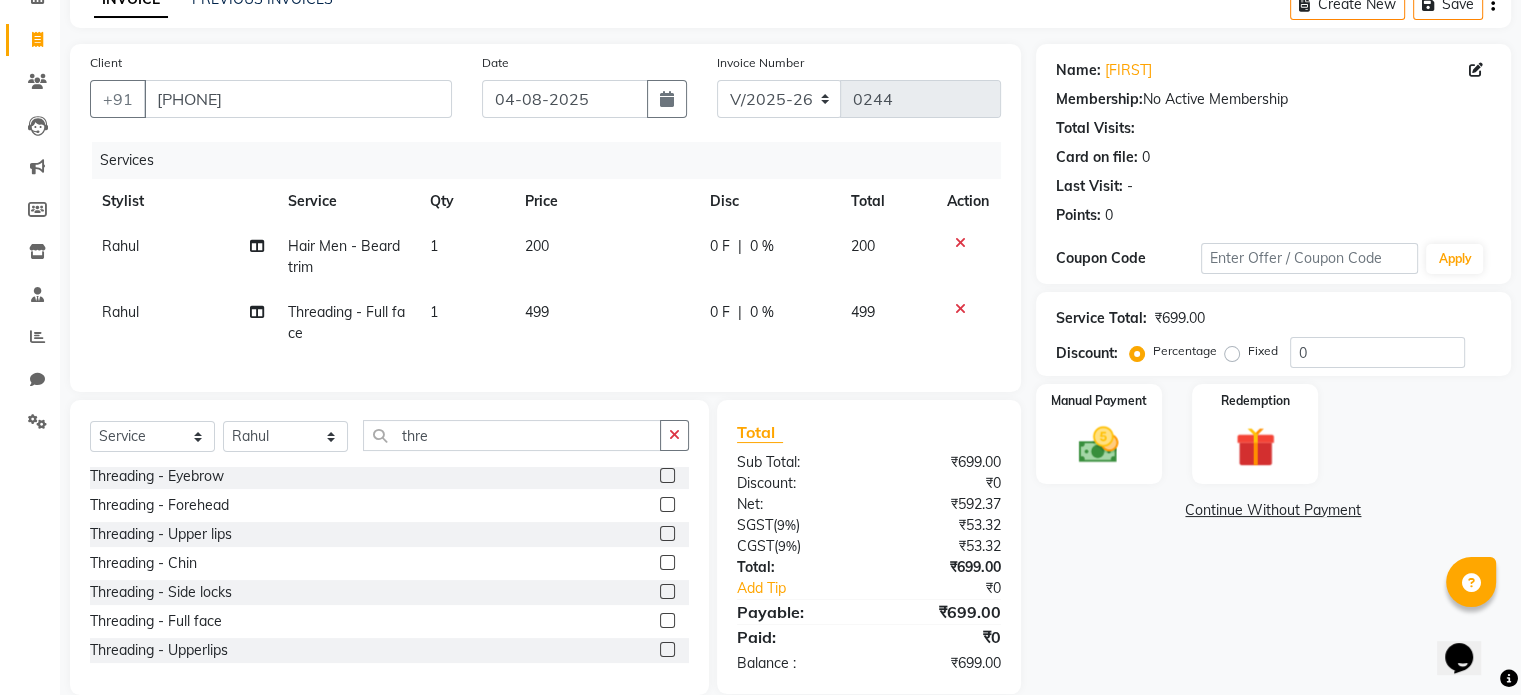 click 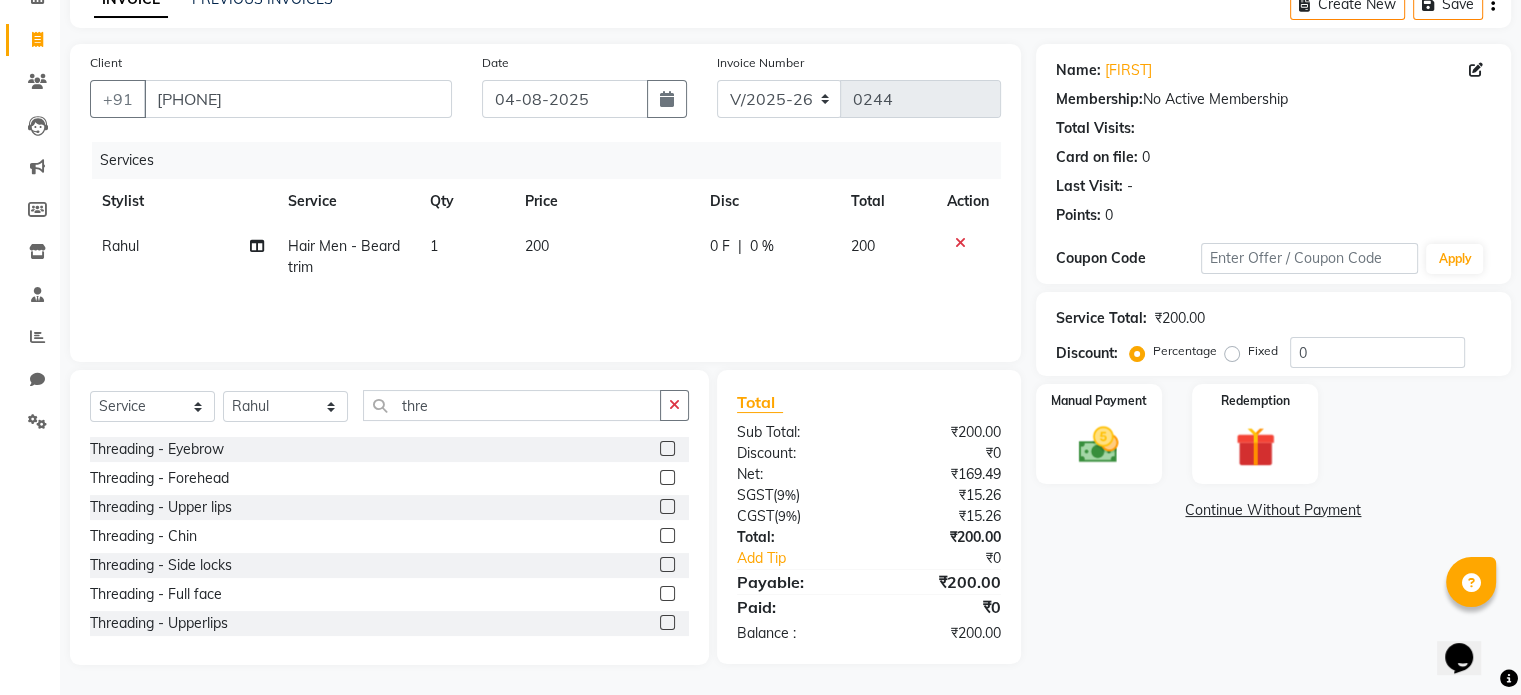 scroll, scrollTop: 3, scrollLeft: 0, axis: vertical 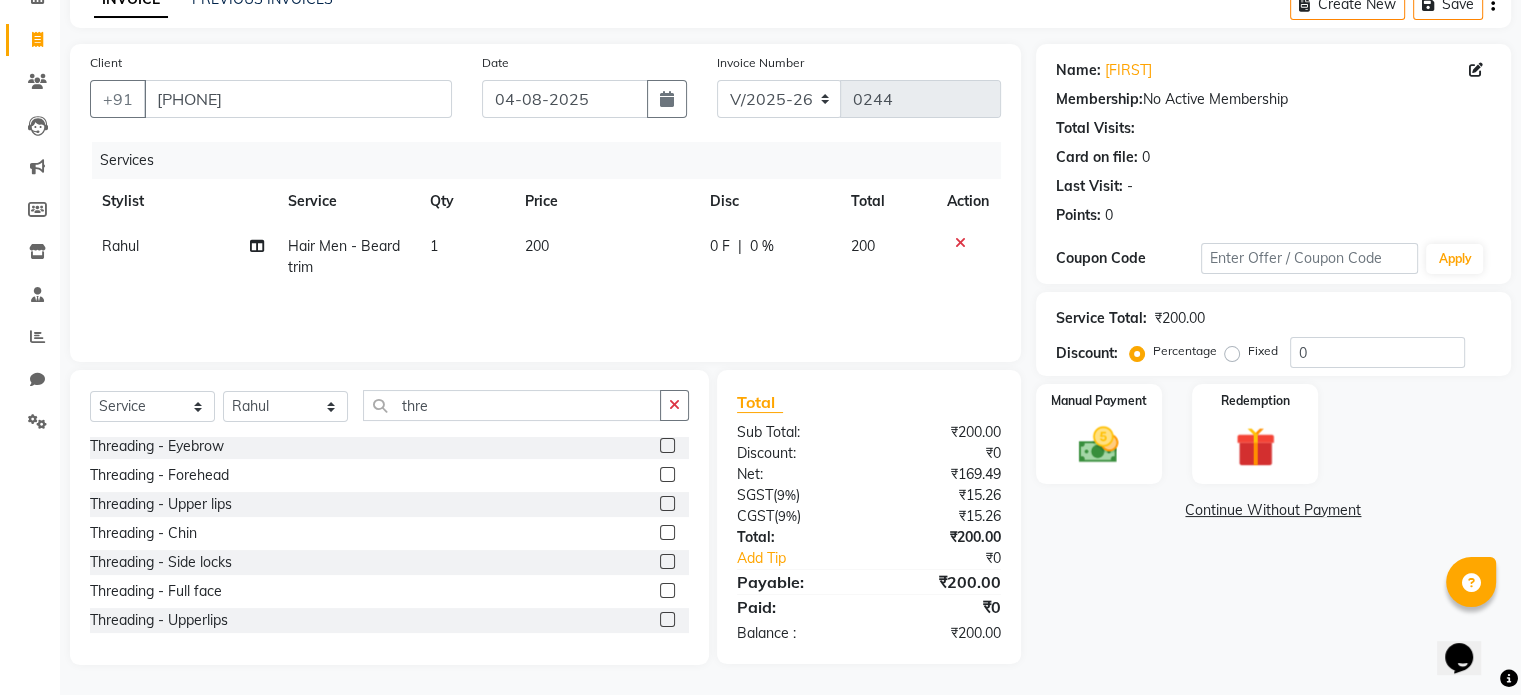 click 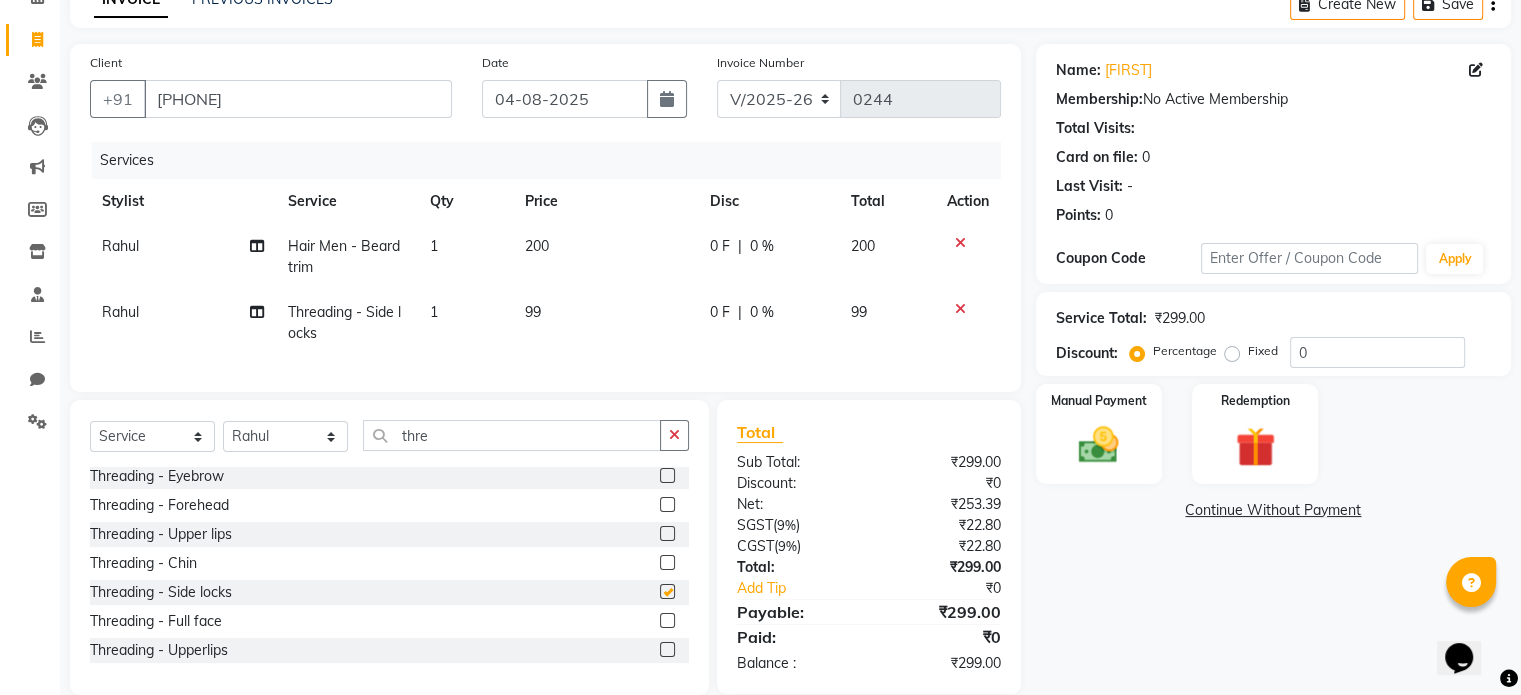 checkbox on "false" 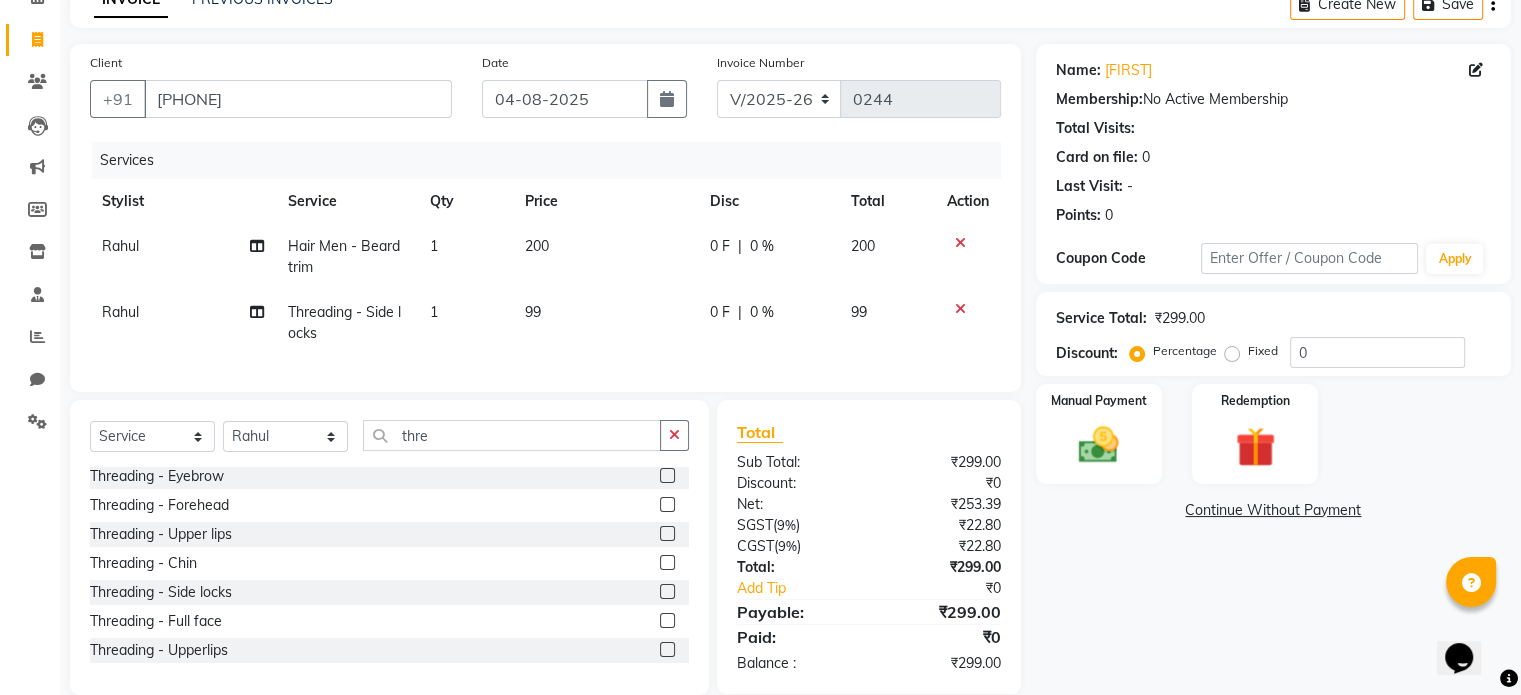 click on "99" 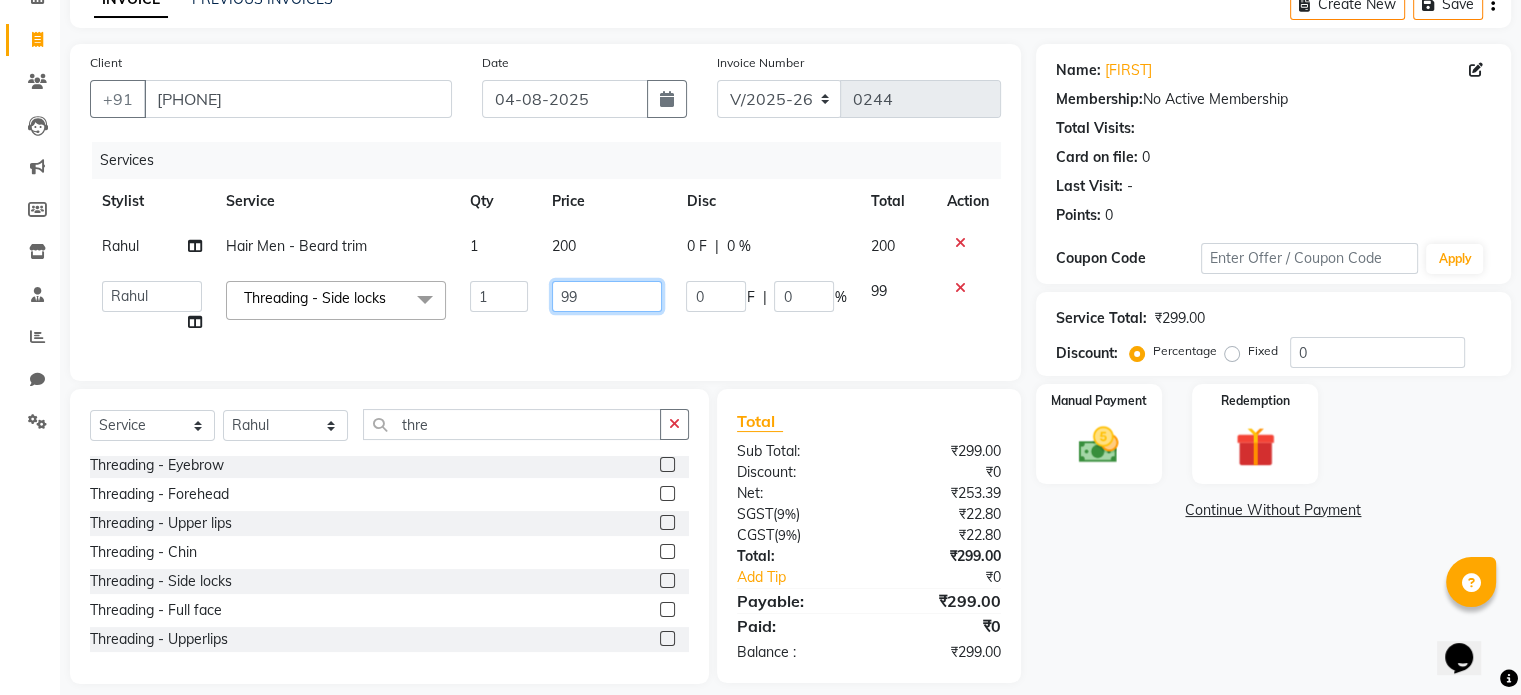 click on "99" 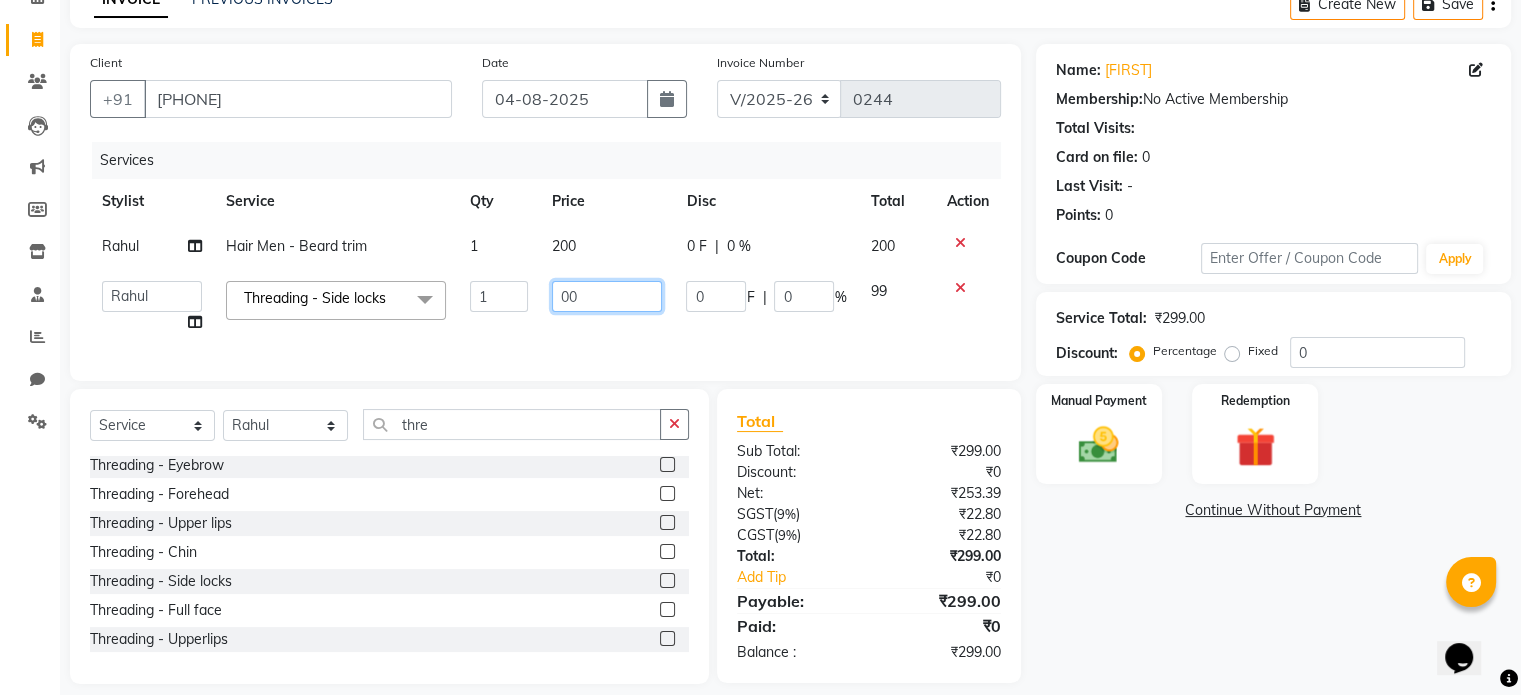 type on "0" 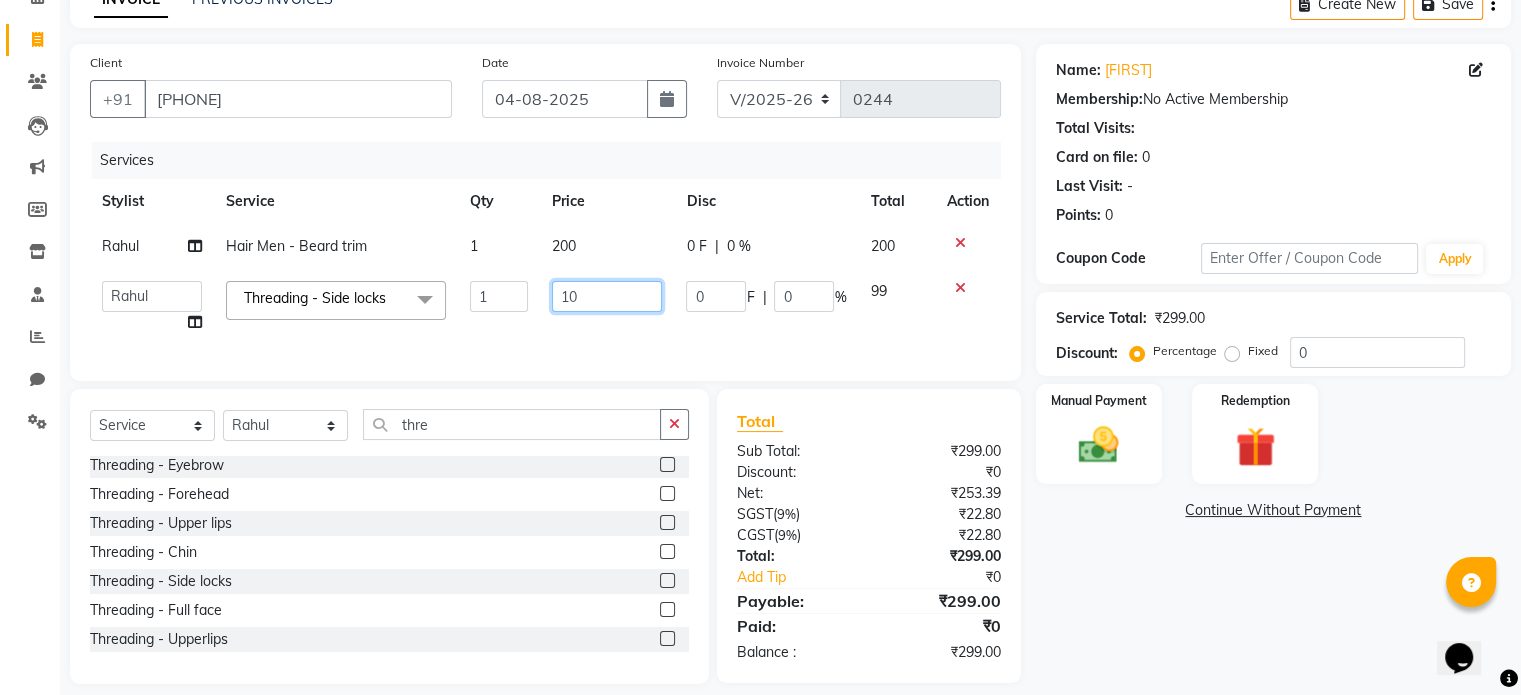 type on "100" 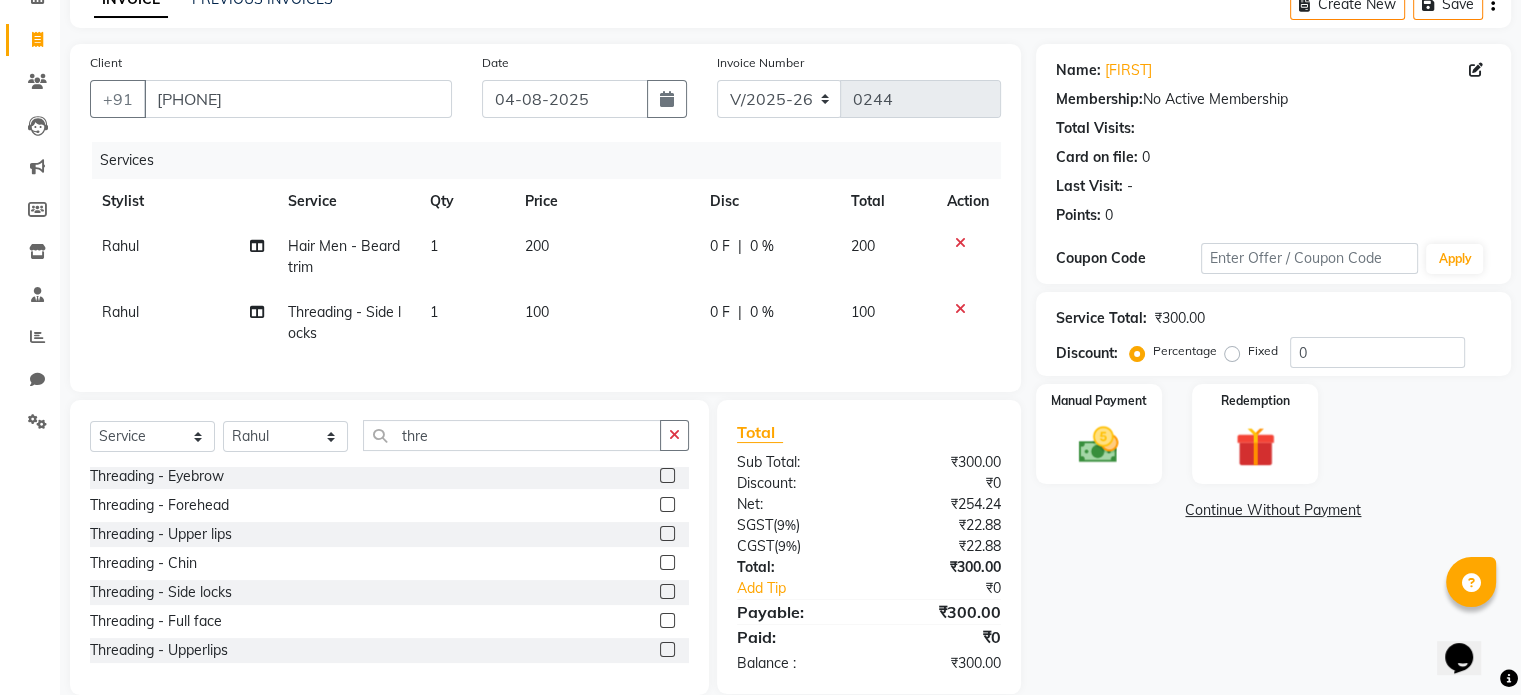 click on "100" 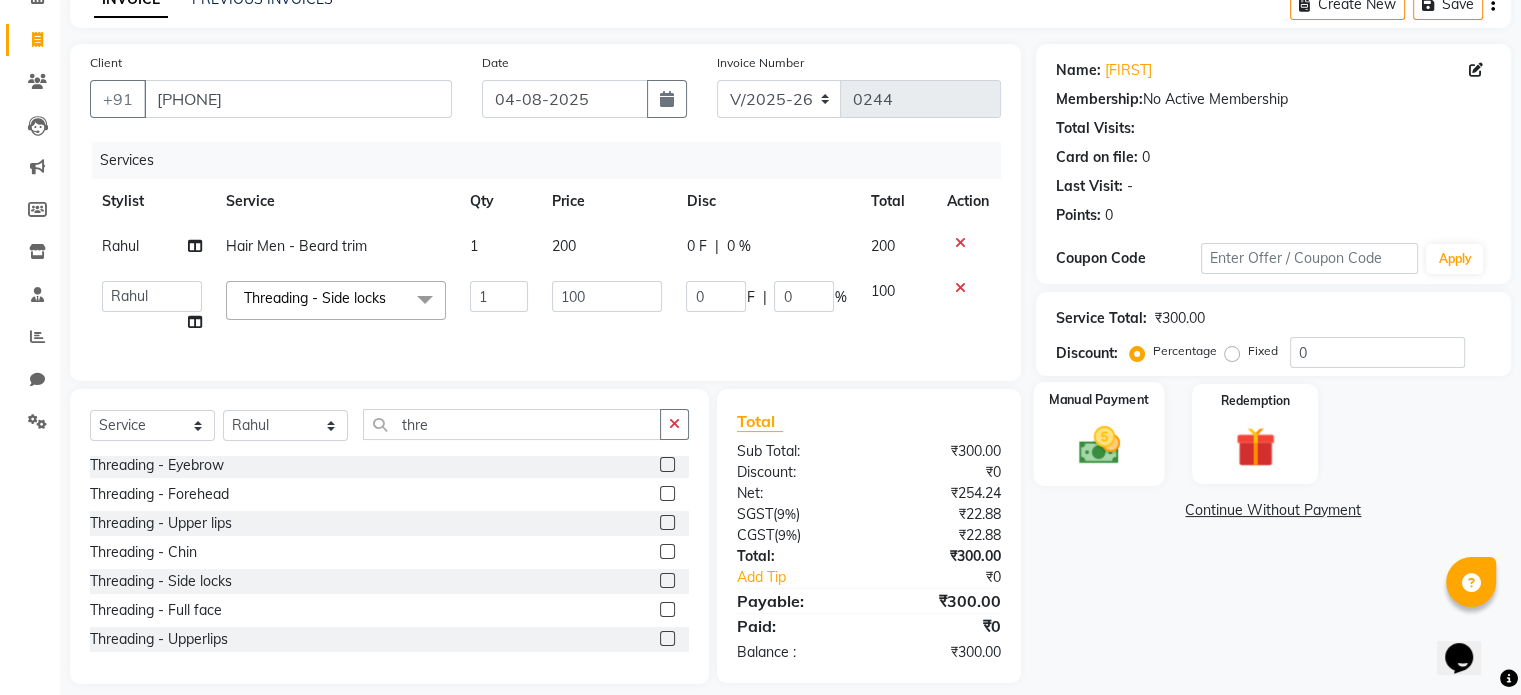 click 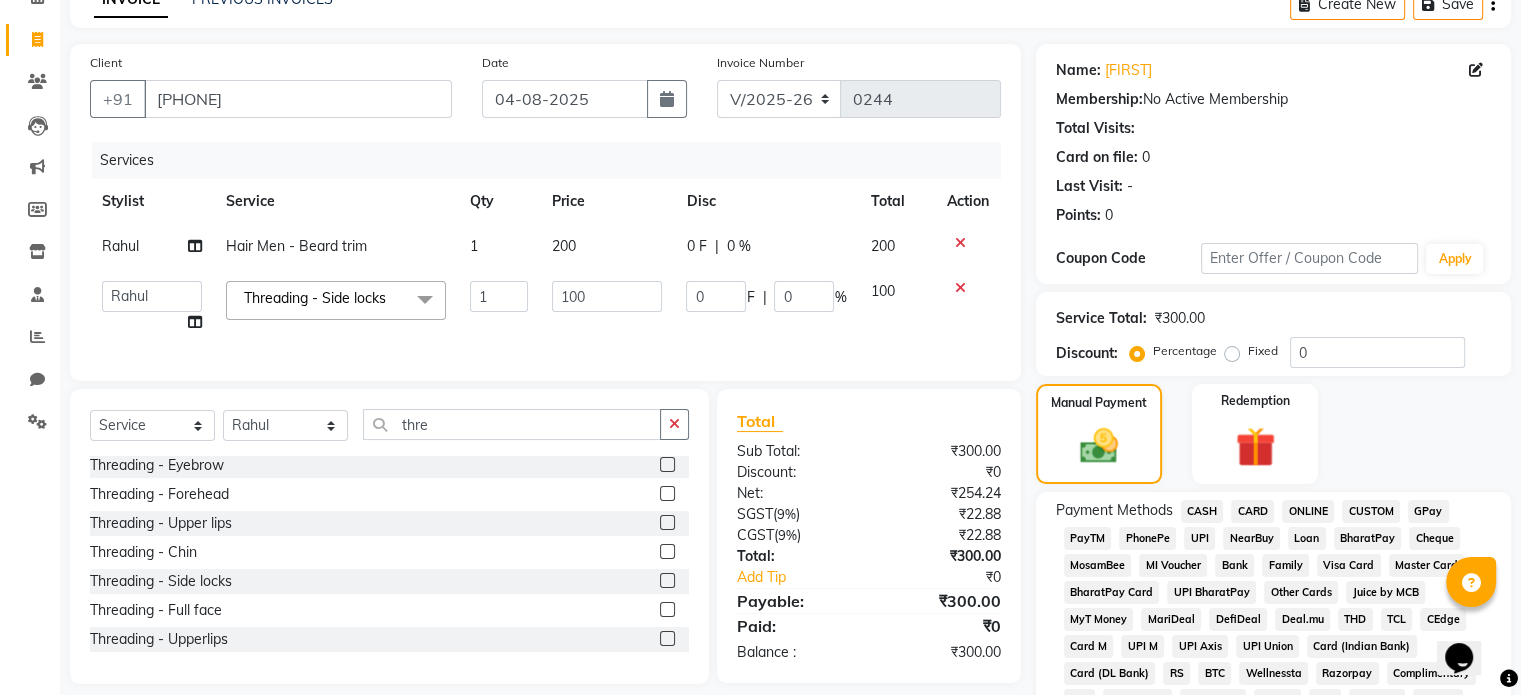 click on "UPI" 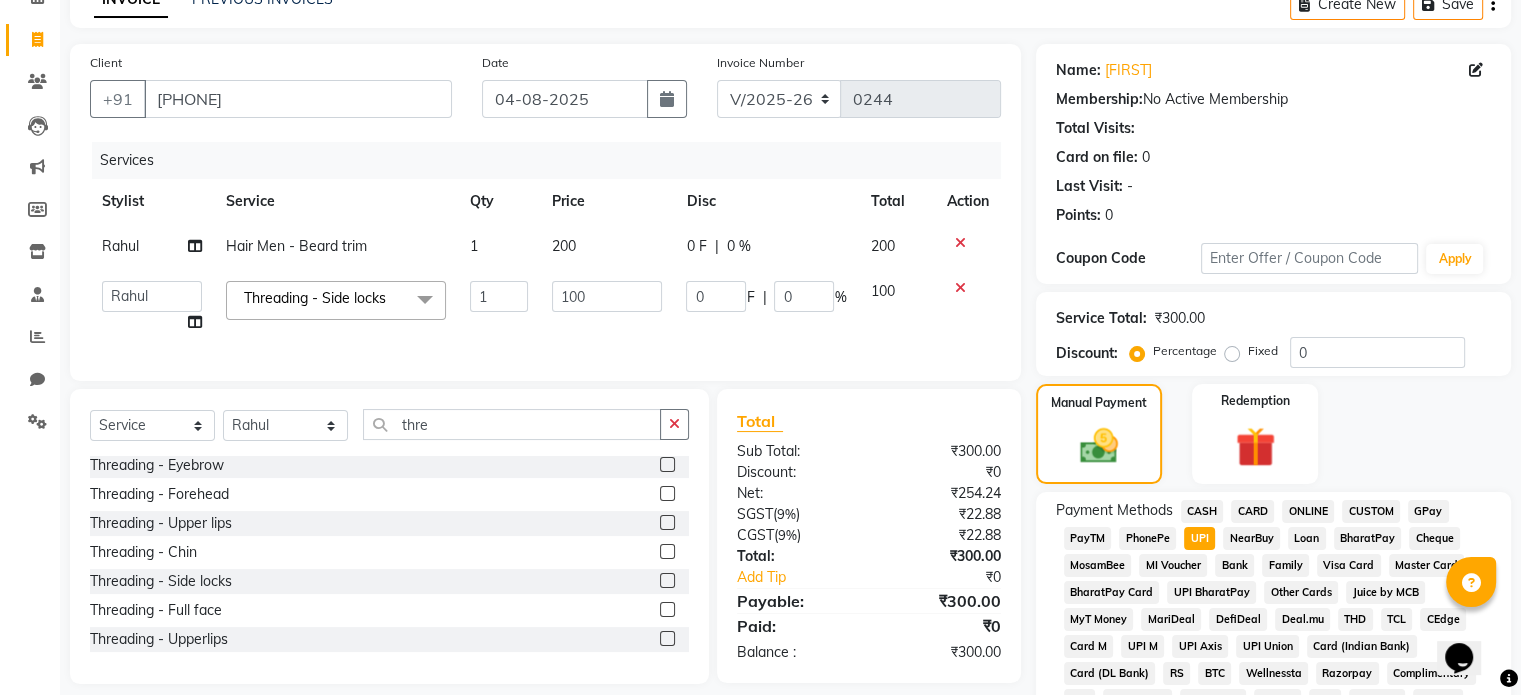 scroll, scrollTop: 728, scrollLeft: 0, axis: vertical 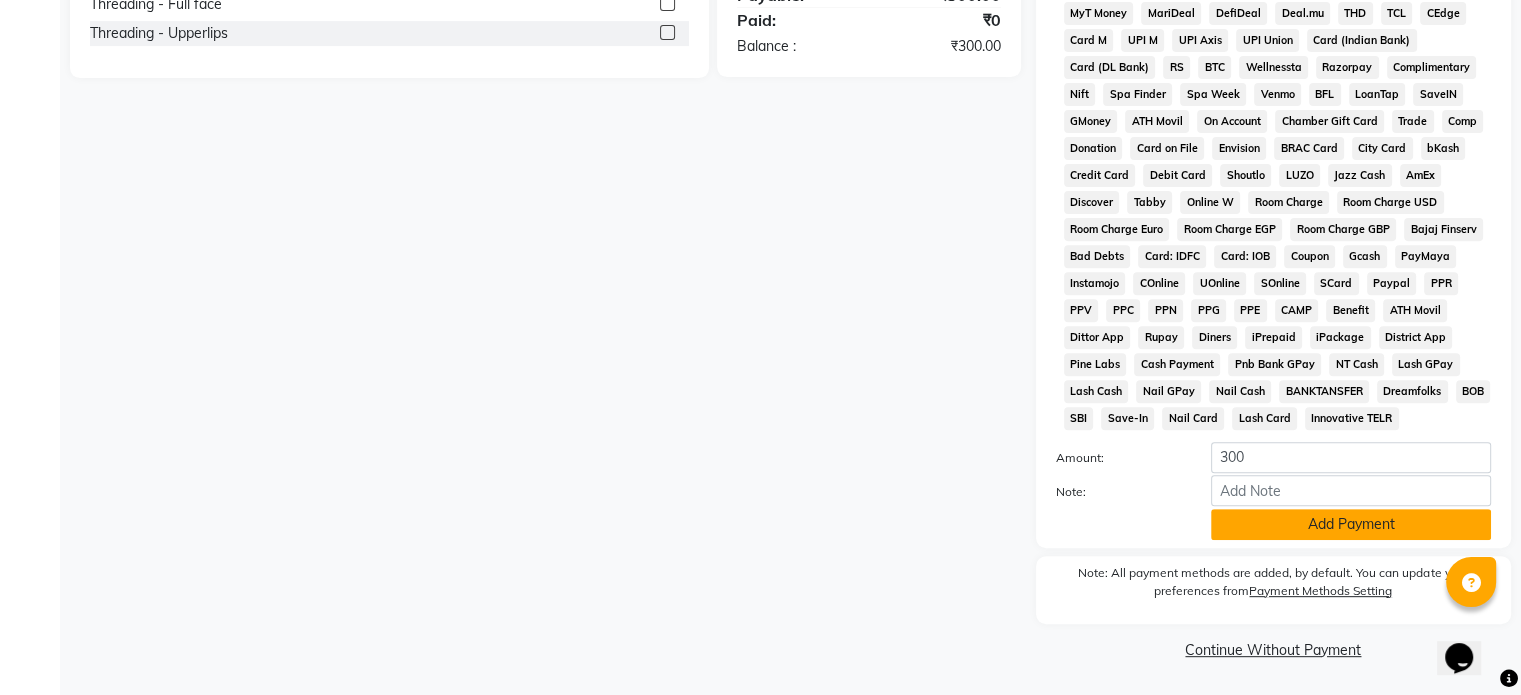 click on "Add Payment" 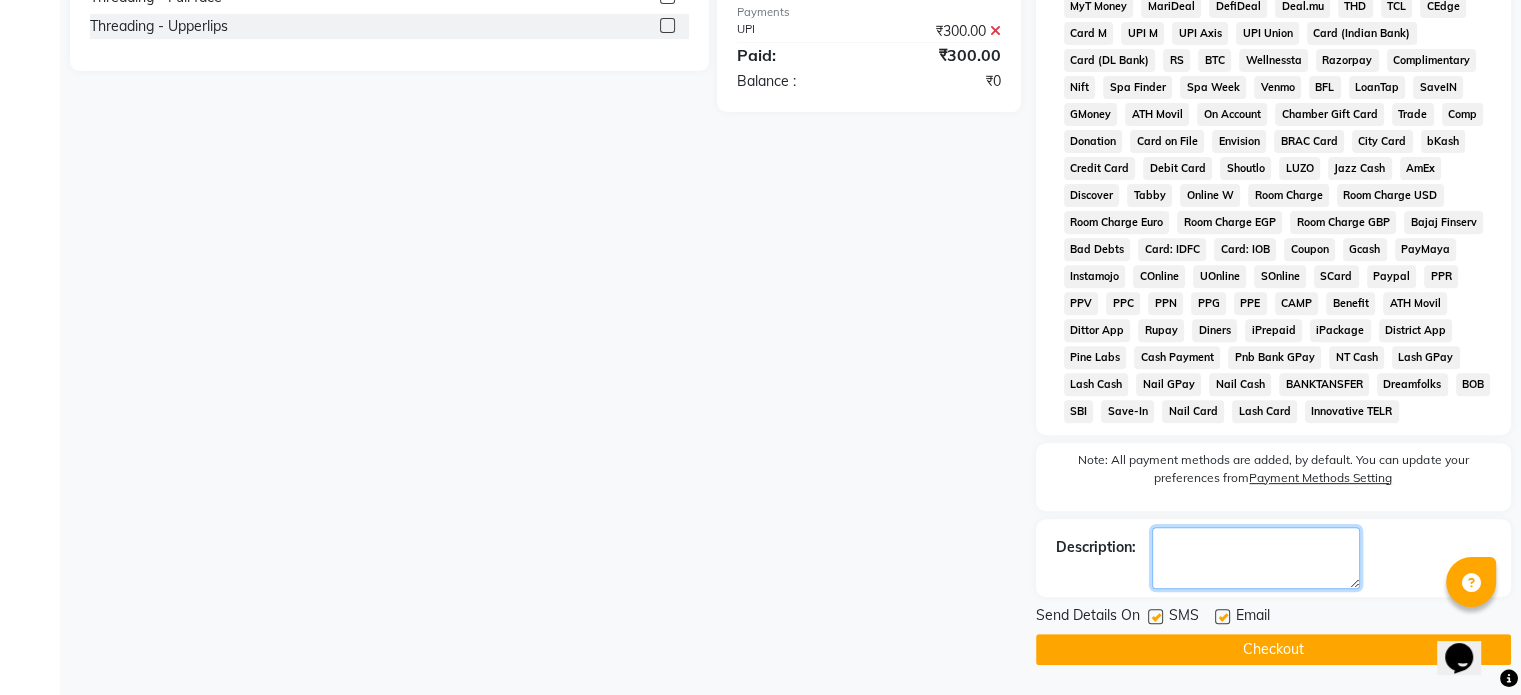 click 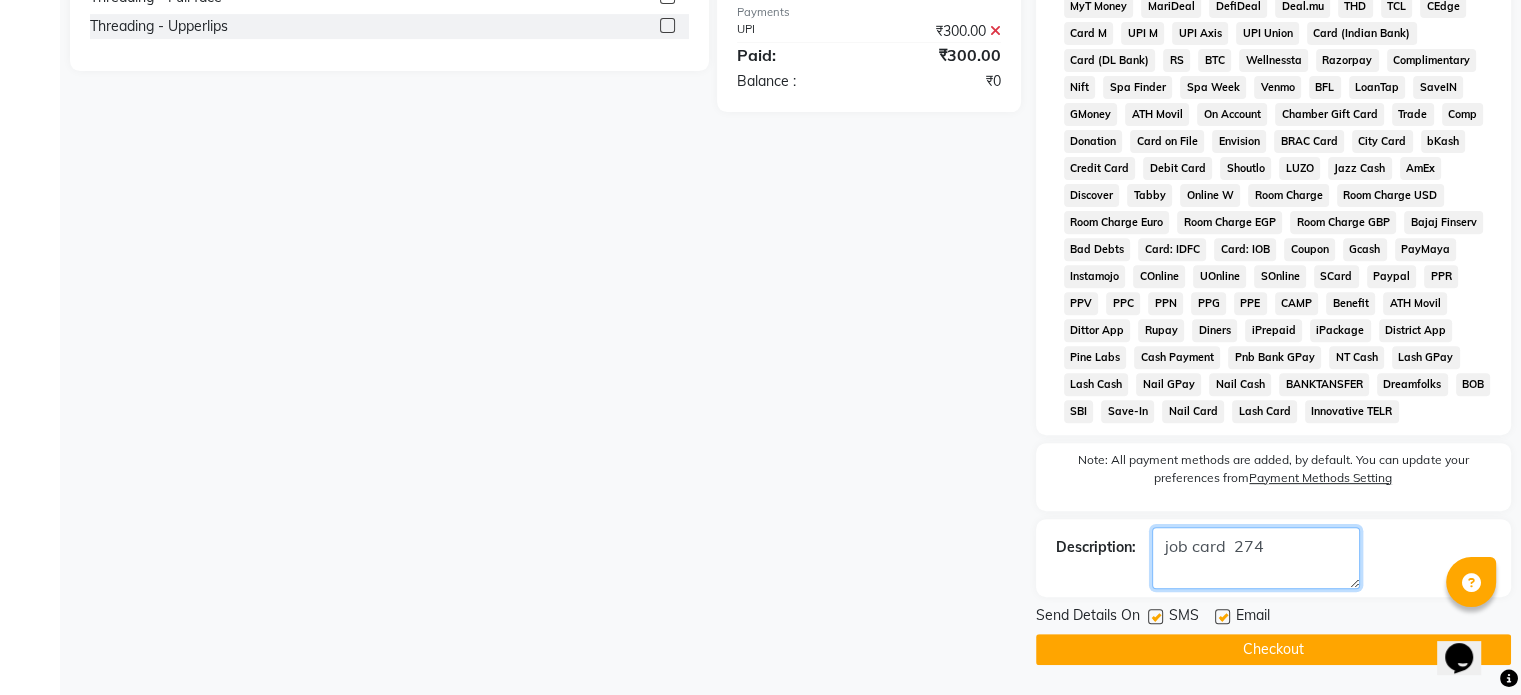 type on "job card  274" 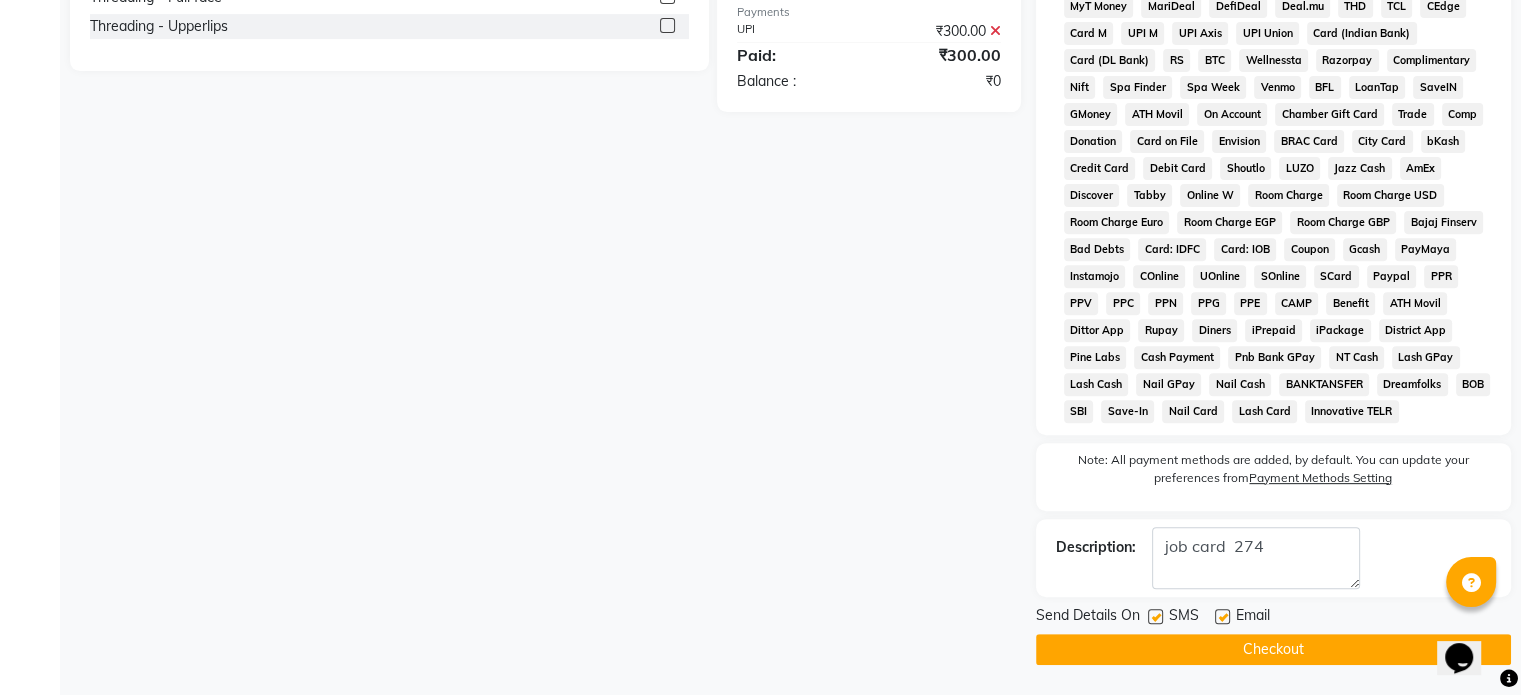 click on "Checkout" 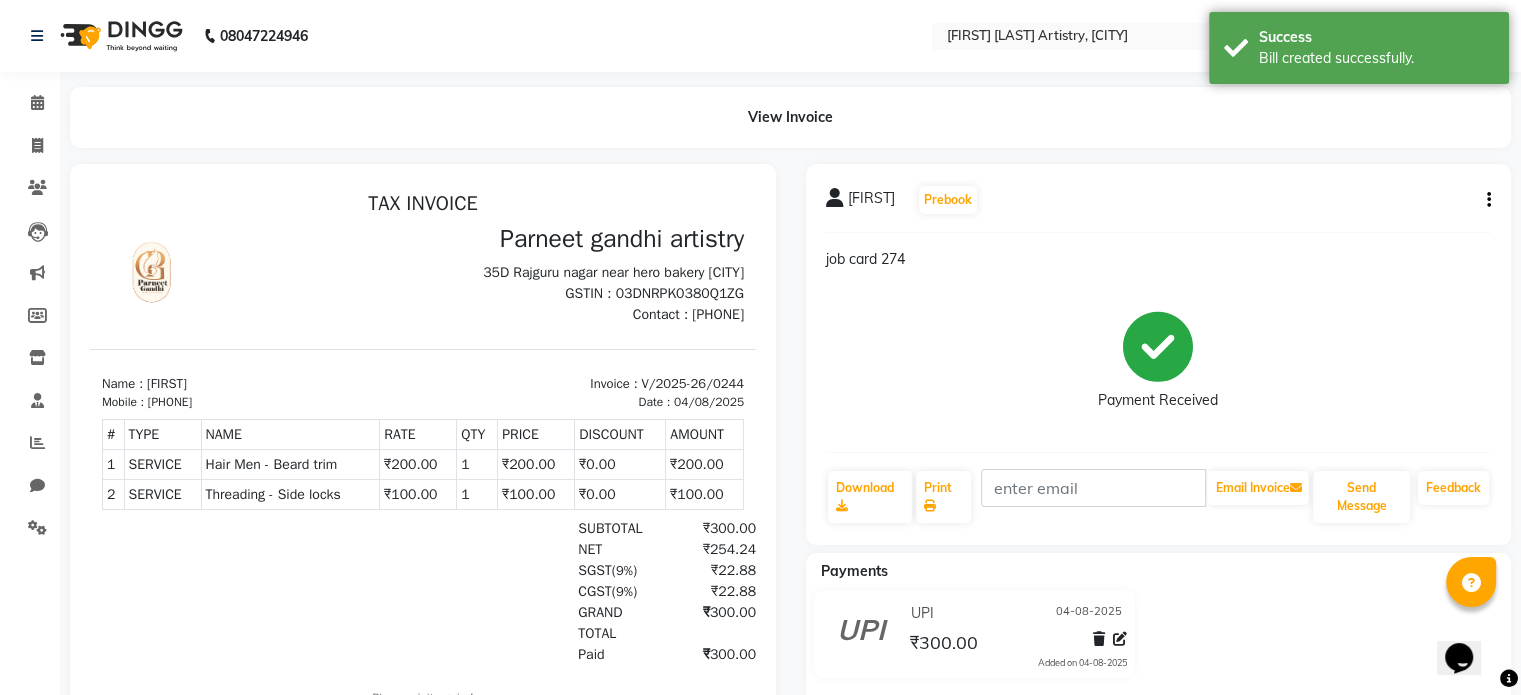 scroll, scrollTop: 0, scrollLeft: 0, axis: both 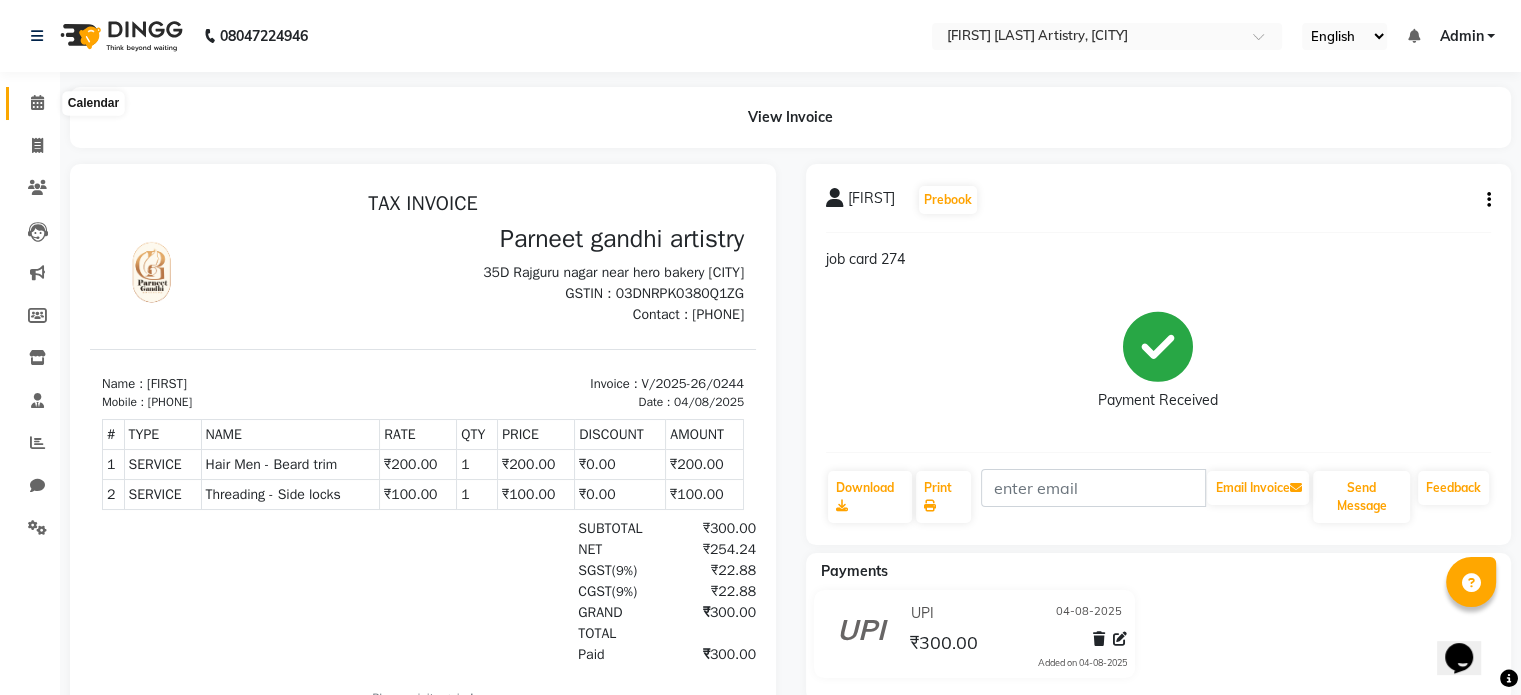 click 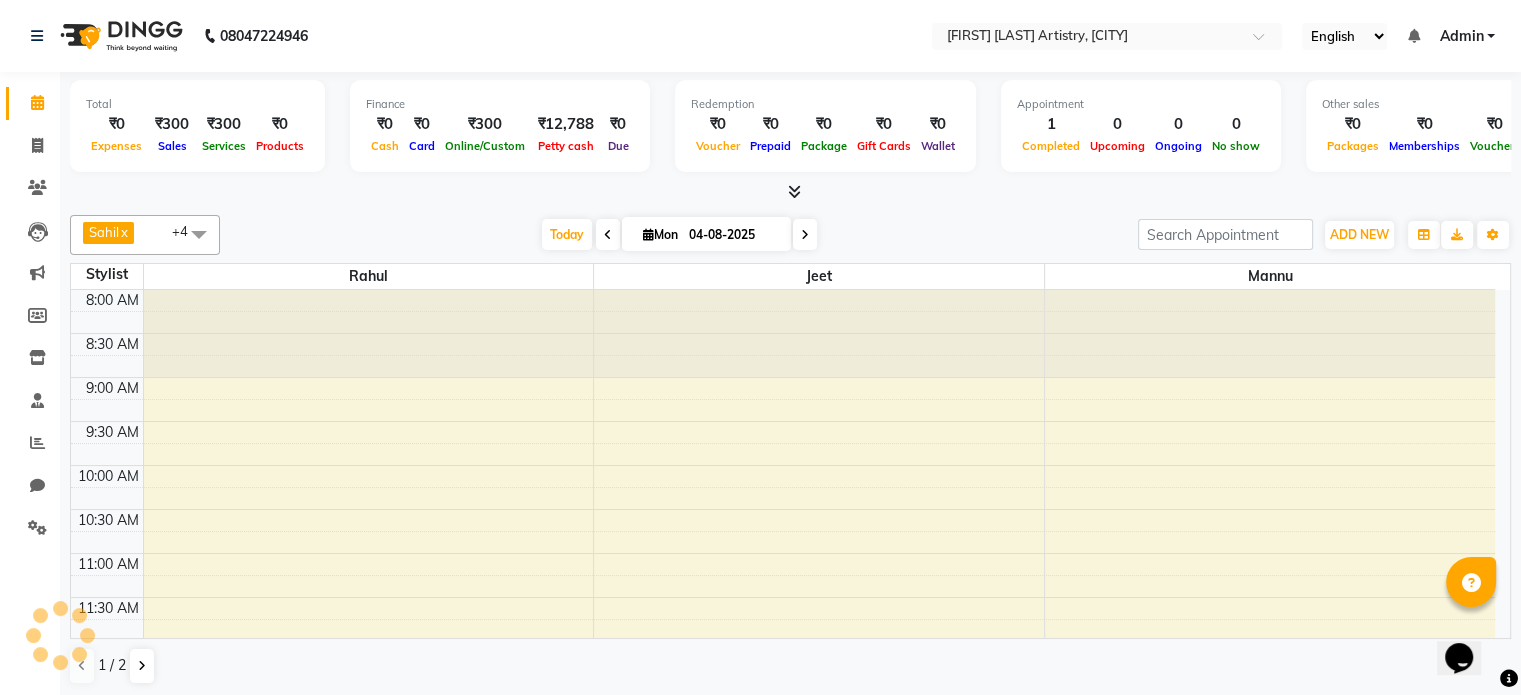 scroll, scrollTop: 0, scrollLeft: 0, axis: both 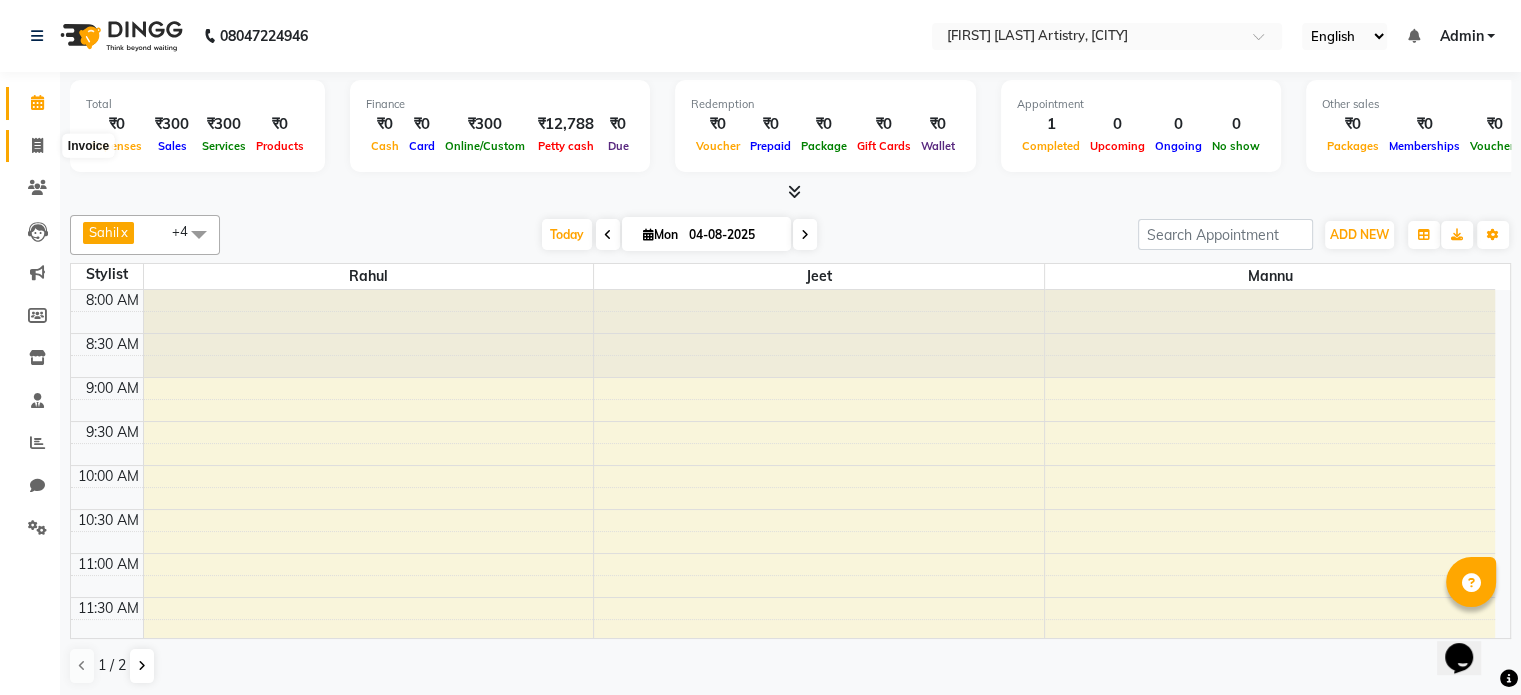 click 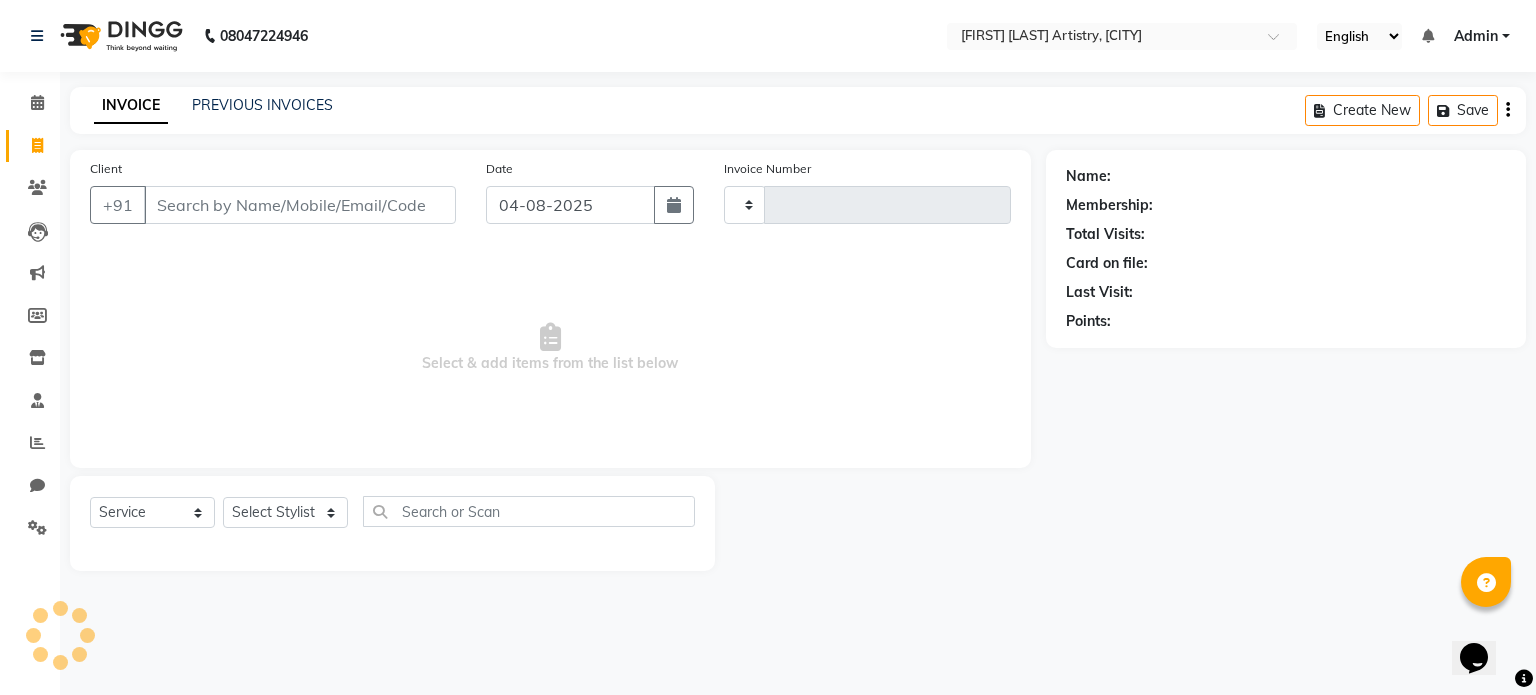 type on "0245" 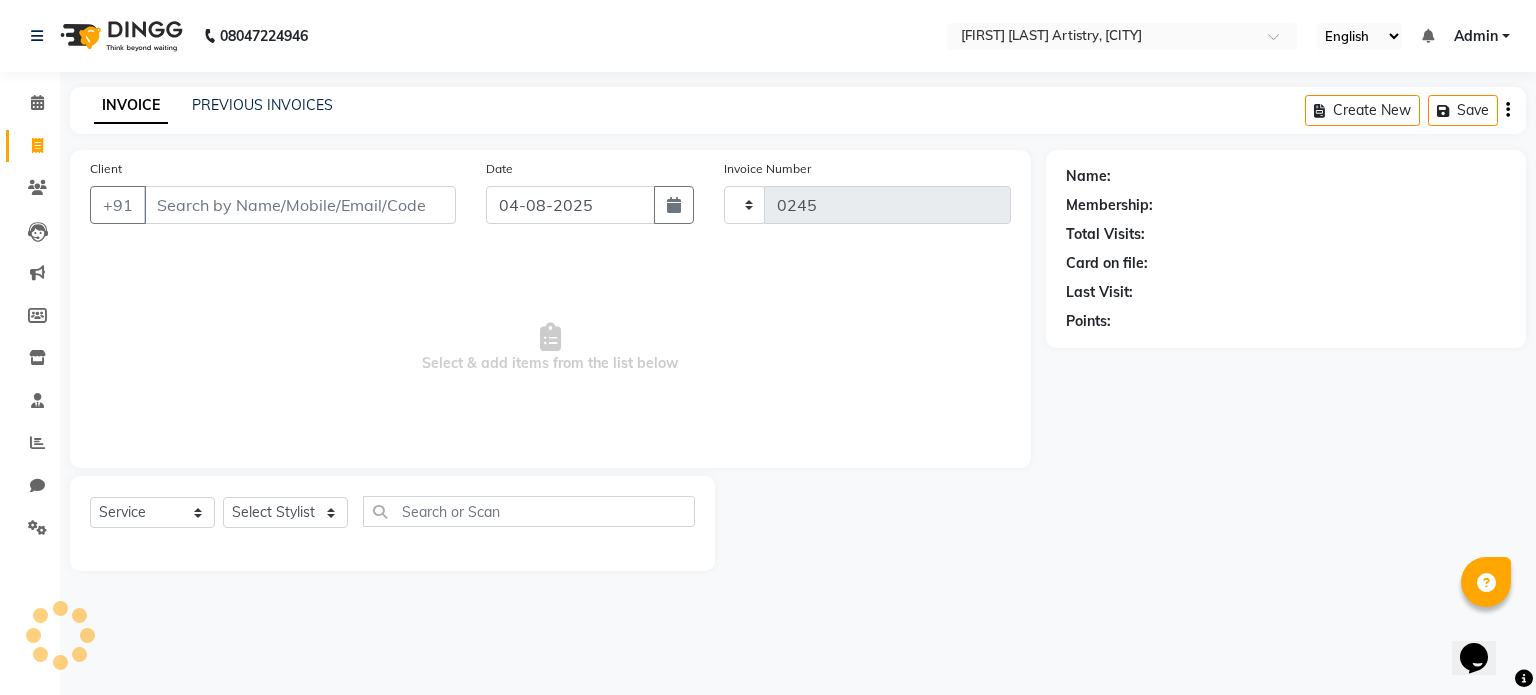 select on "8322" 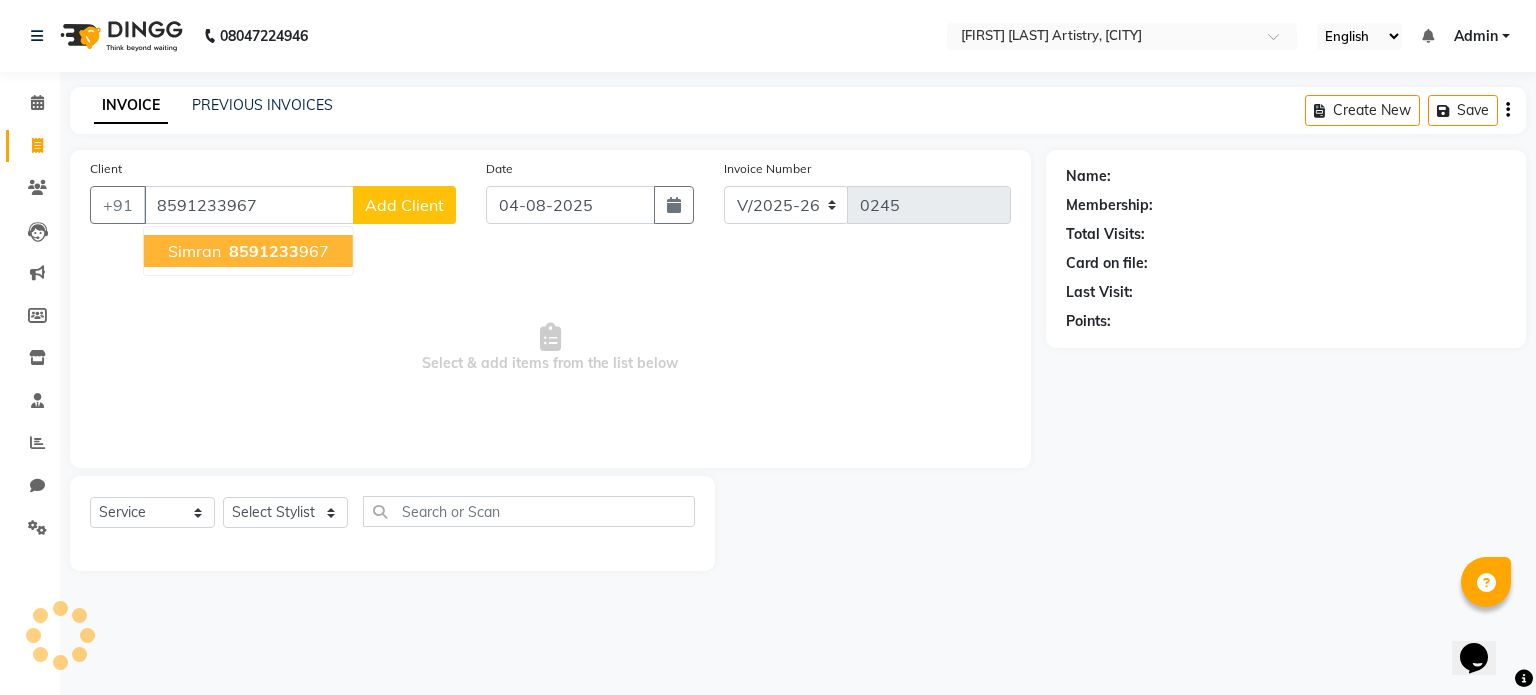 type on "8591233967" 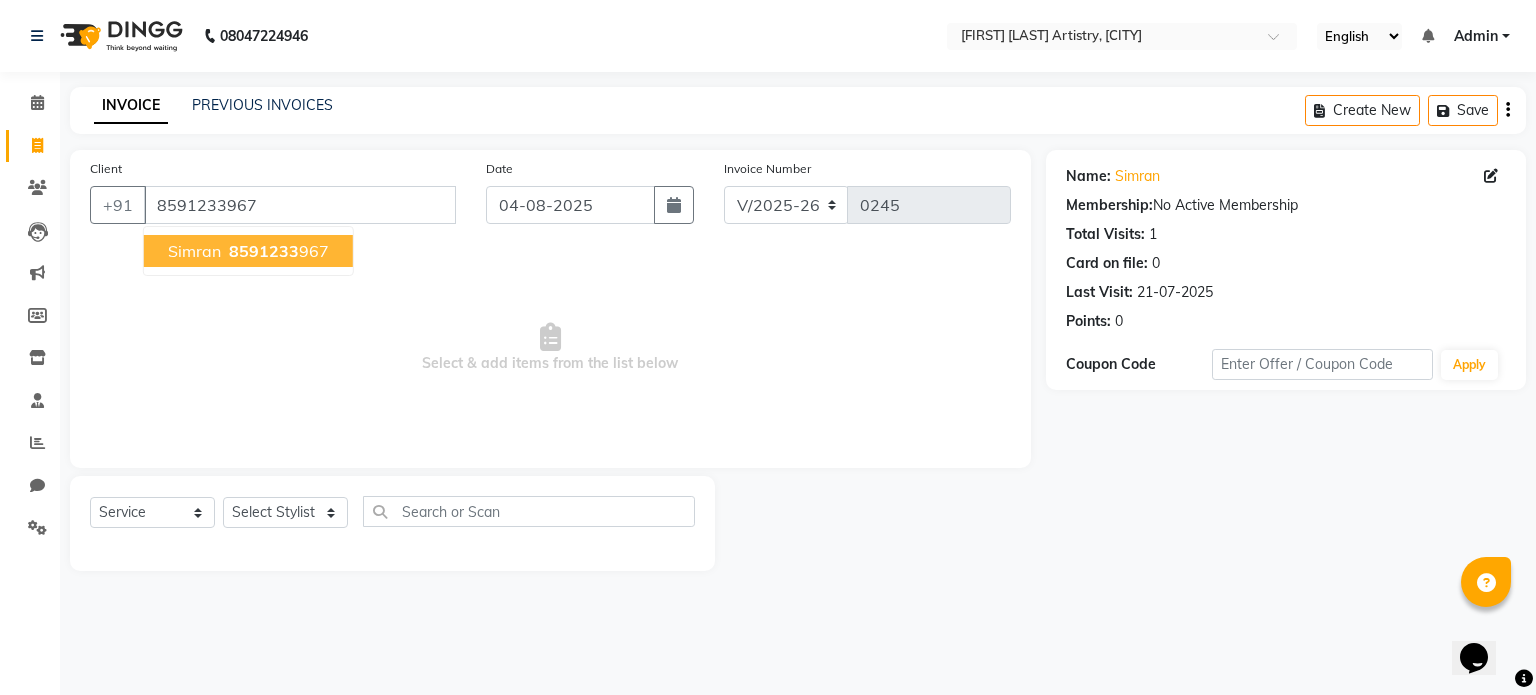 click on "simran" at bounding box center (194, 251) 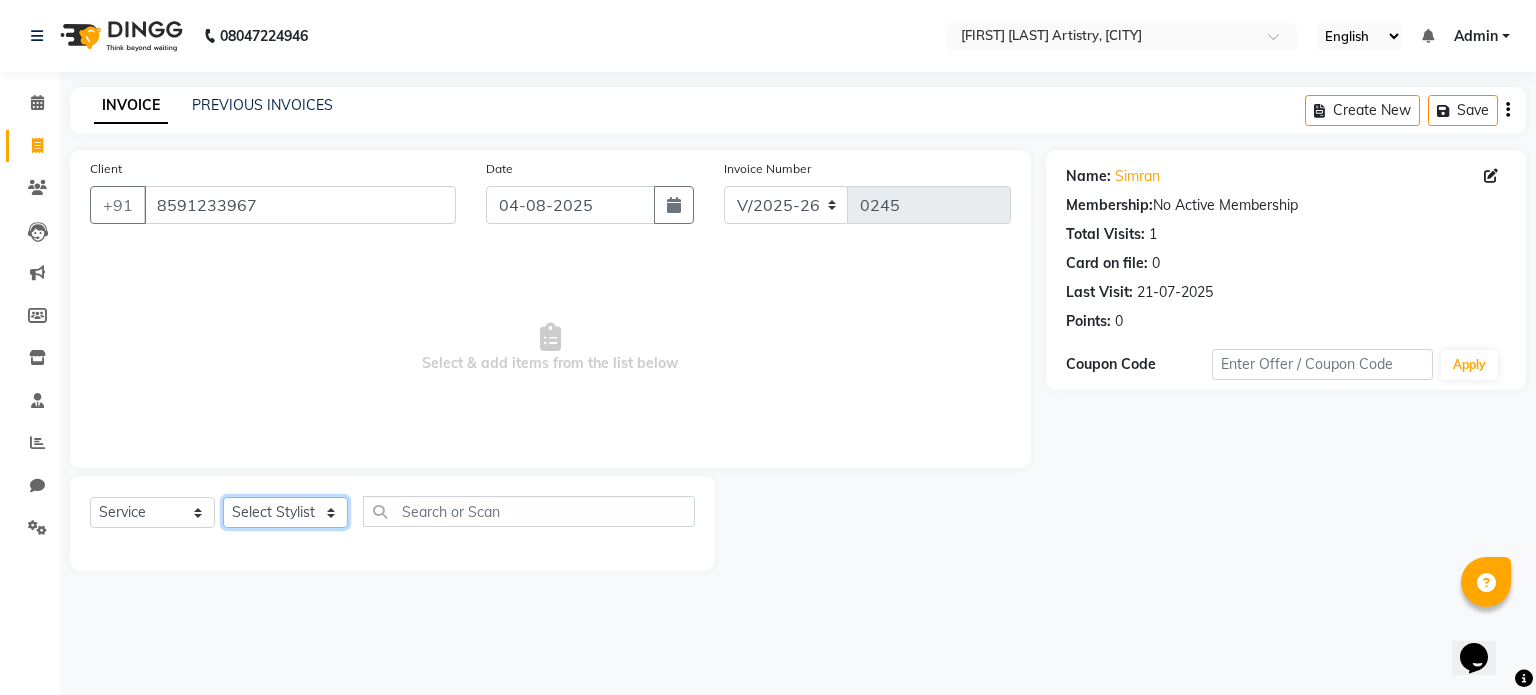 click on "Select Stylist Jeet Lakshmi Mannu Parneet Gandhi Rahul Sagar Sahil Sana" 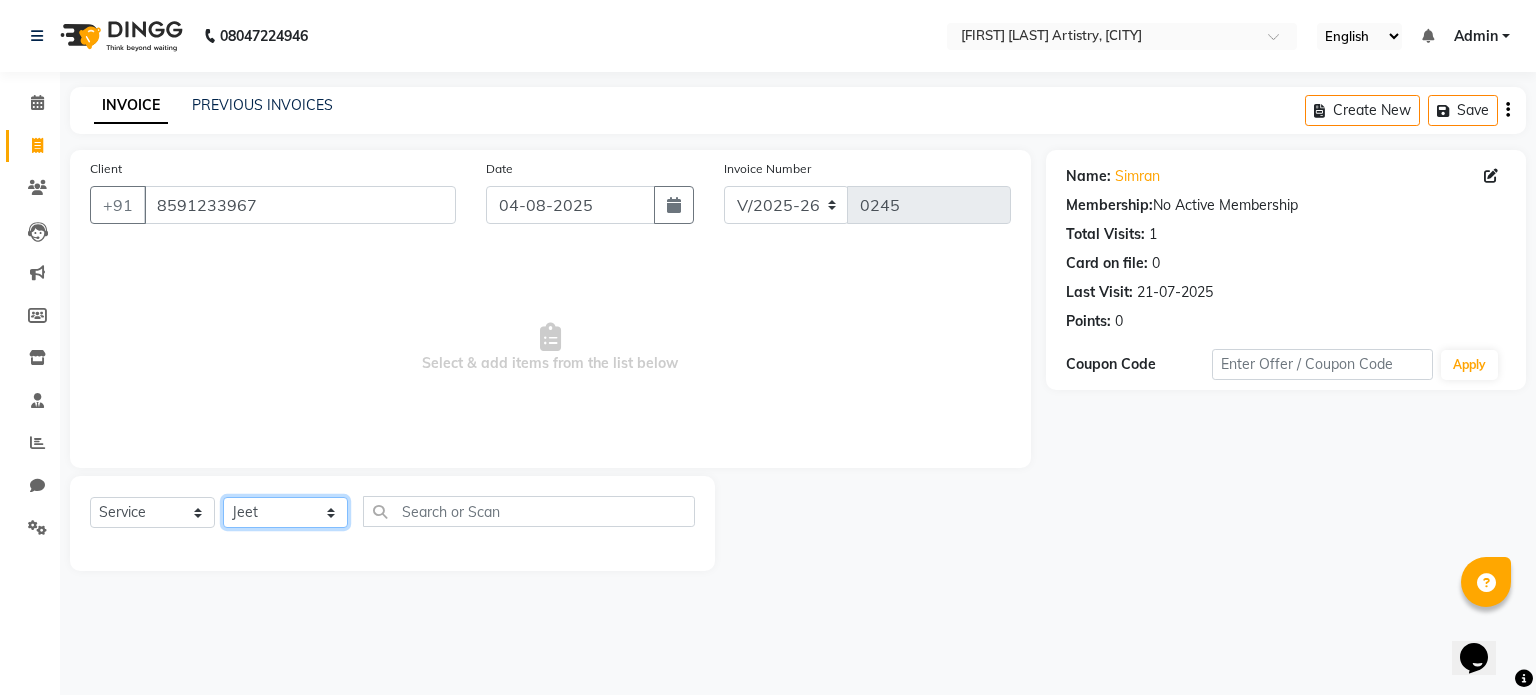 click on "Select Stylist Jeet Lakshmi Mannu Parneet Gandhi Rahul Sagar Sahil Sana" 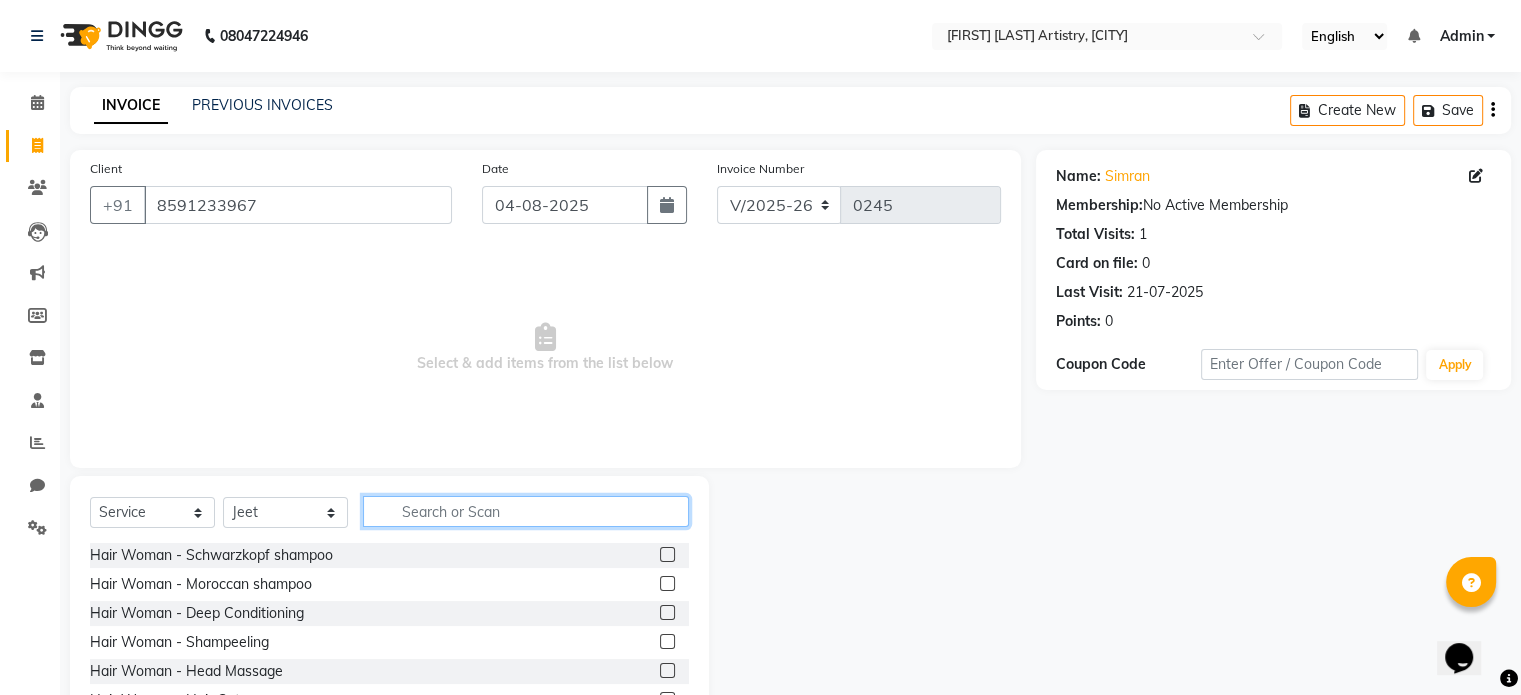 click 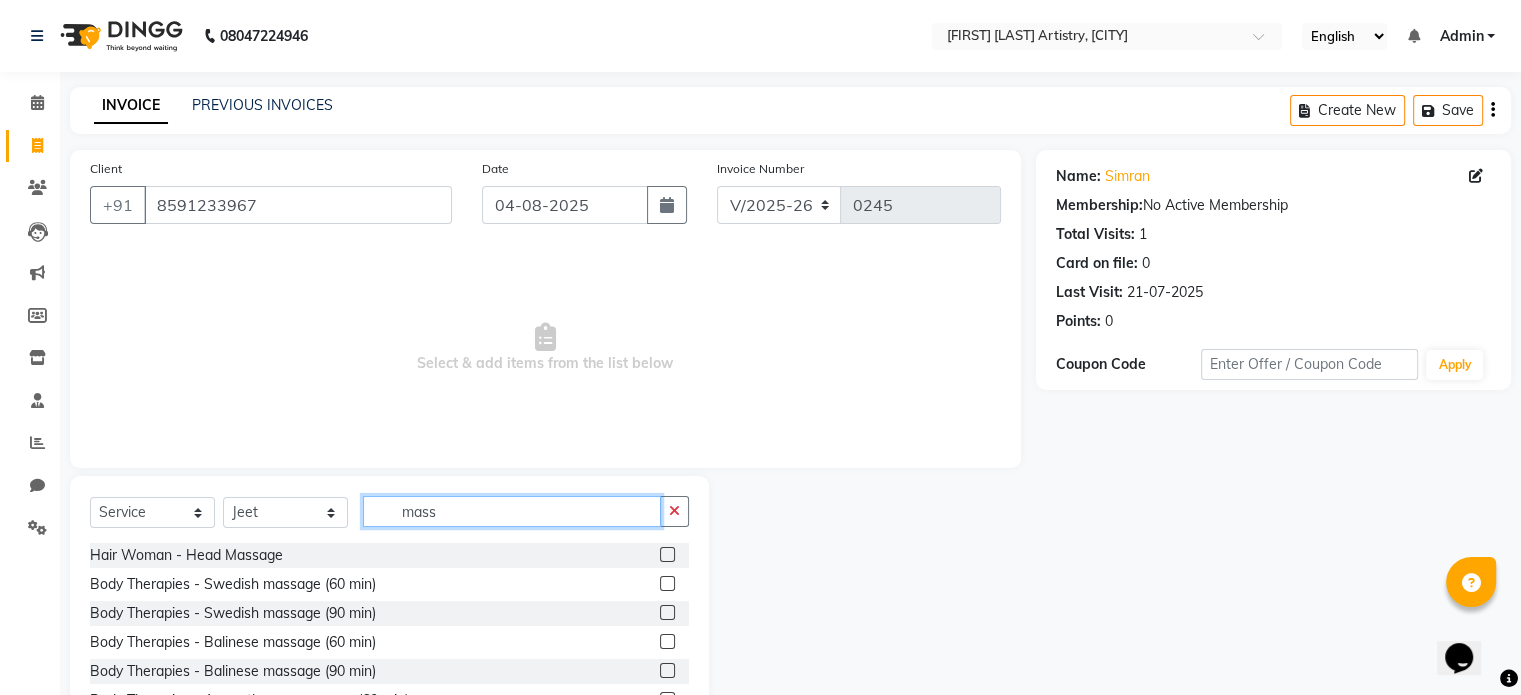 type on "mass" 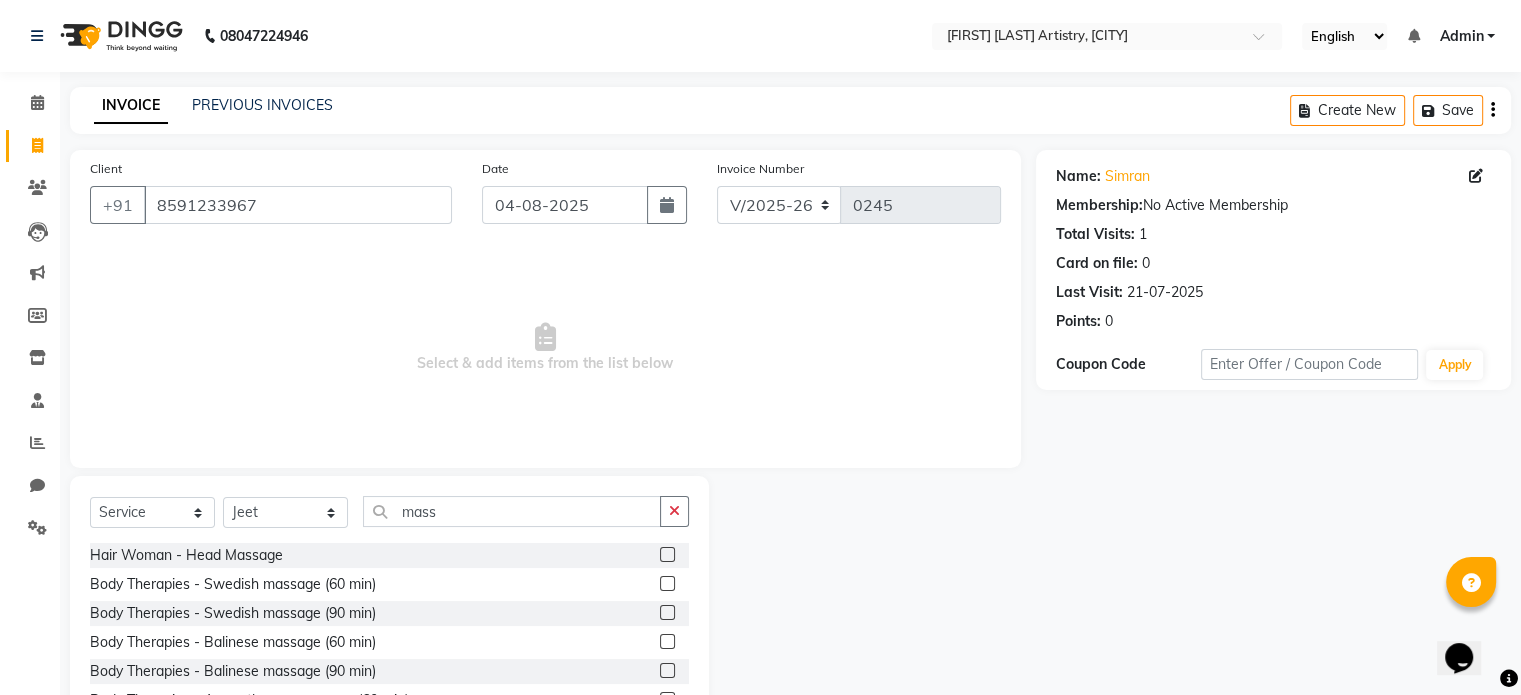 click 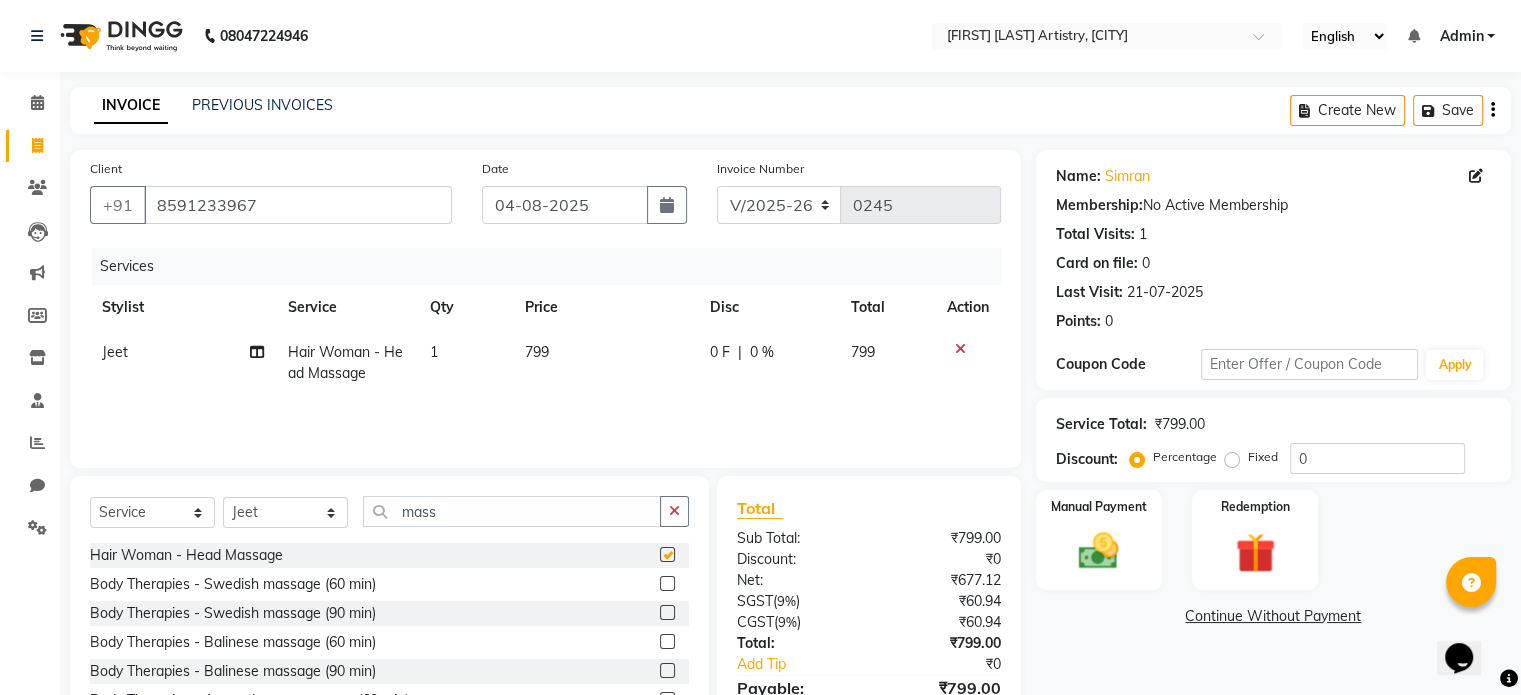 checkbox on "false" 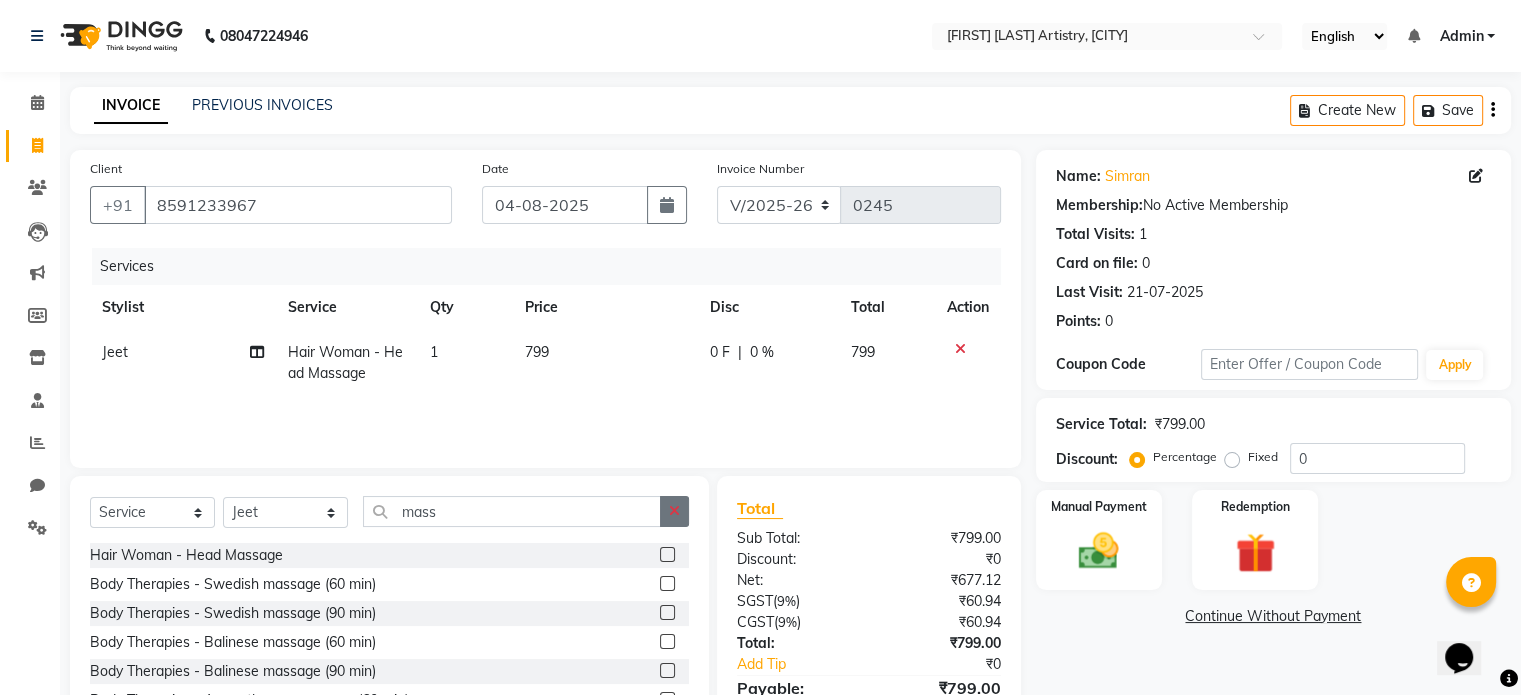 click 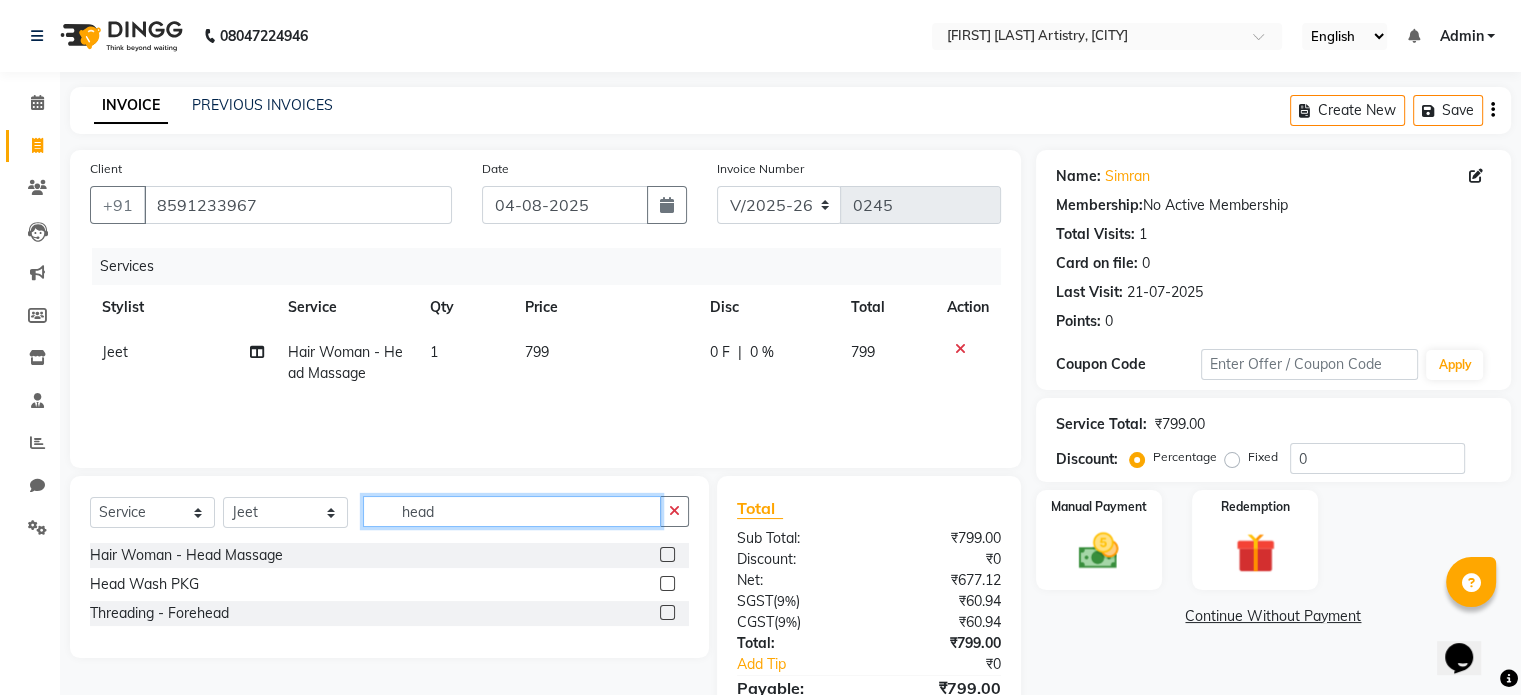 type on "head" 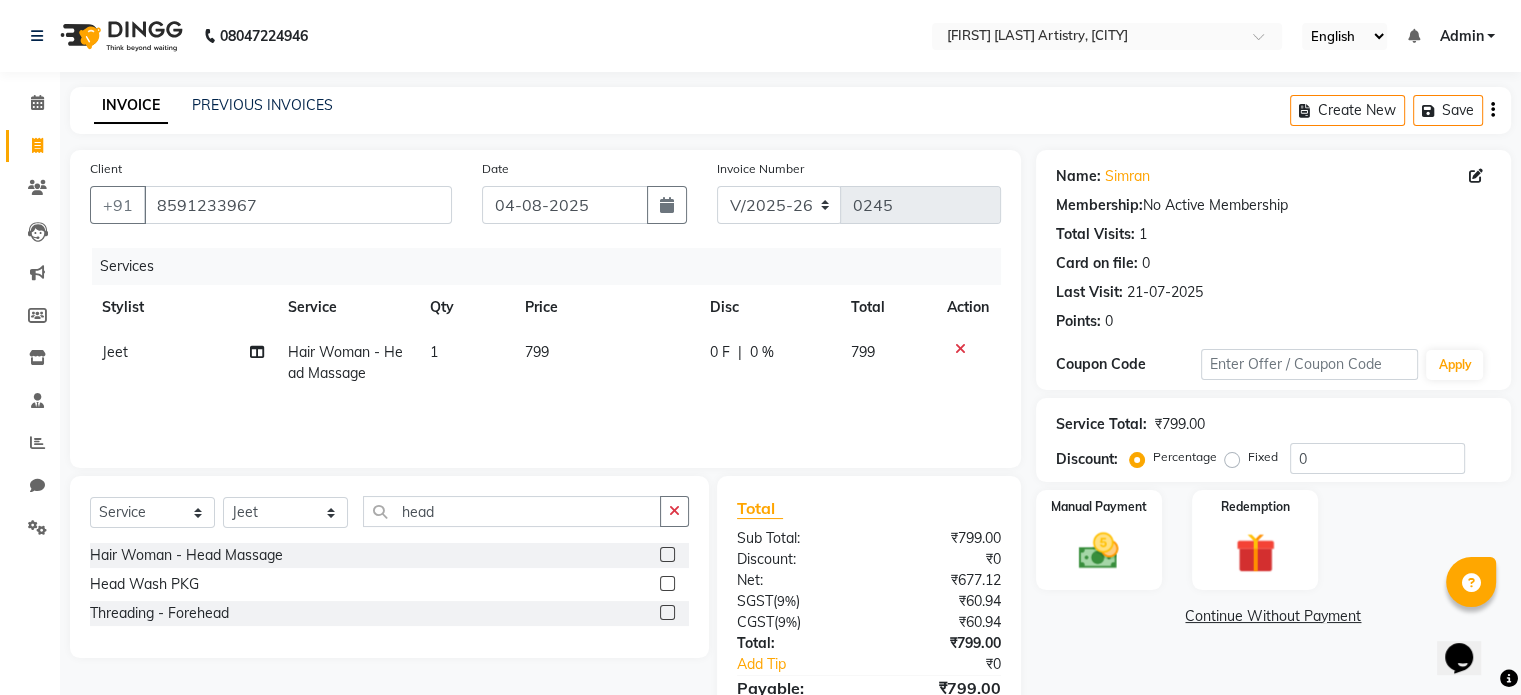 click 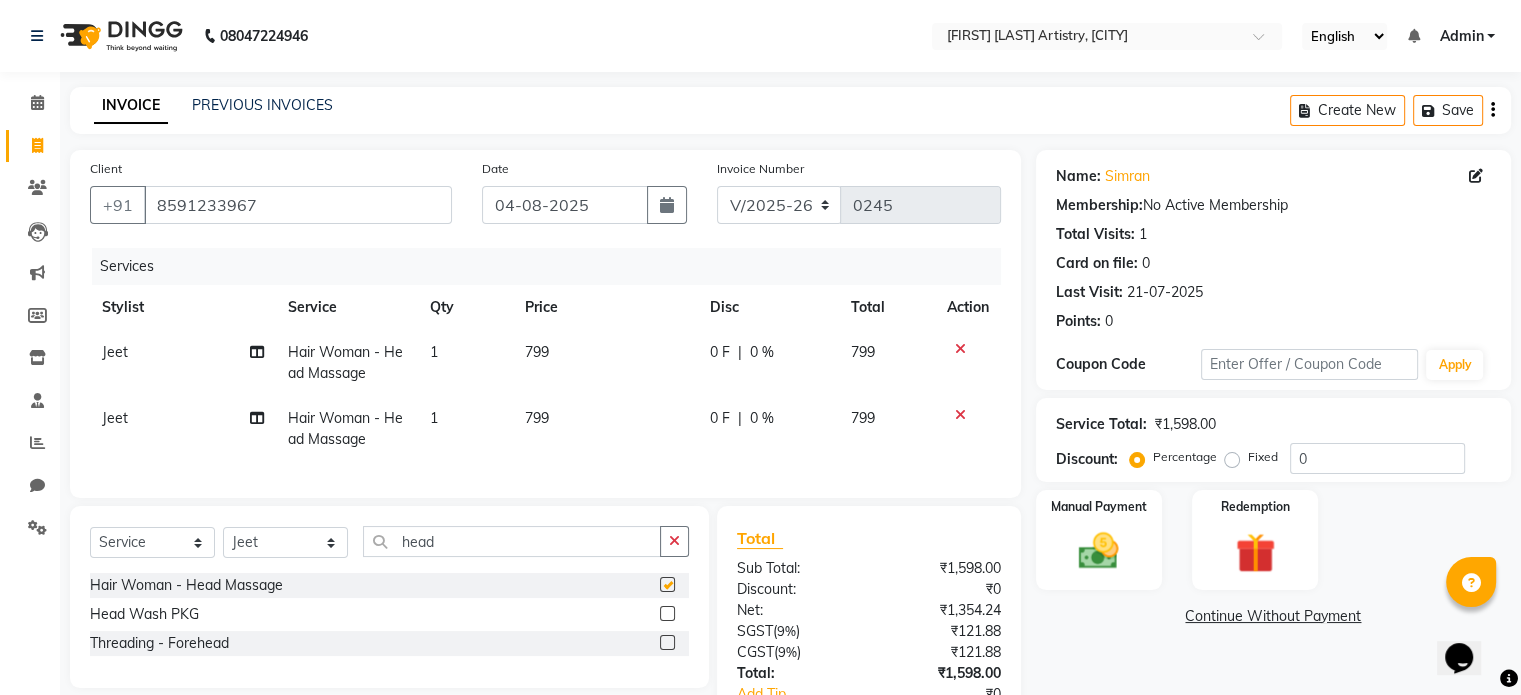 checkbox on "false" 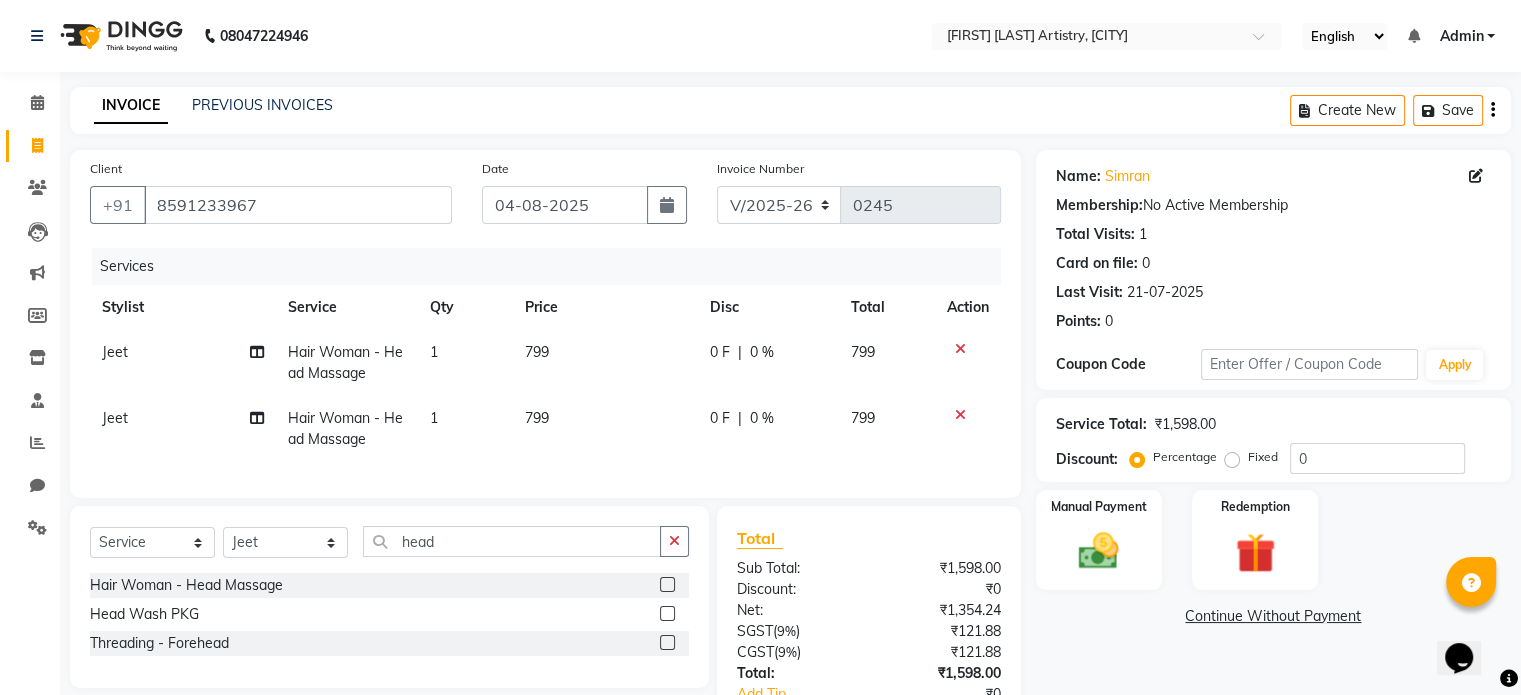 click on "Jeet" 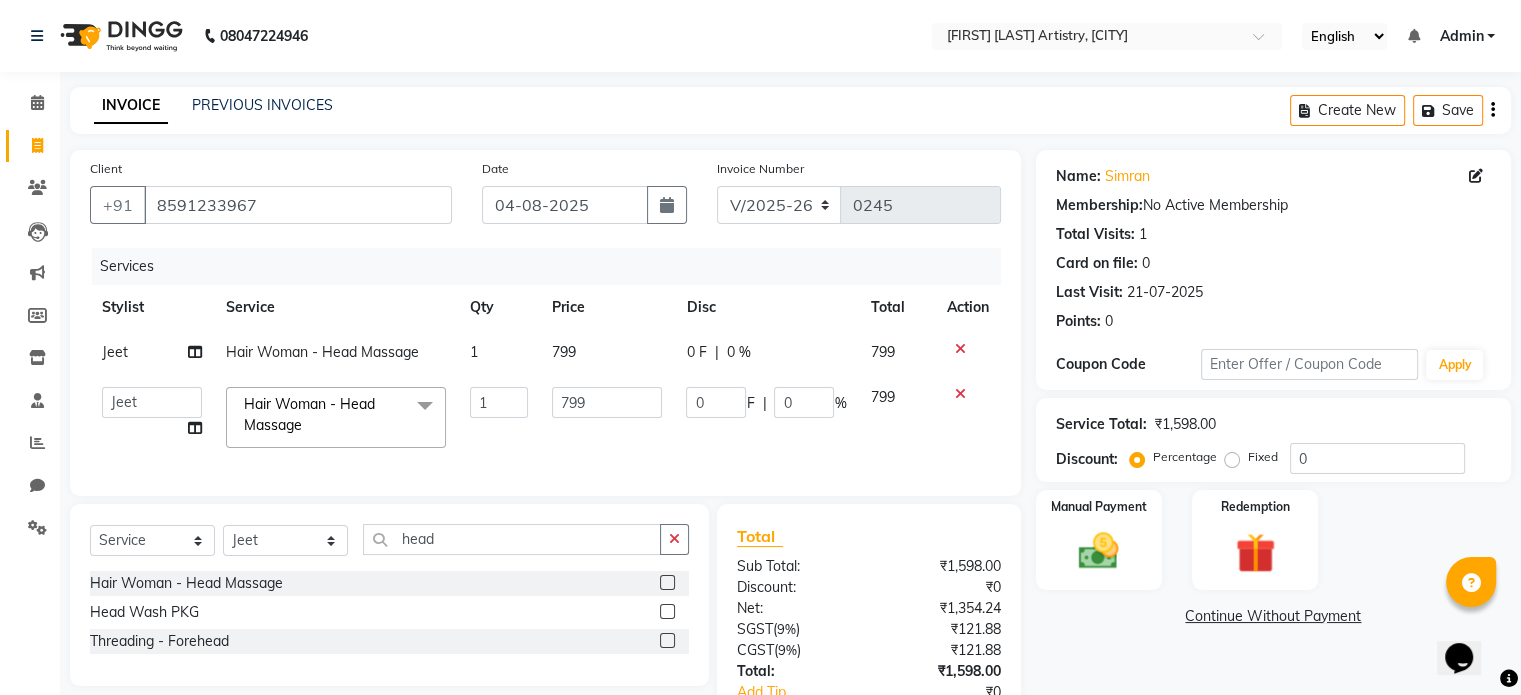 click on "Hair Woman - Head Massage" 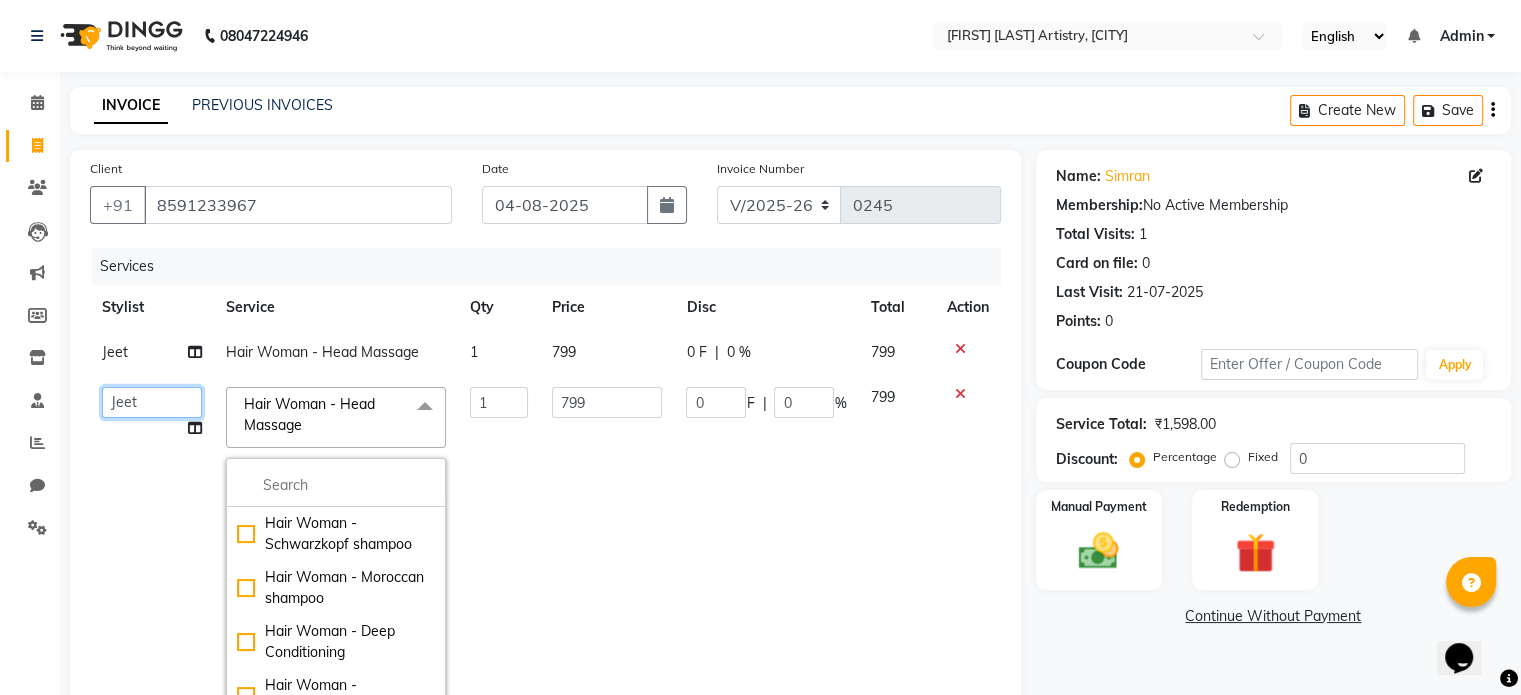click on "Jeet   Lakshmi   Mannu   Parneet Gandhi   Rahul   Sagar   Sahil   Sana" 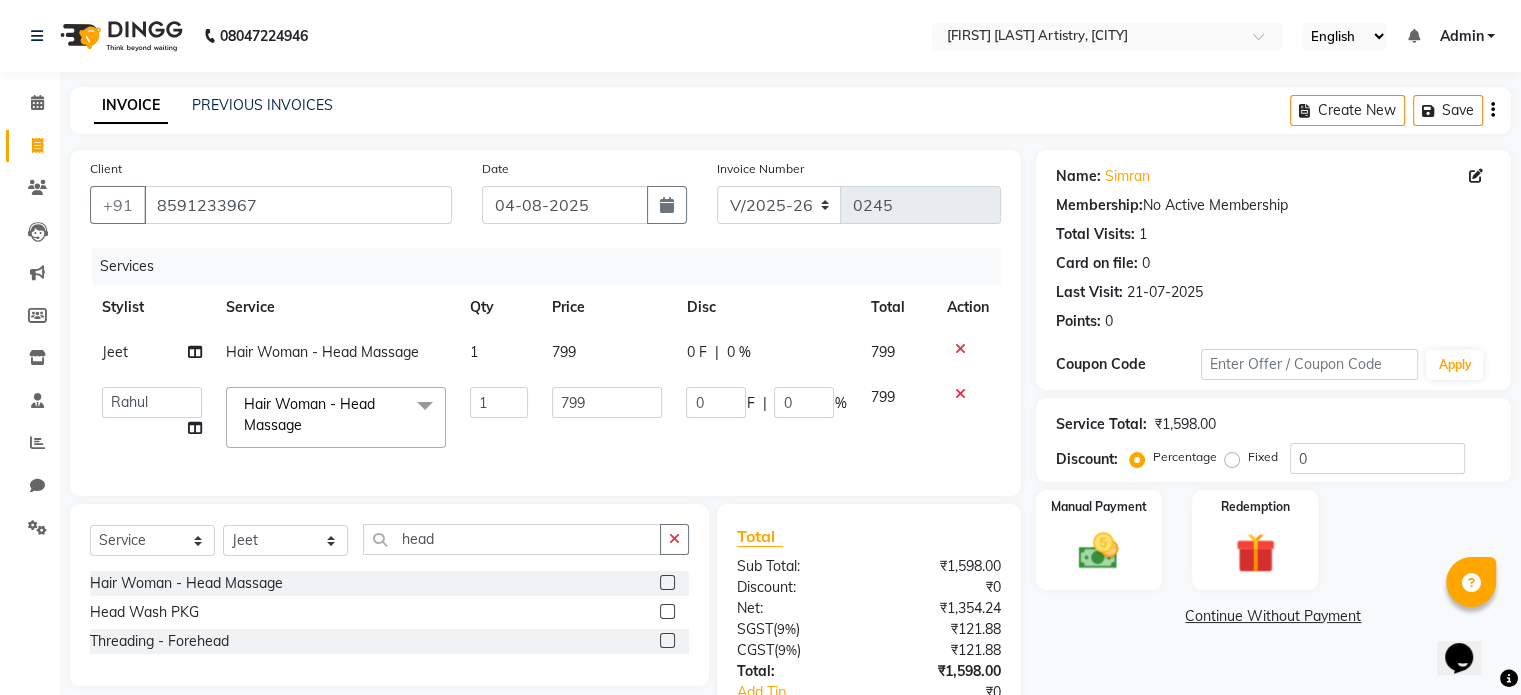 select on "84000" 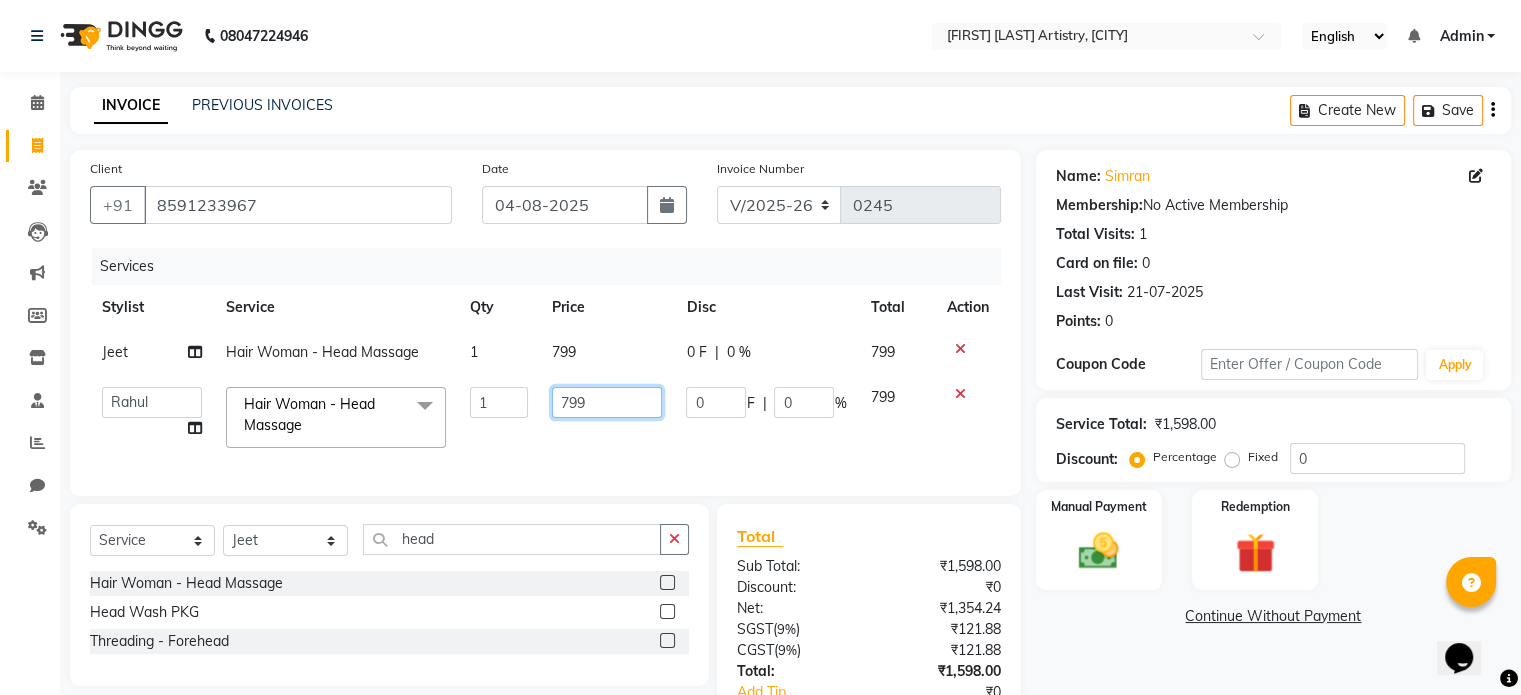 click on "799" 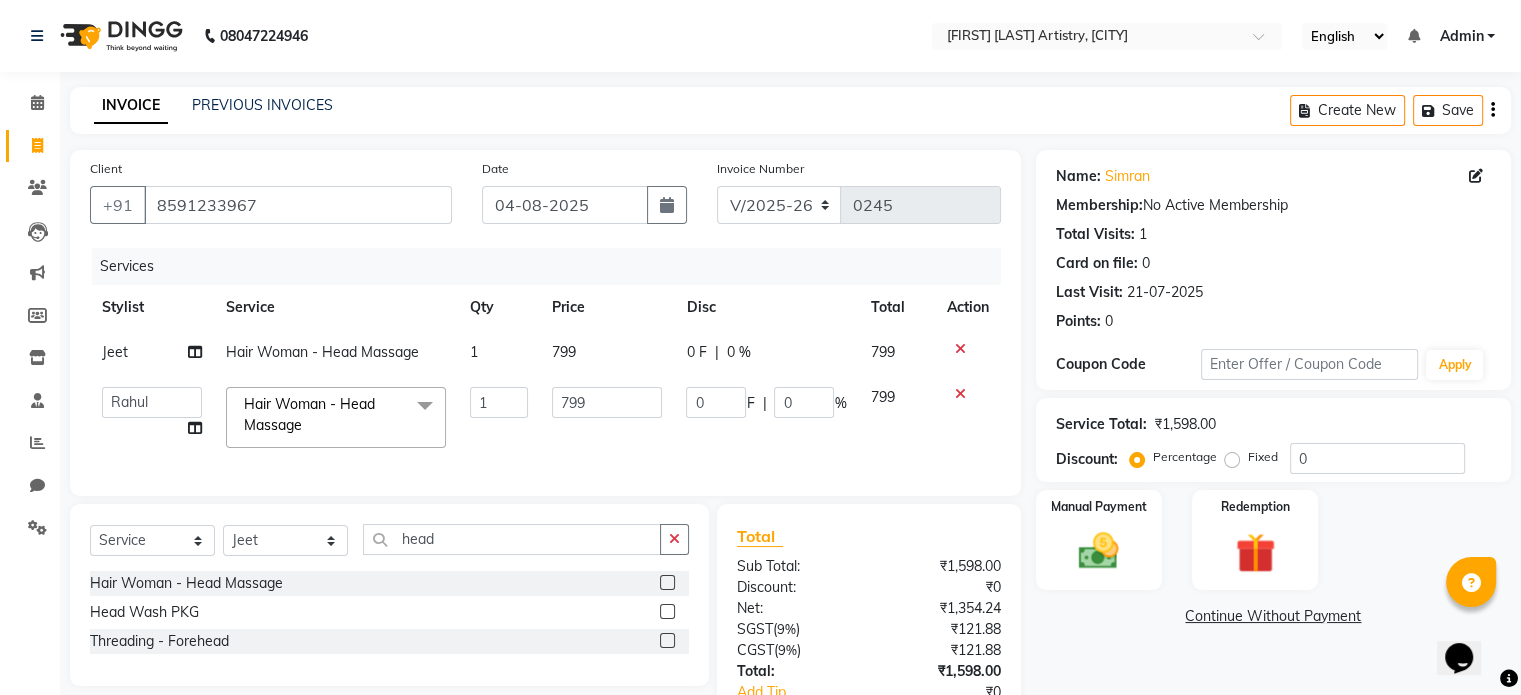 click on "Jeet Hair Woman - Head Massage 1 799 0 F | 0 % 799" 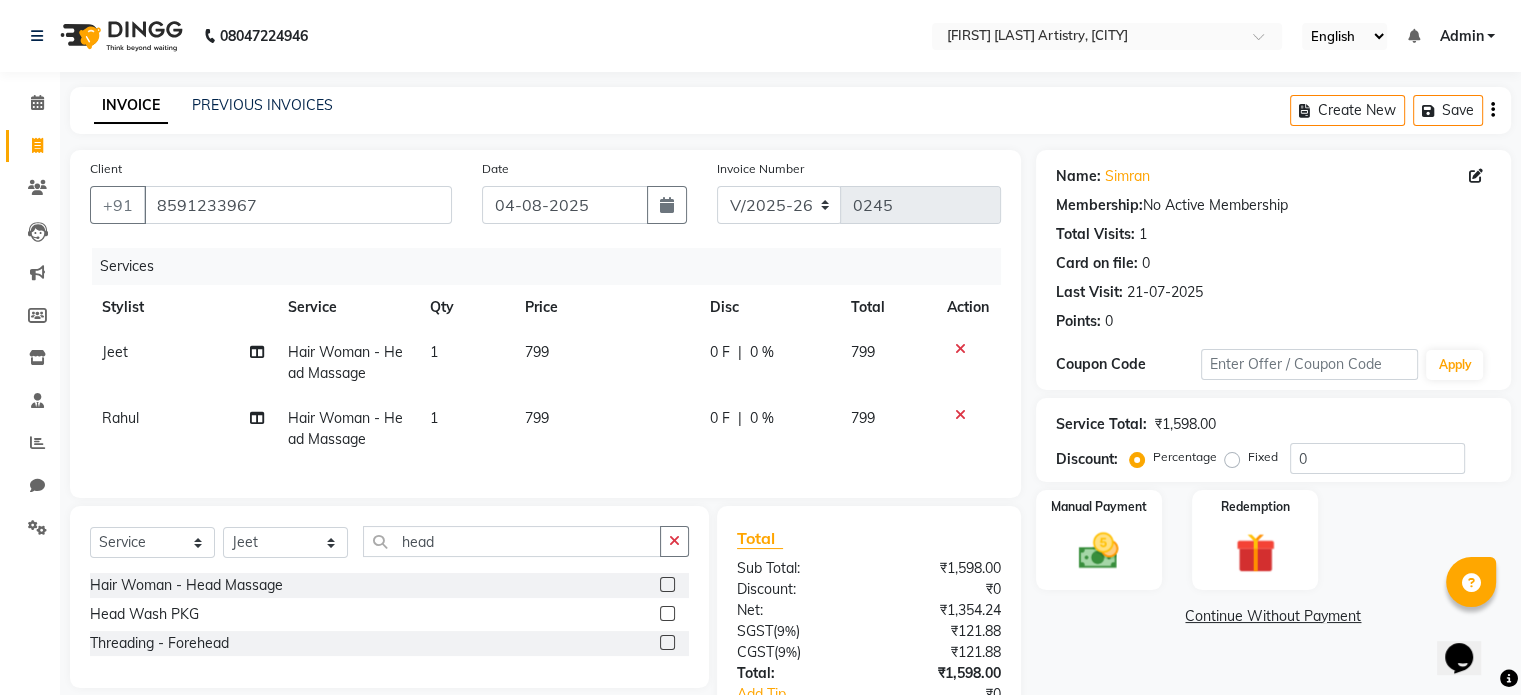click on "0 F" 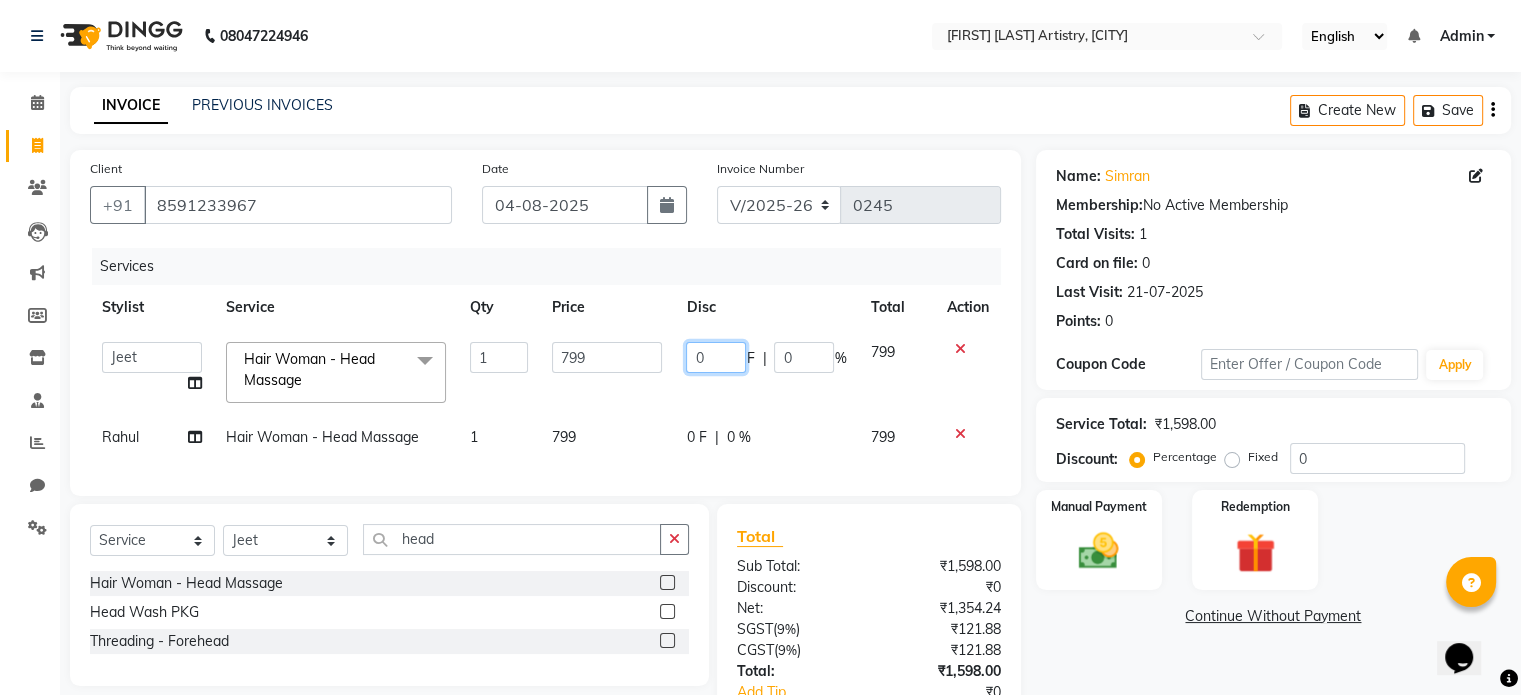click on "0" 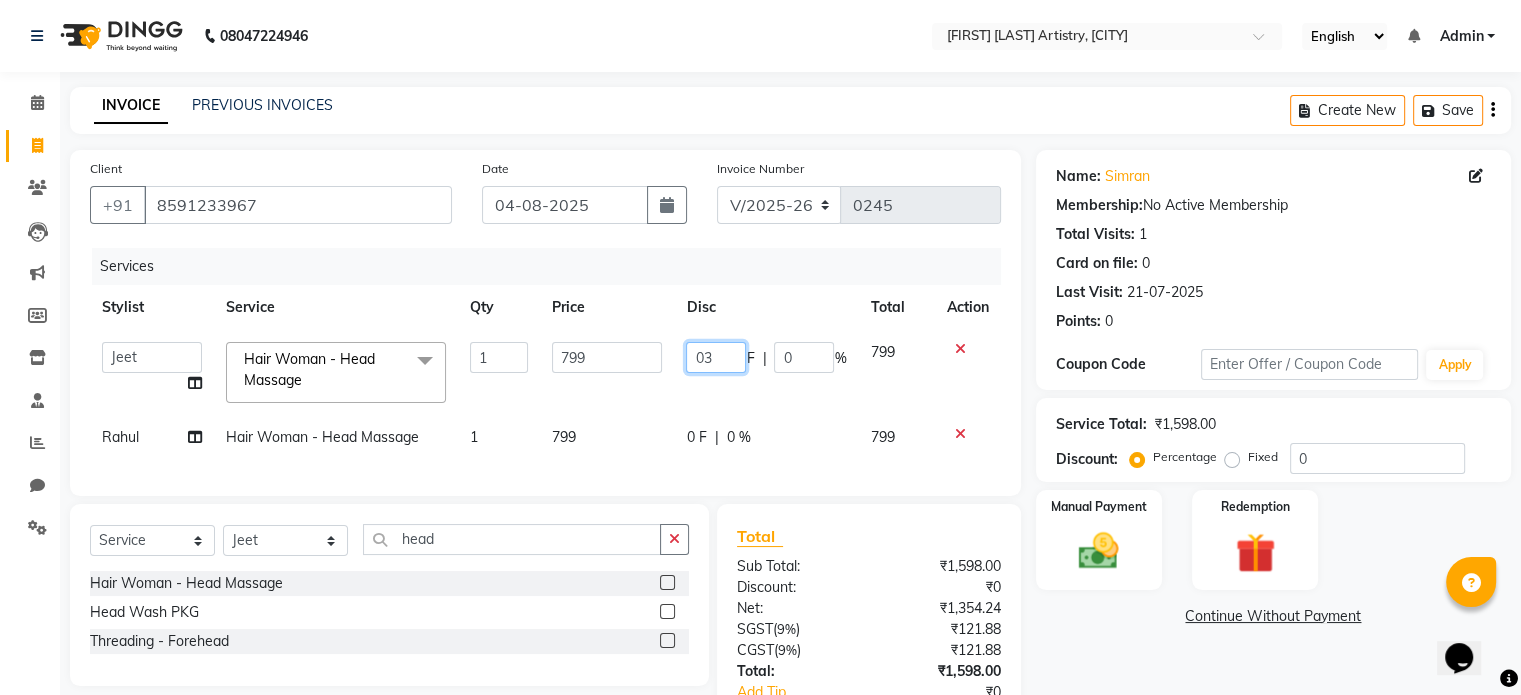 type on "0" 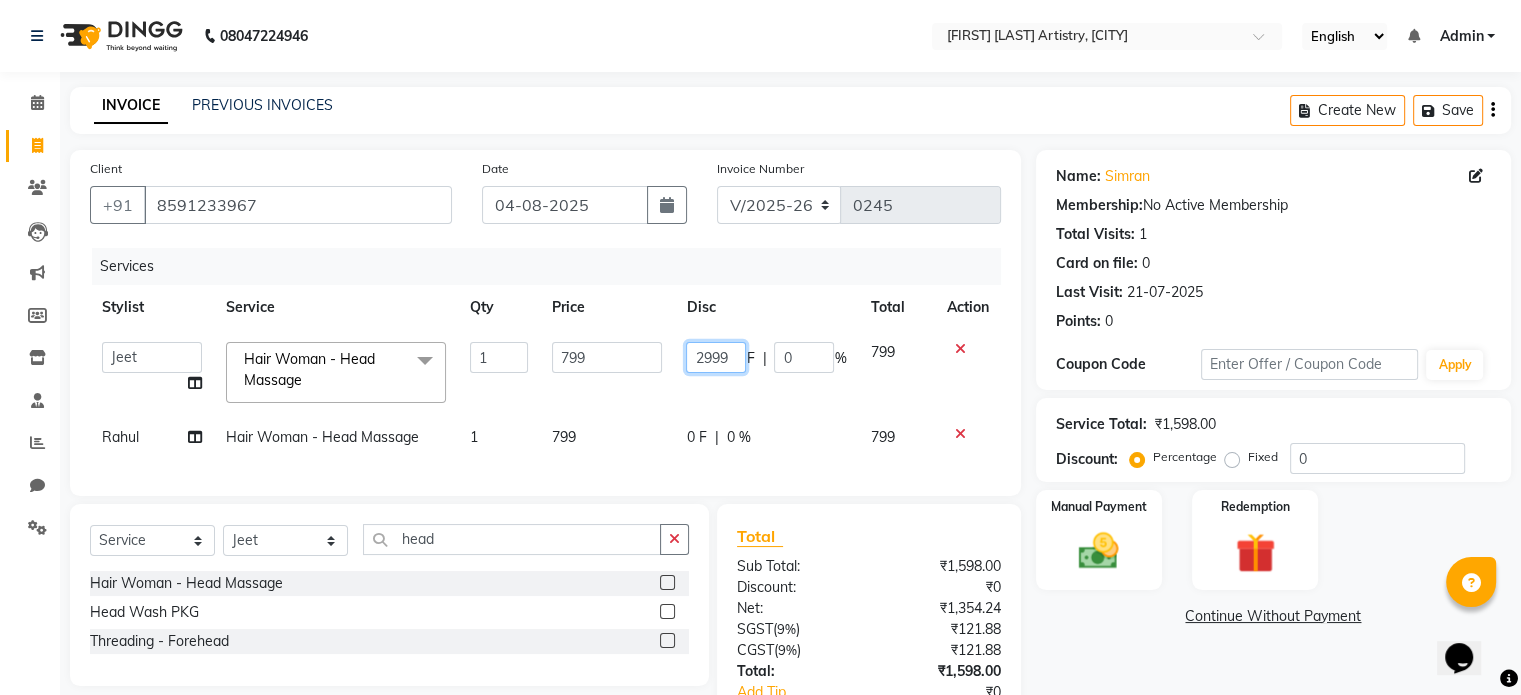 type on "299" 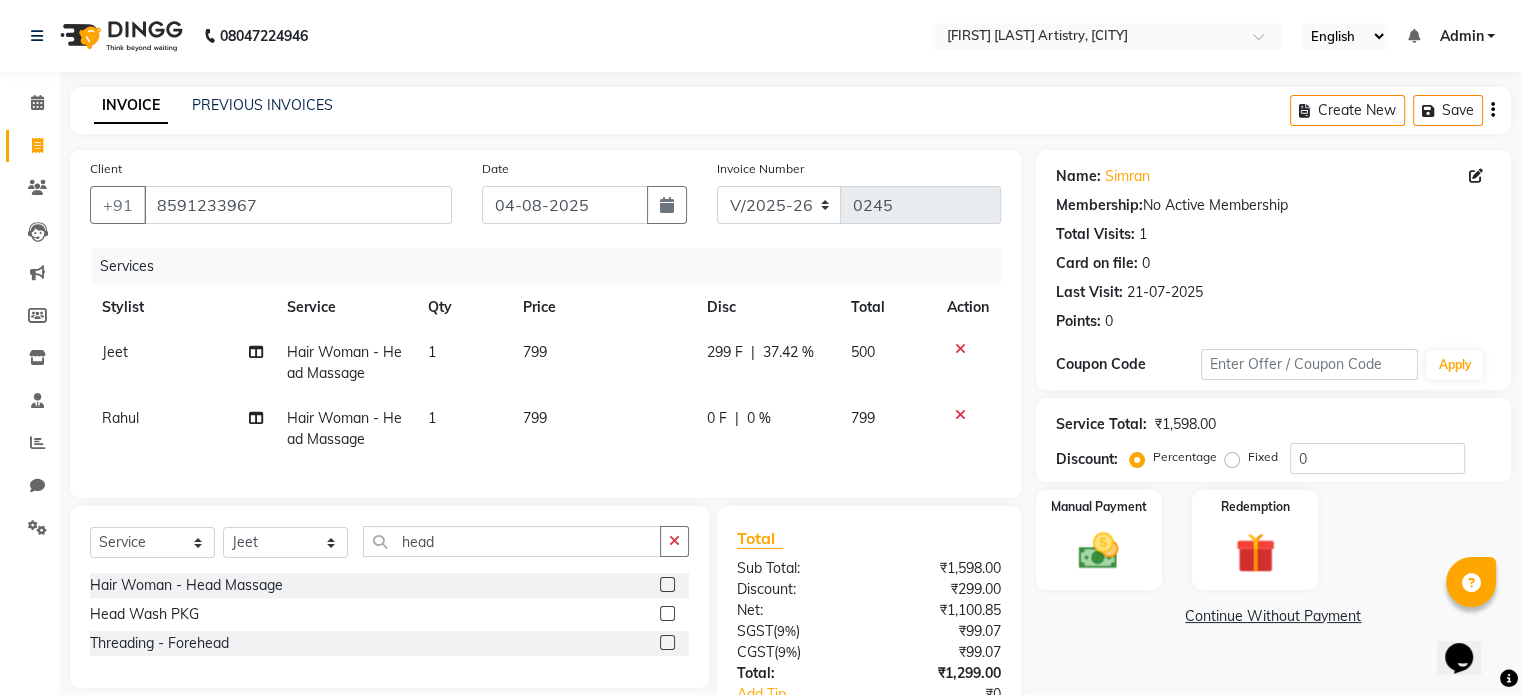 click on "0 F | 0 %" 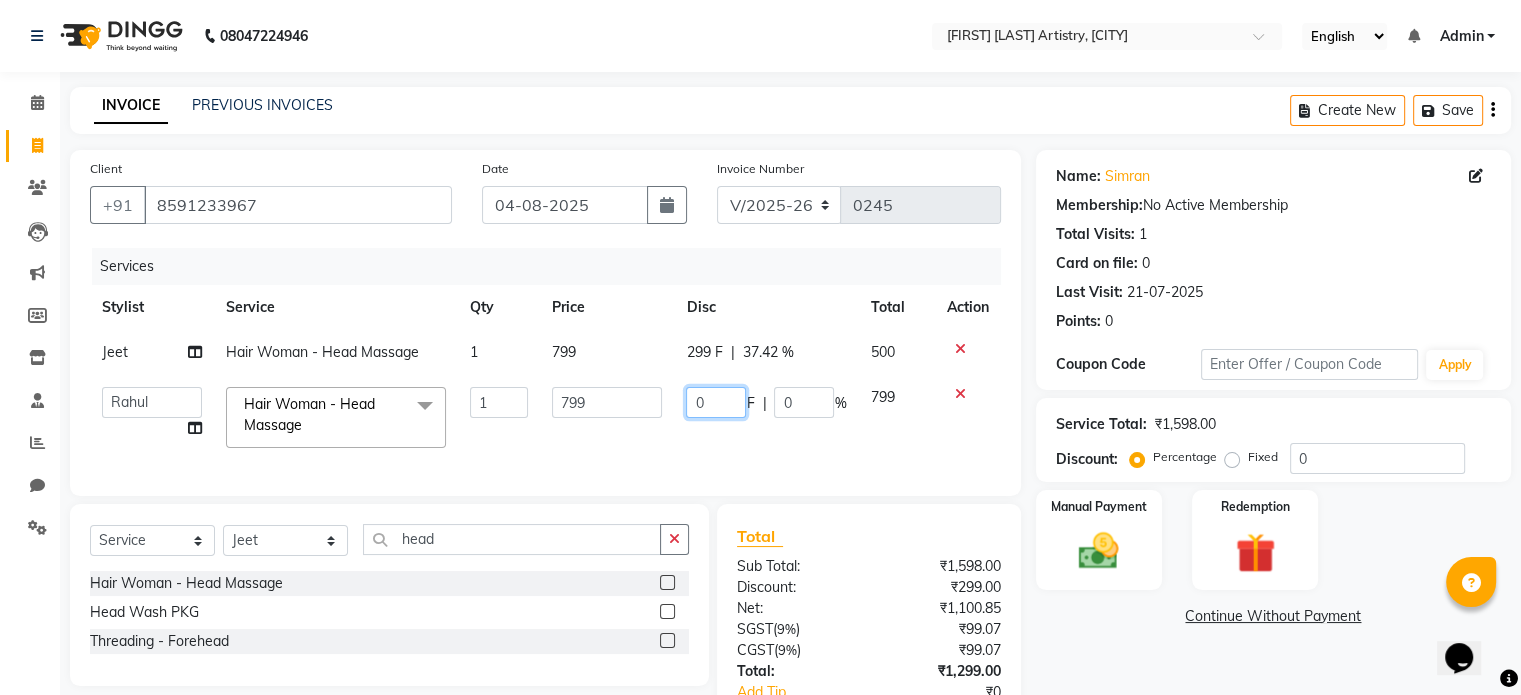 click on "0" 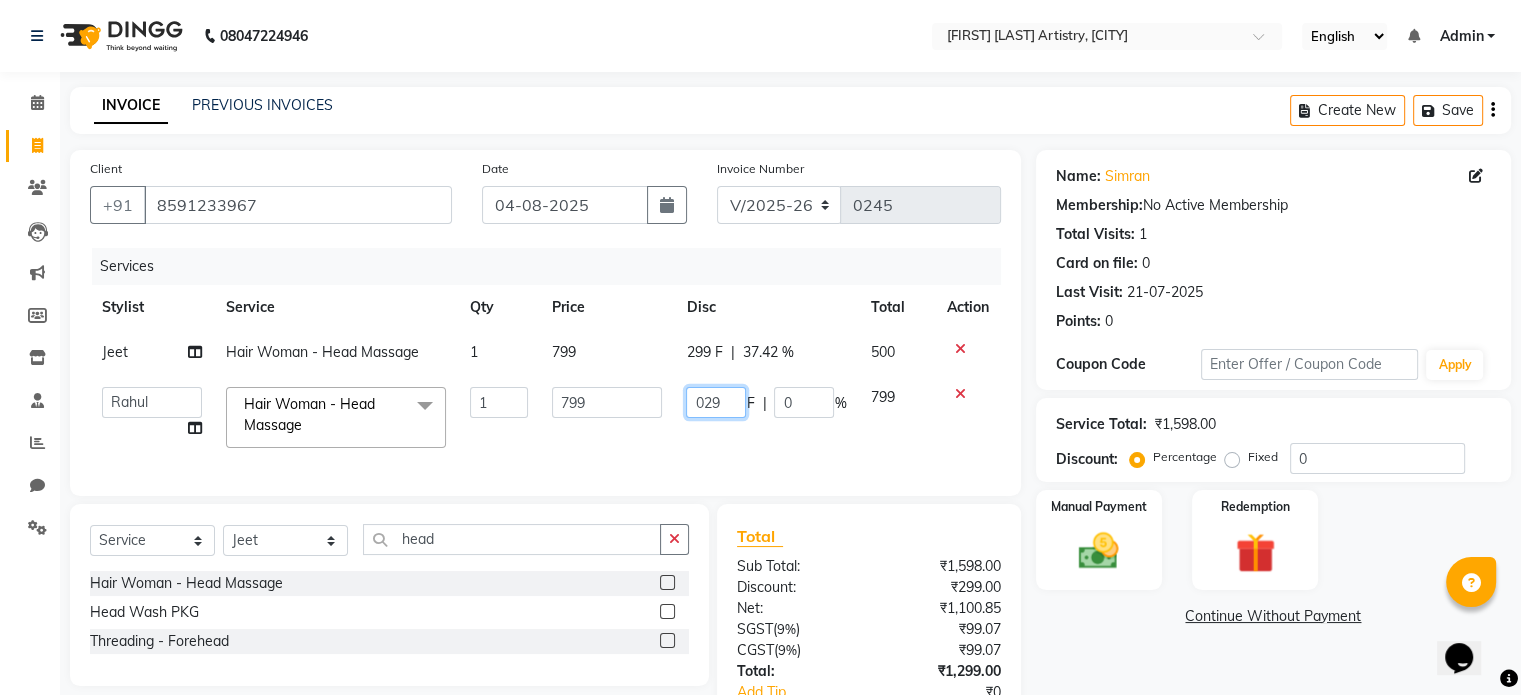 type on "0299" 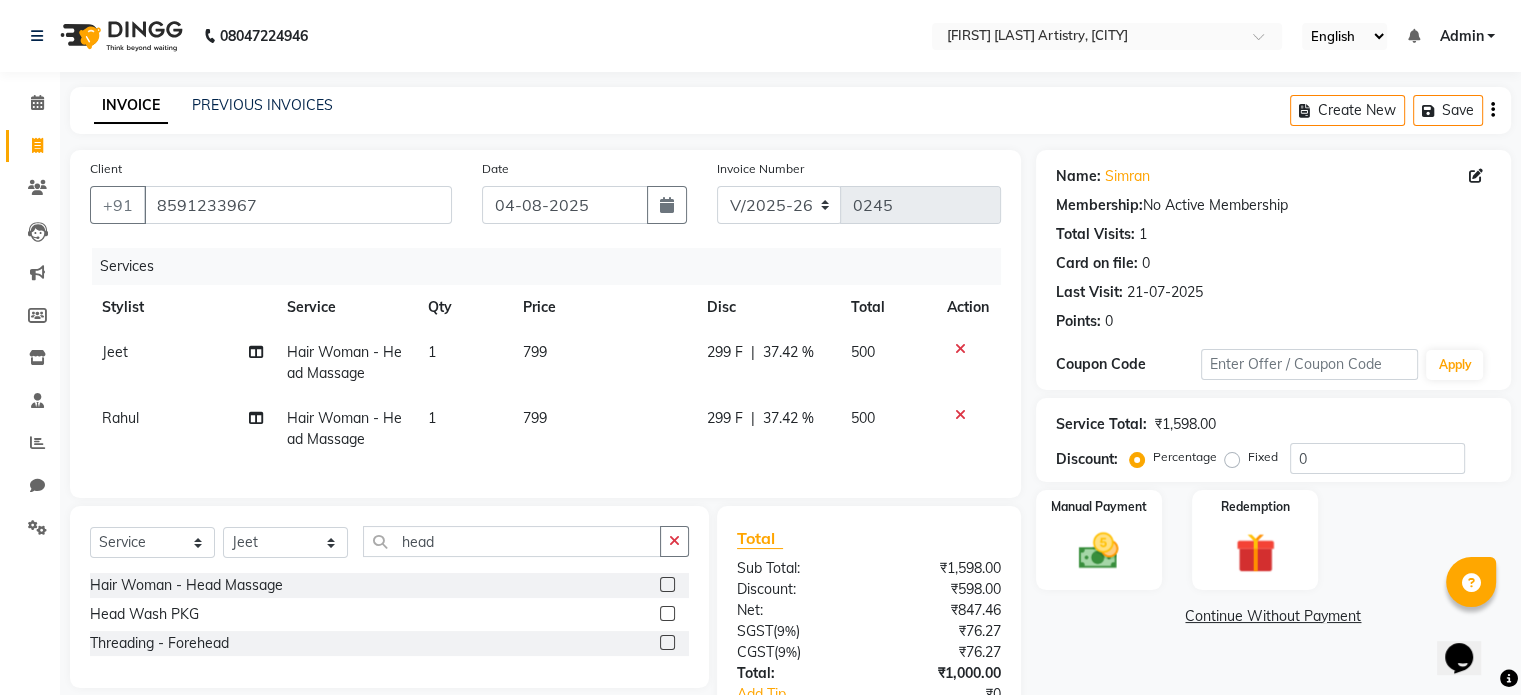 click on "299 F | 37.42 %" 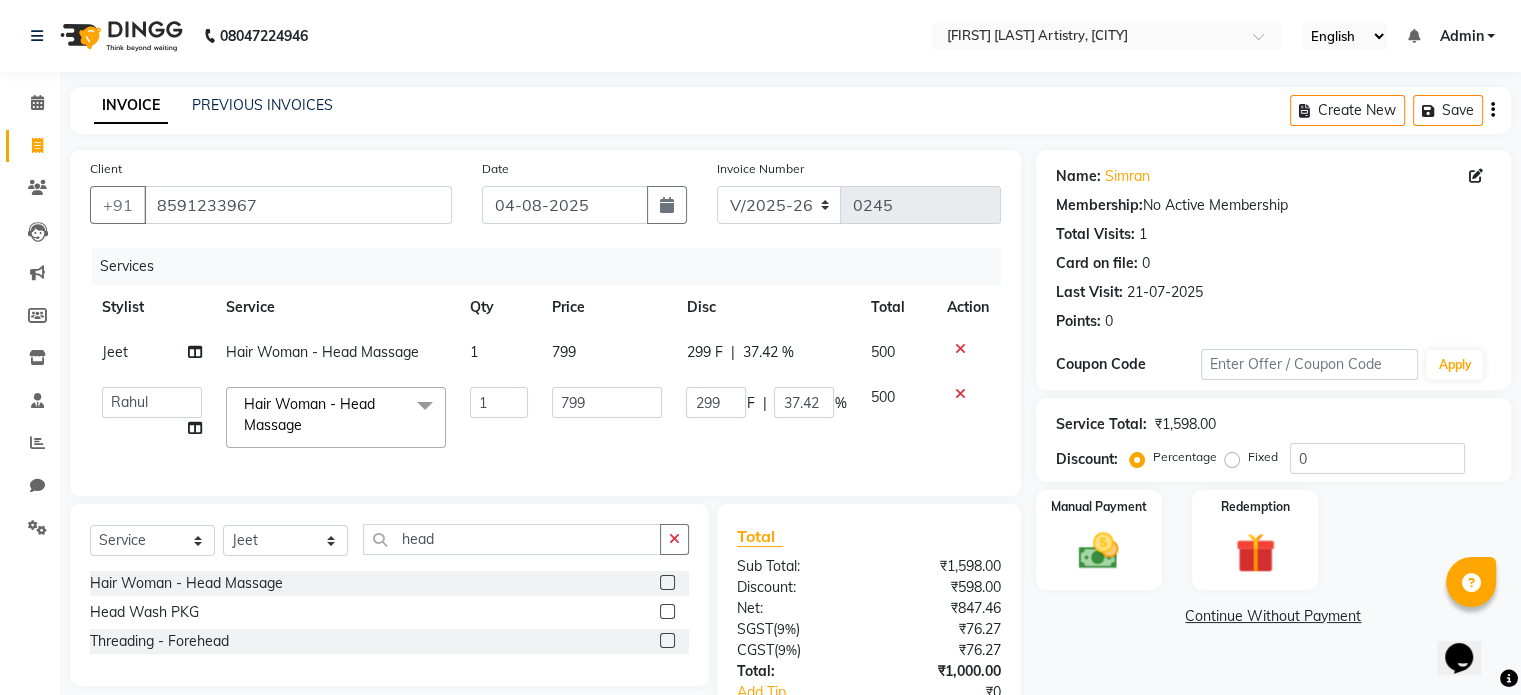 scroll, scrollTop: 148, scrollLeft: 0, axis: vertical 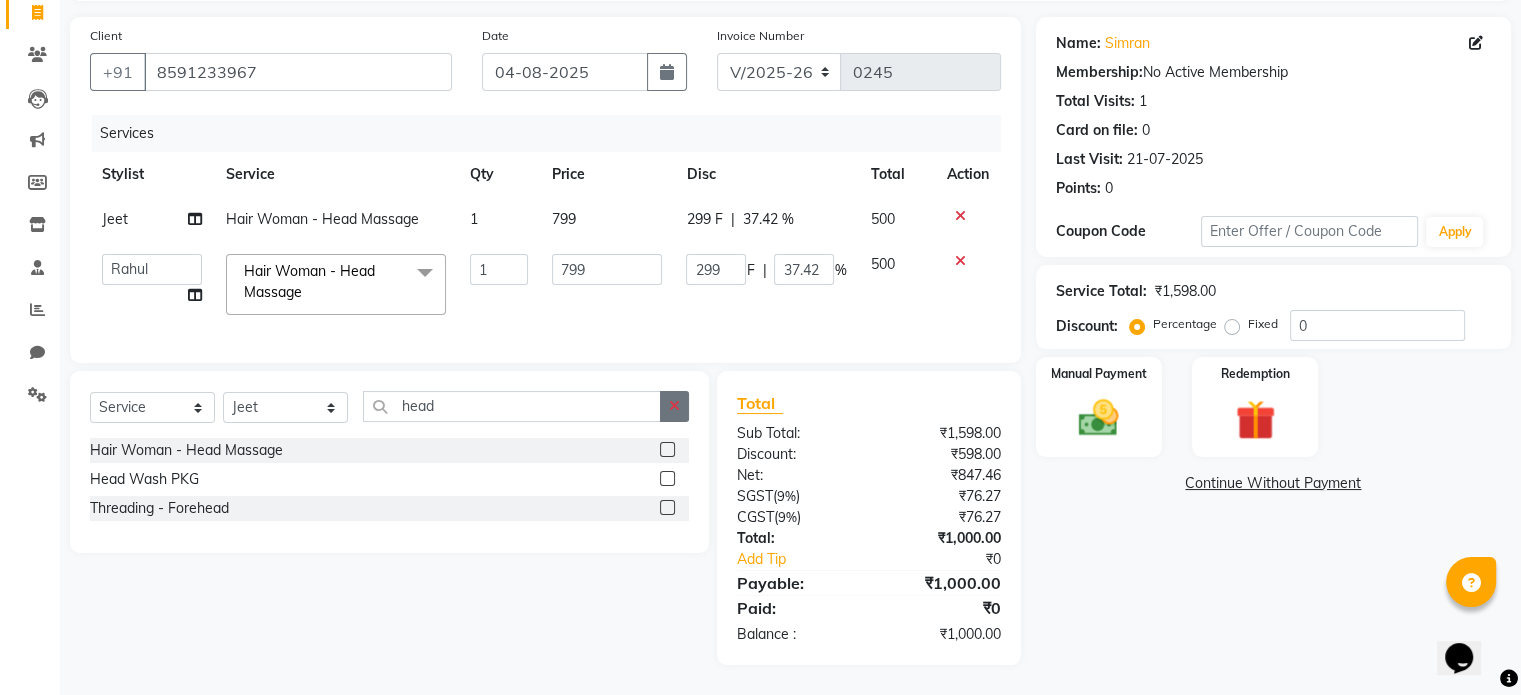 click 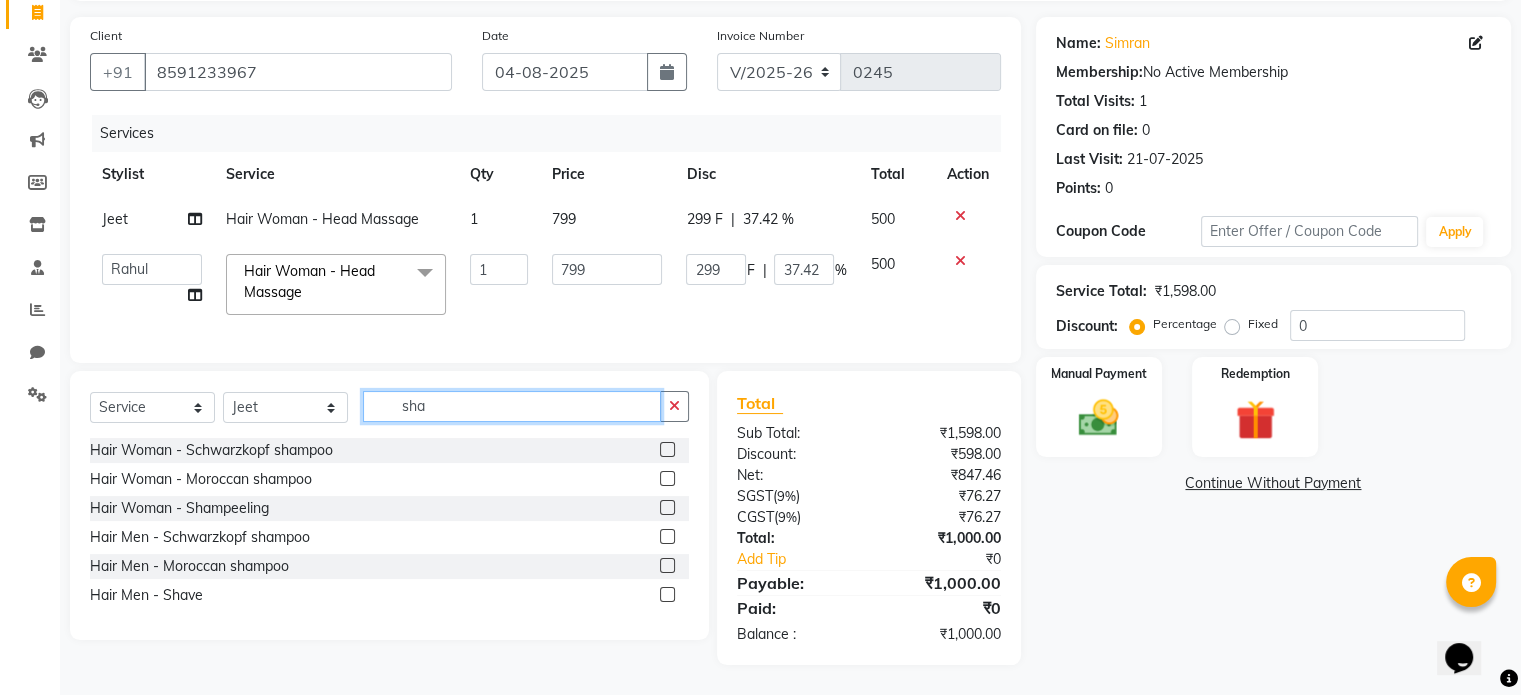 type on "sha" 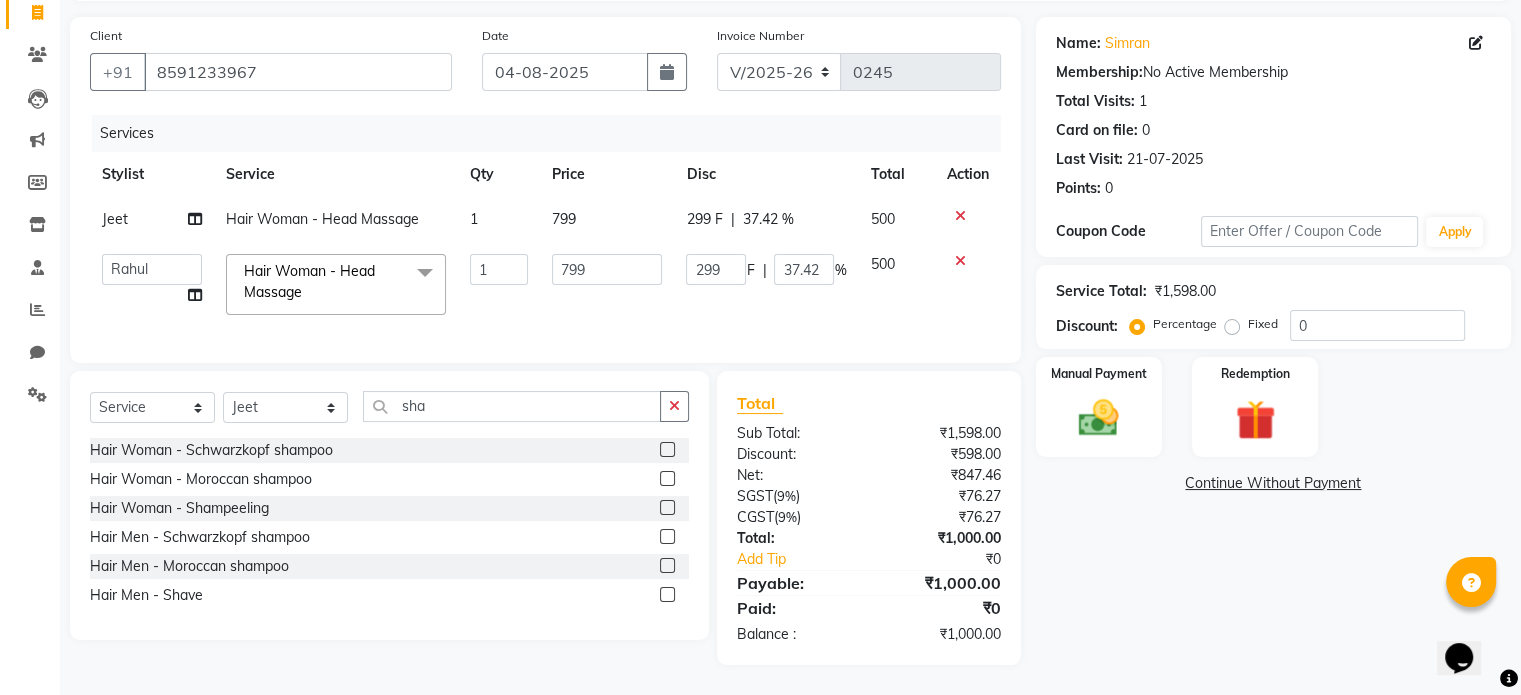 click 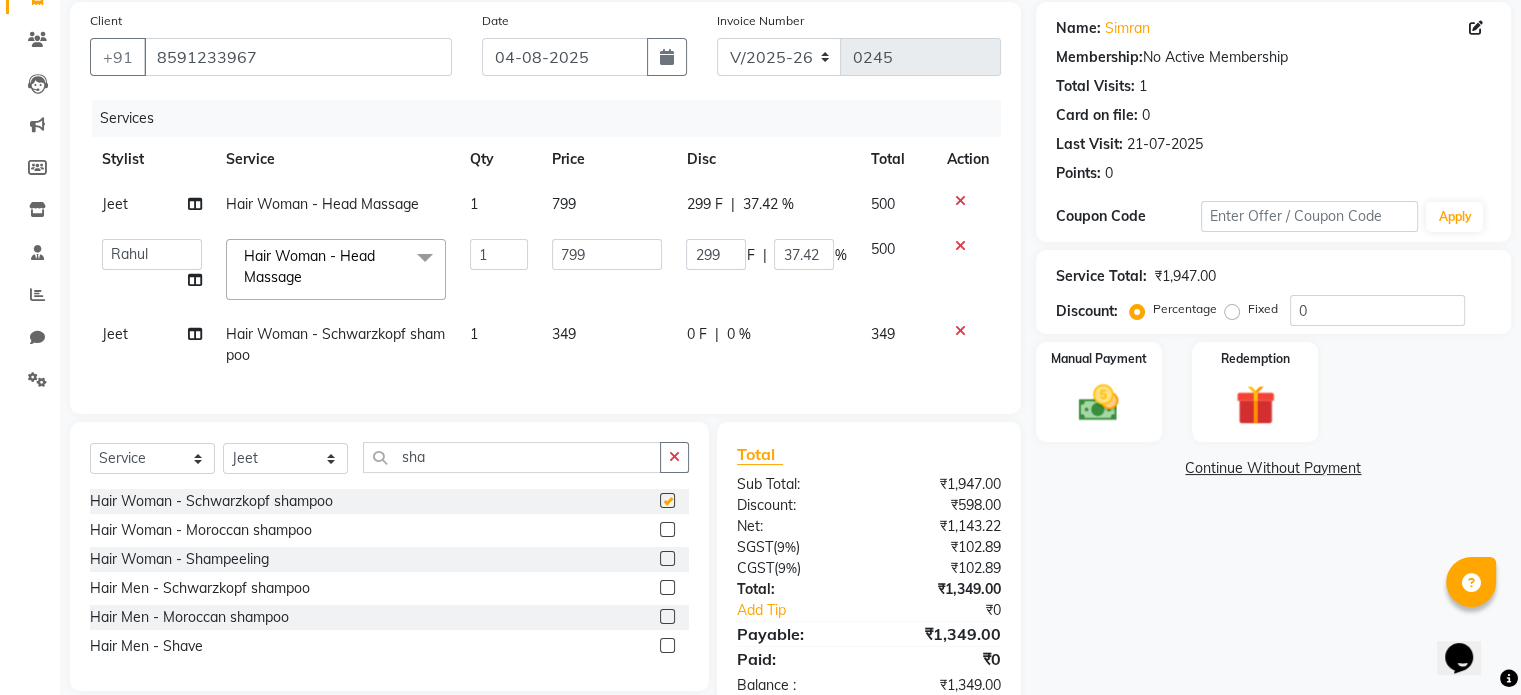checkbox on "false" 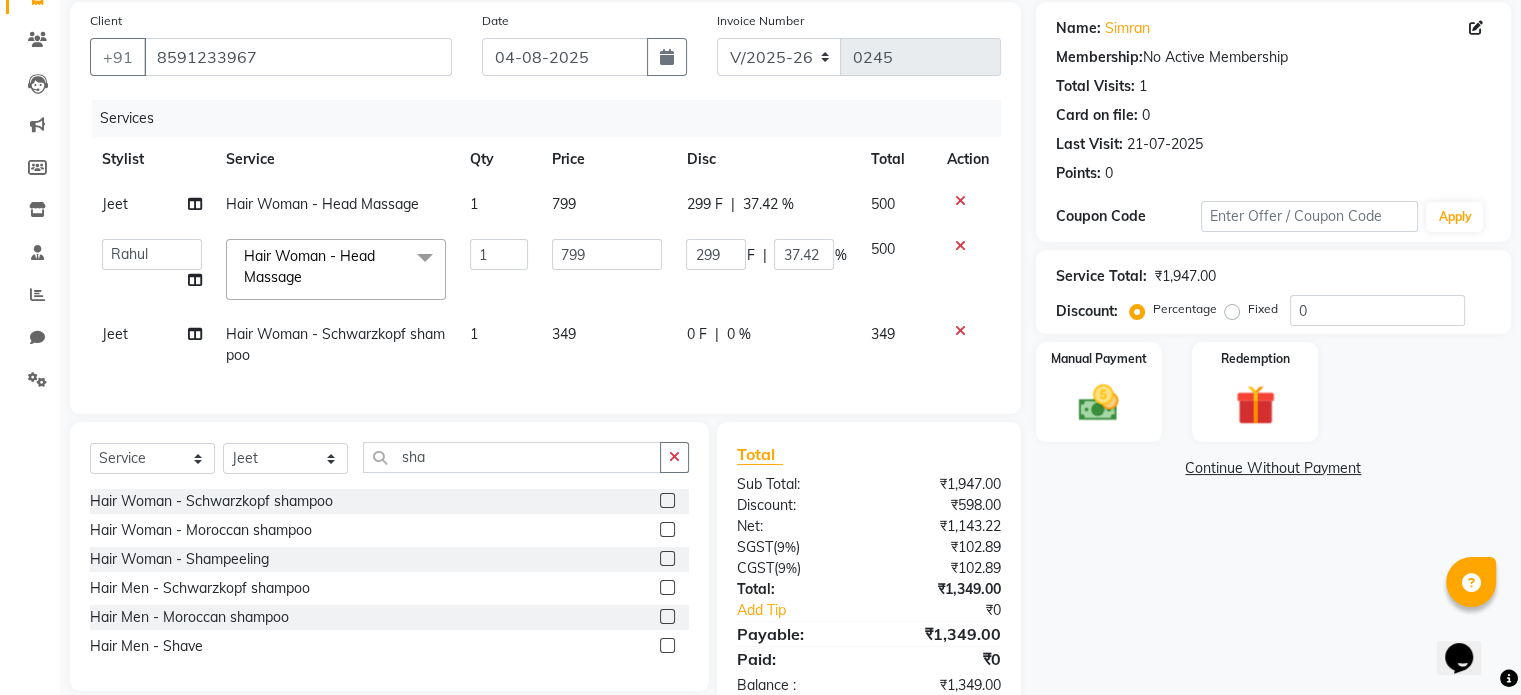 click on "349" 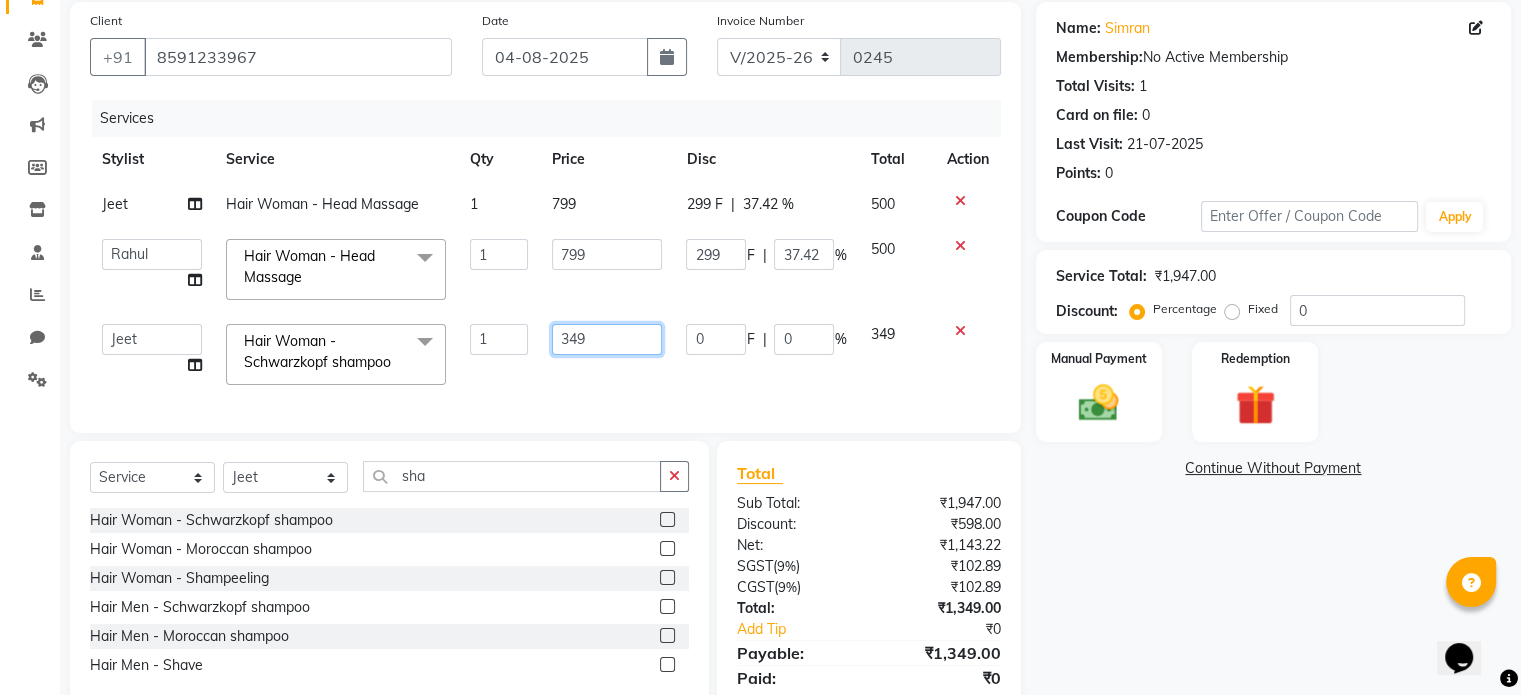 click on "349" 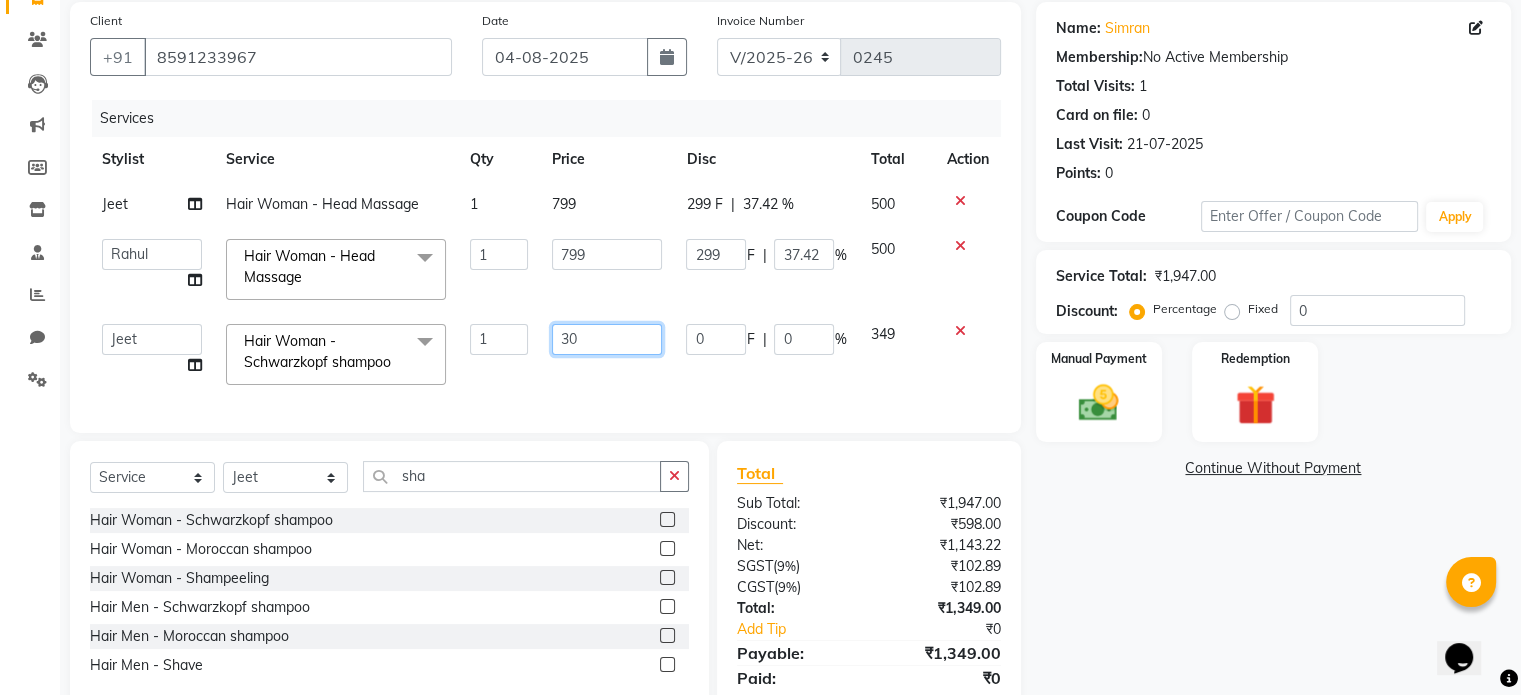 type on "300" 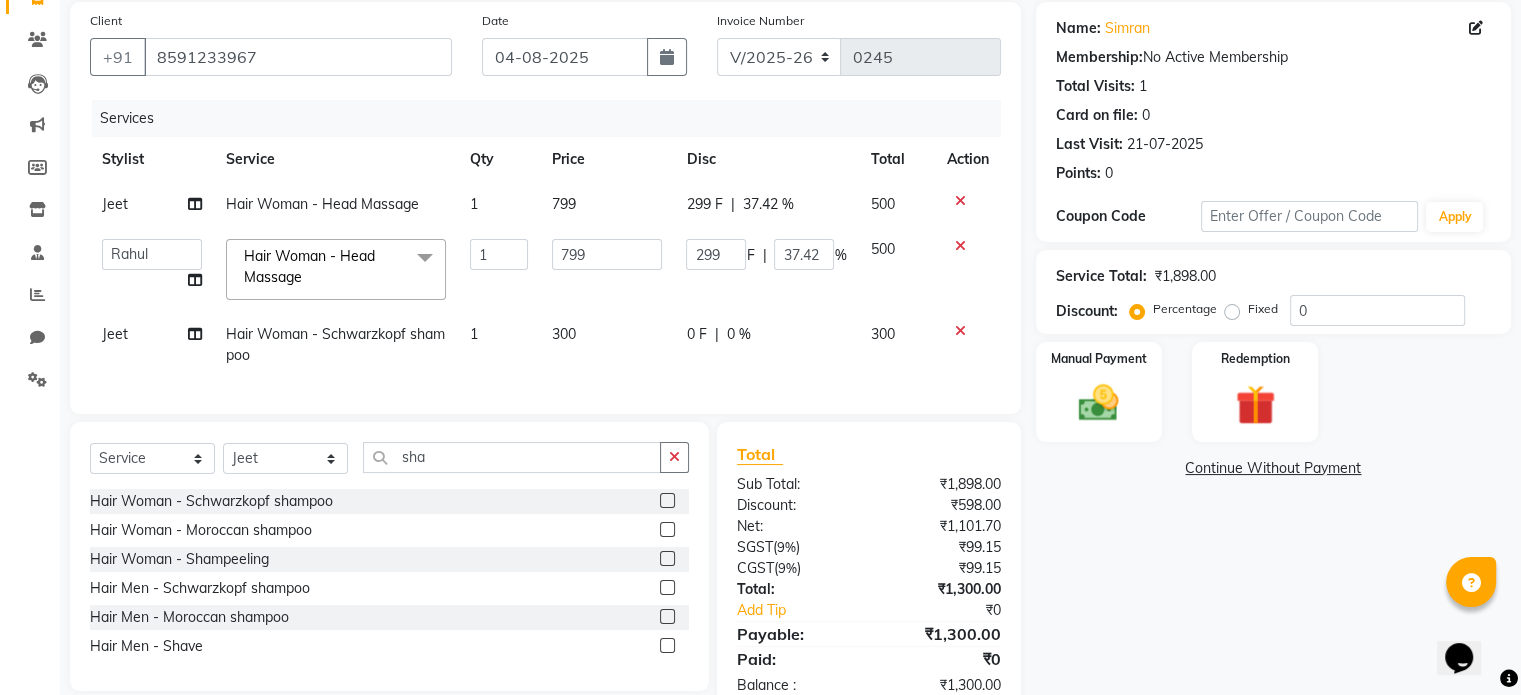 click on "300" 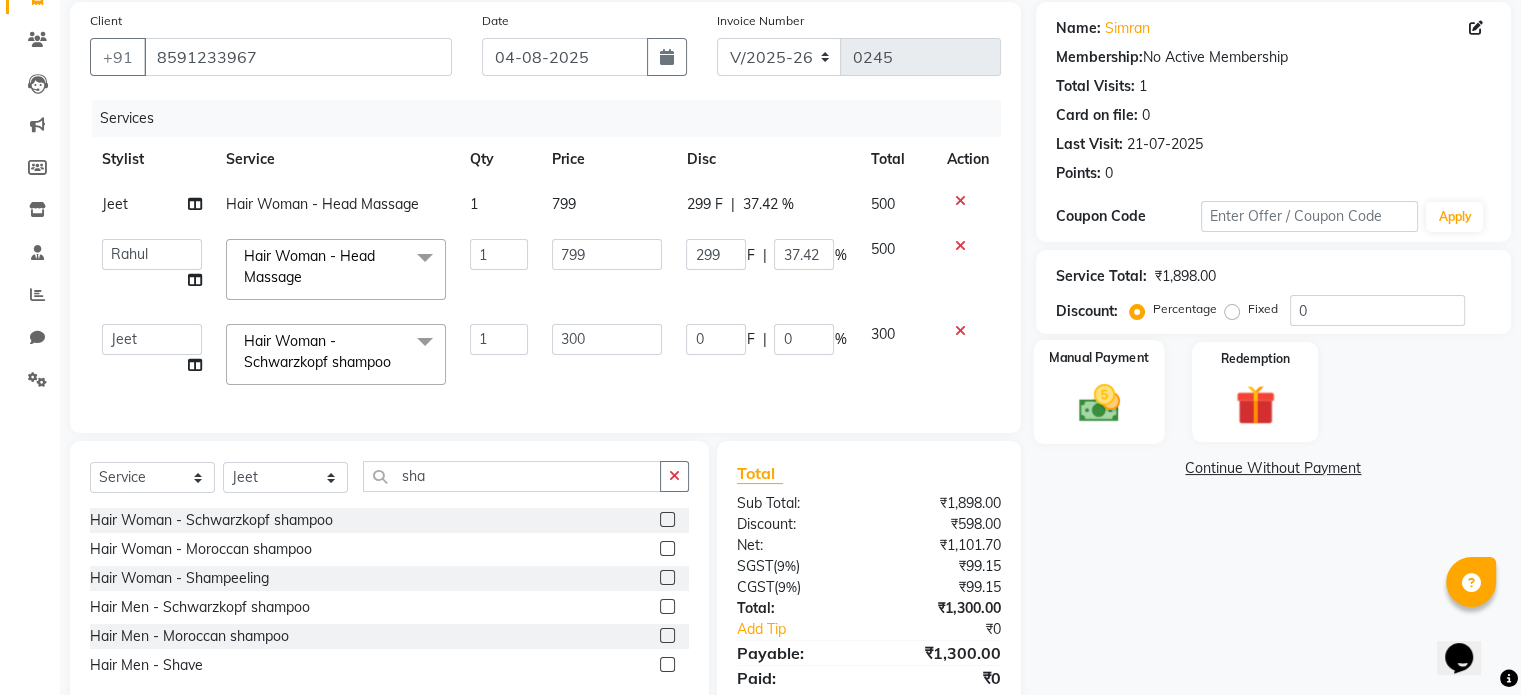 click 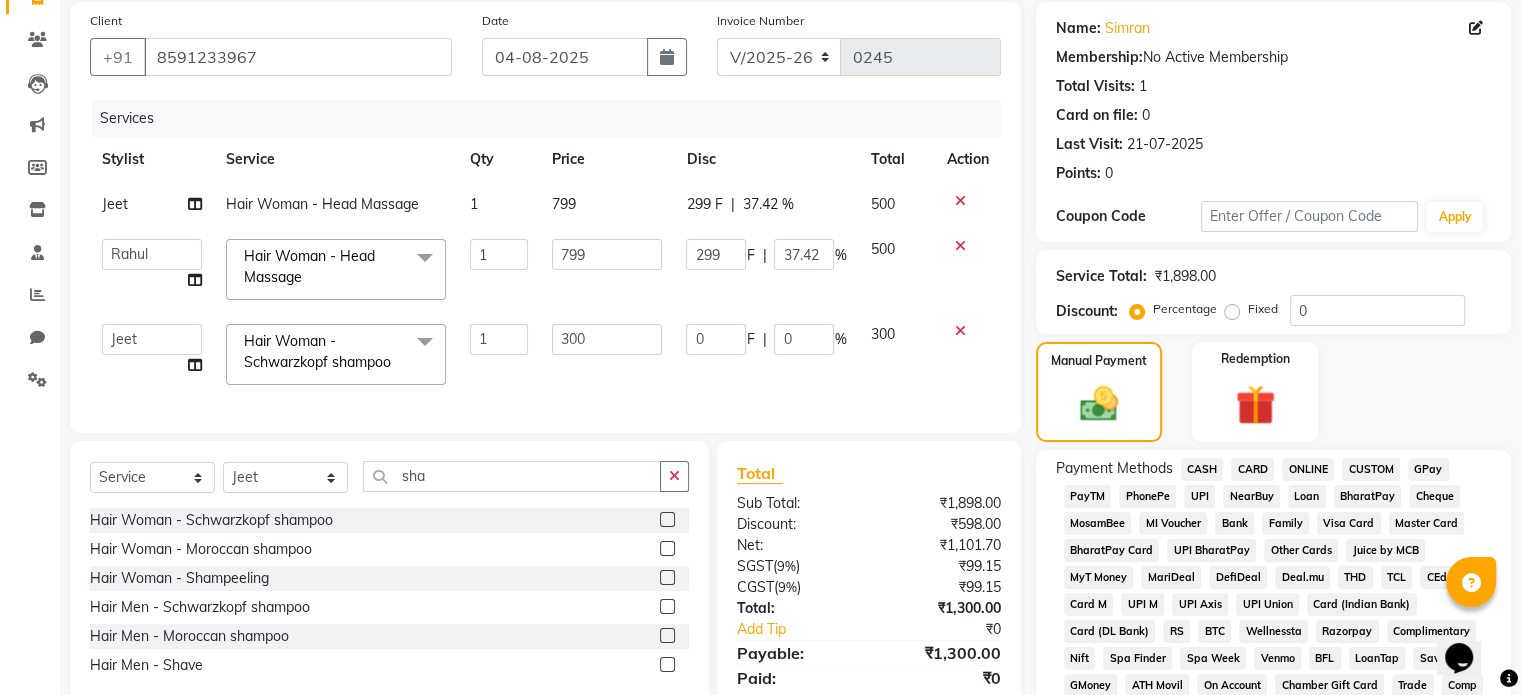 click on "UPI" 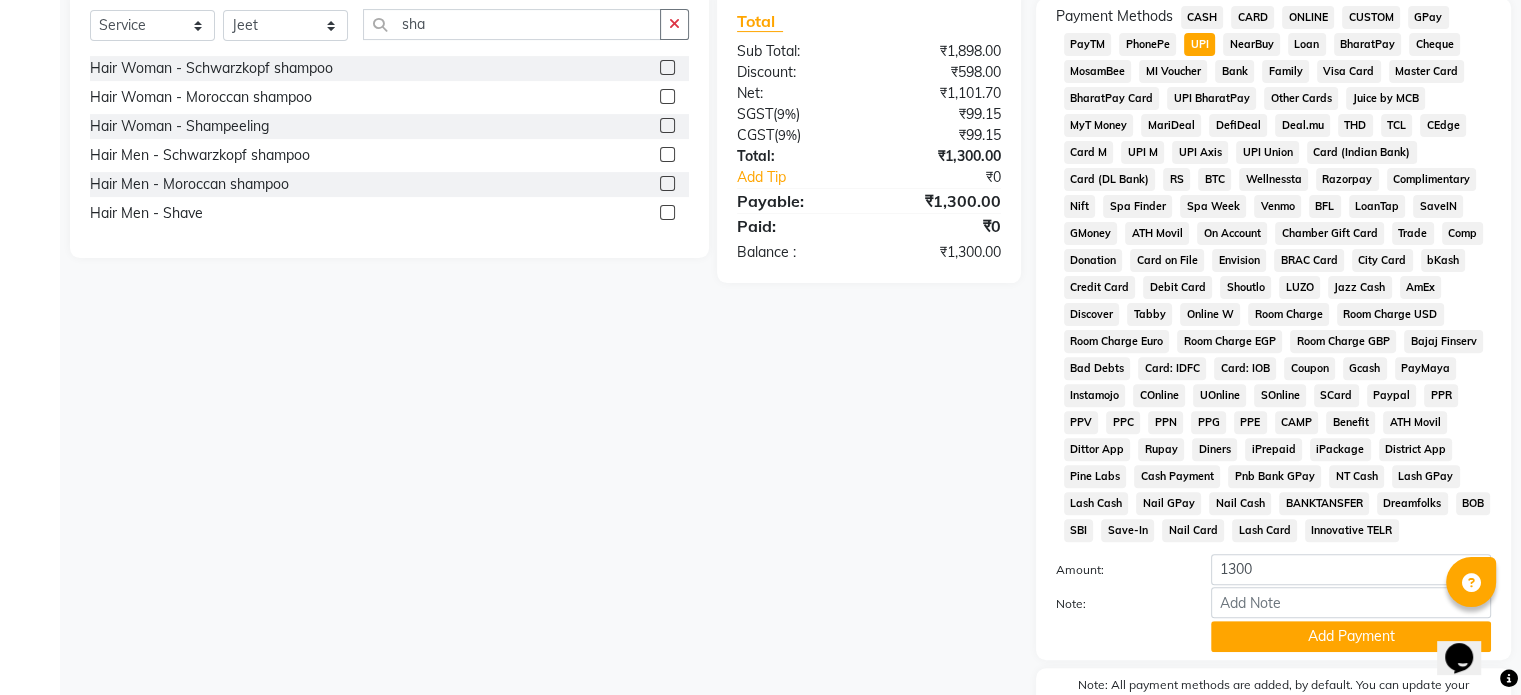 scroll, scrollTop: 728, scrollLeft: 0, axis: vertical 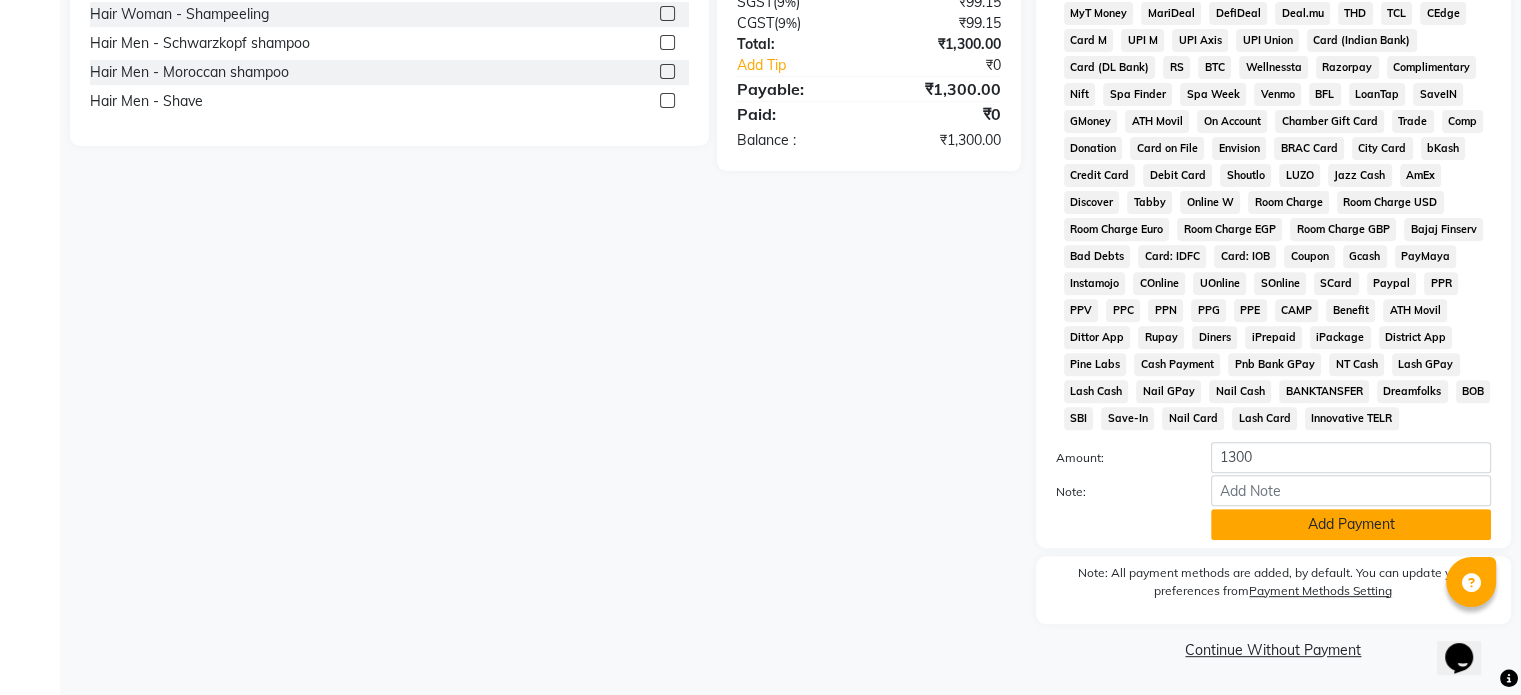 click on "Add Payment" 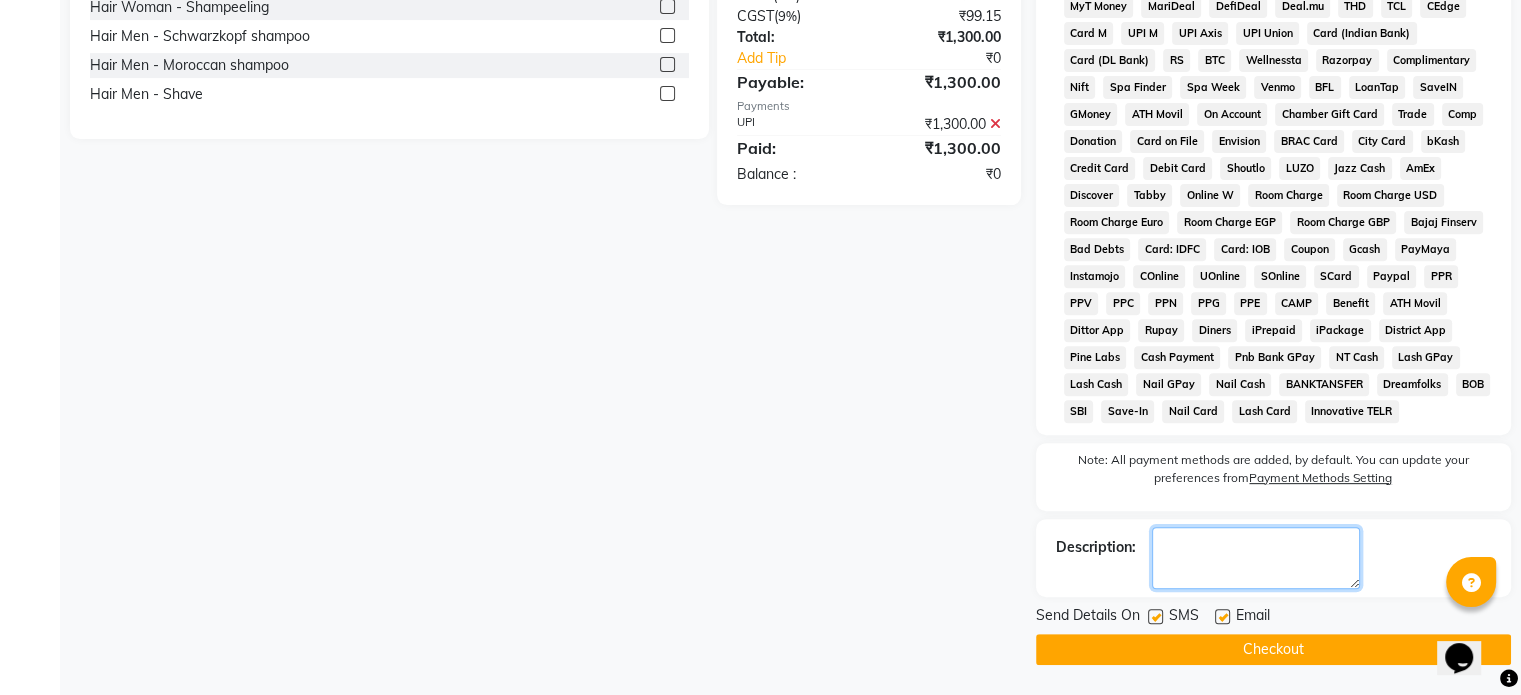 click 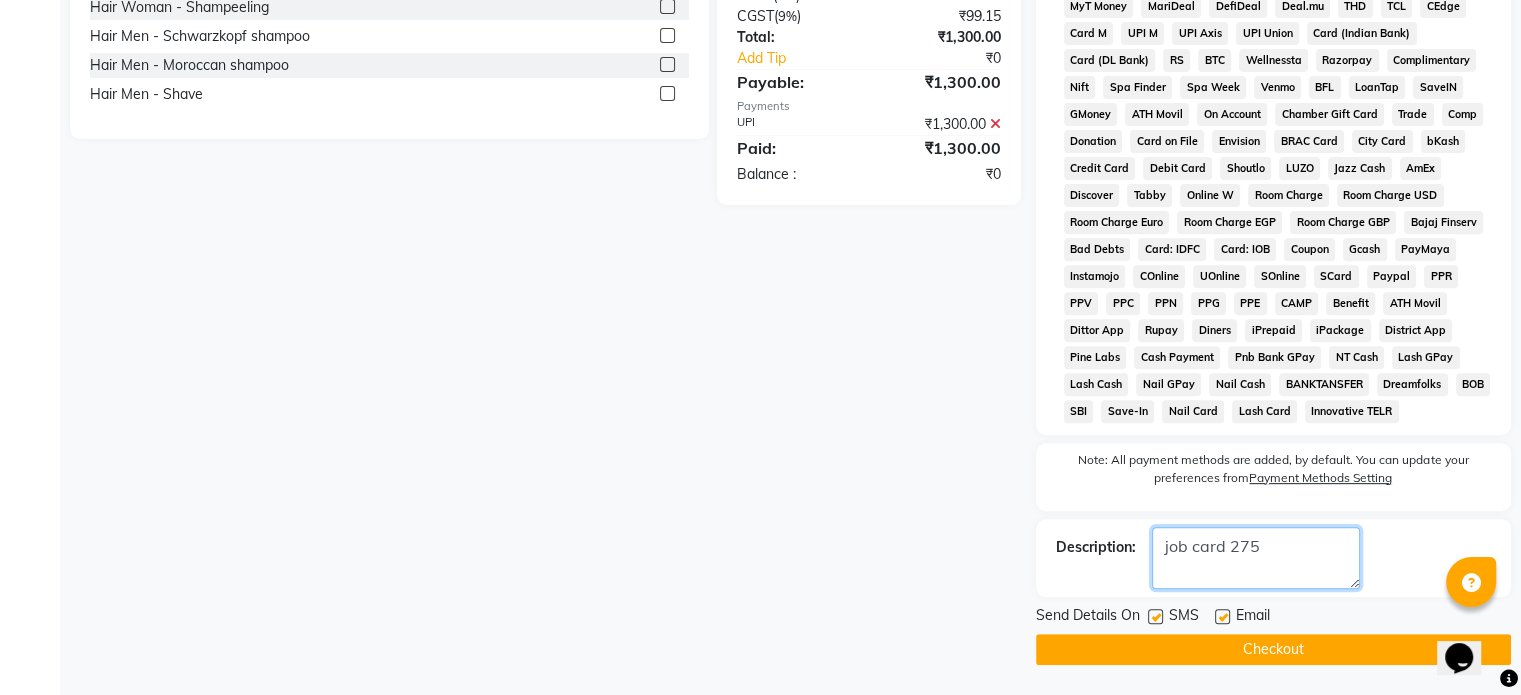 type on "job card 275" 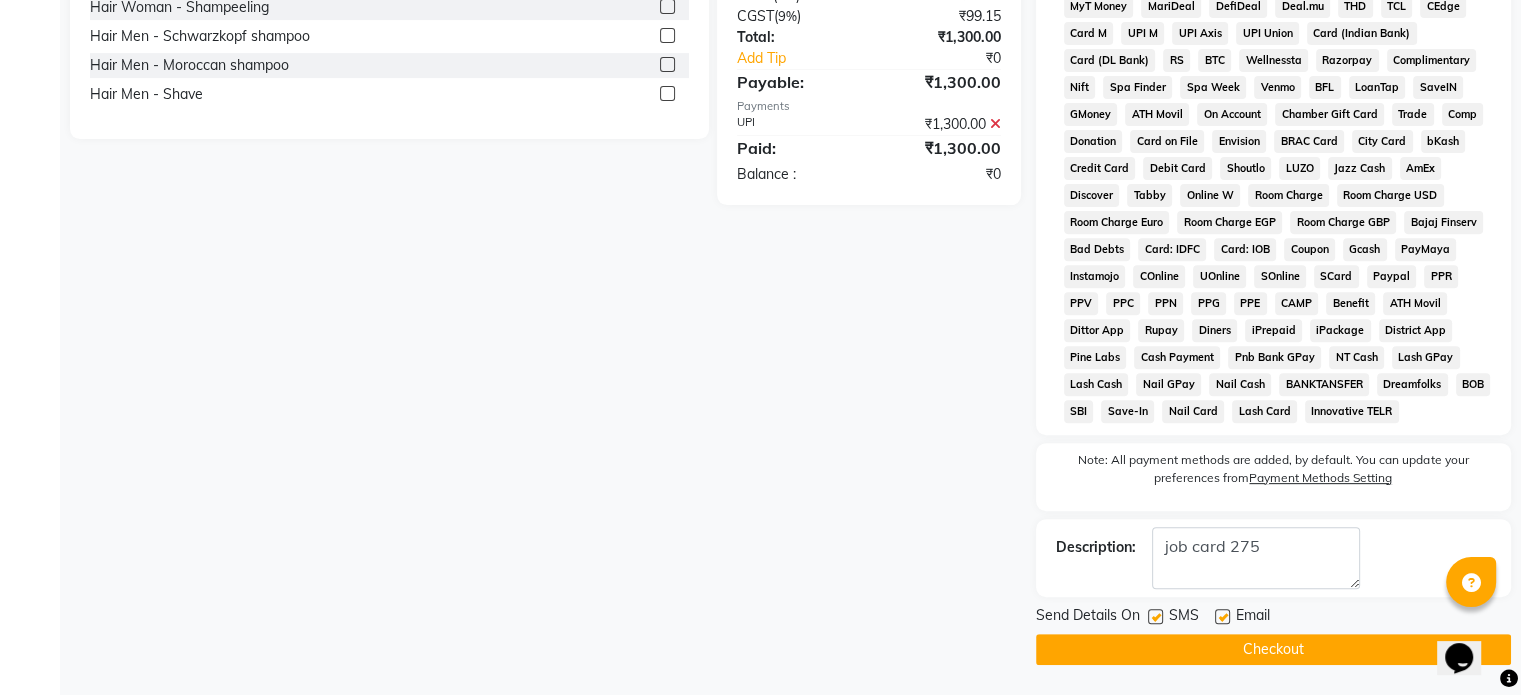 click on "Checkout" 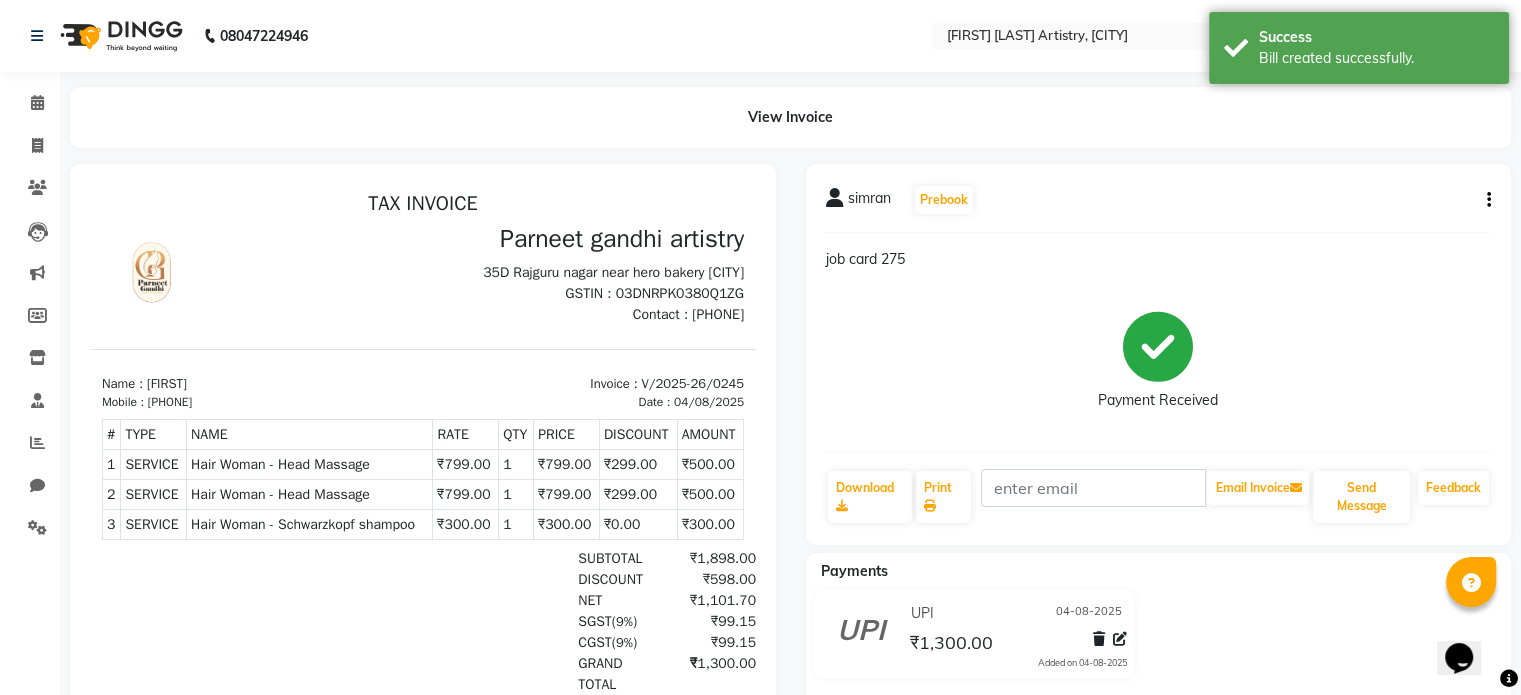 scroll, scrollTop: 0, scrollLeft: 0, axis: both 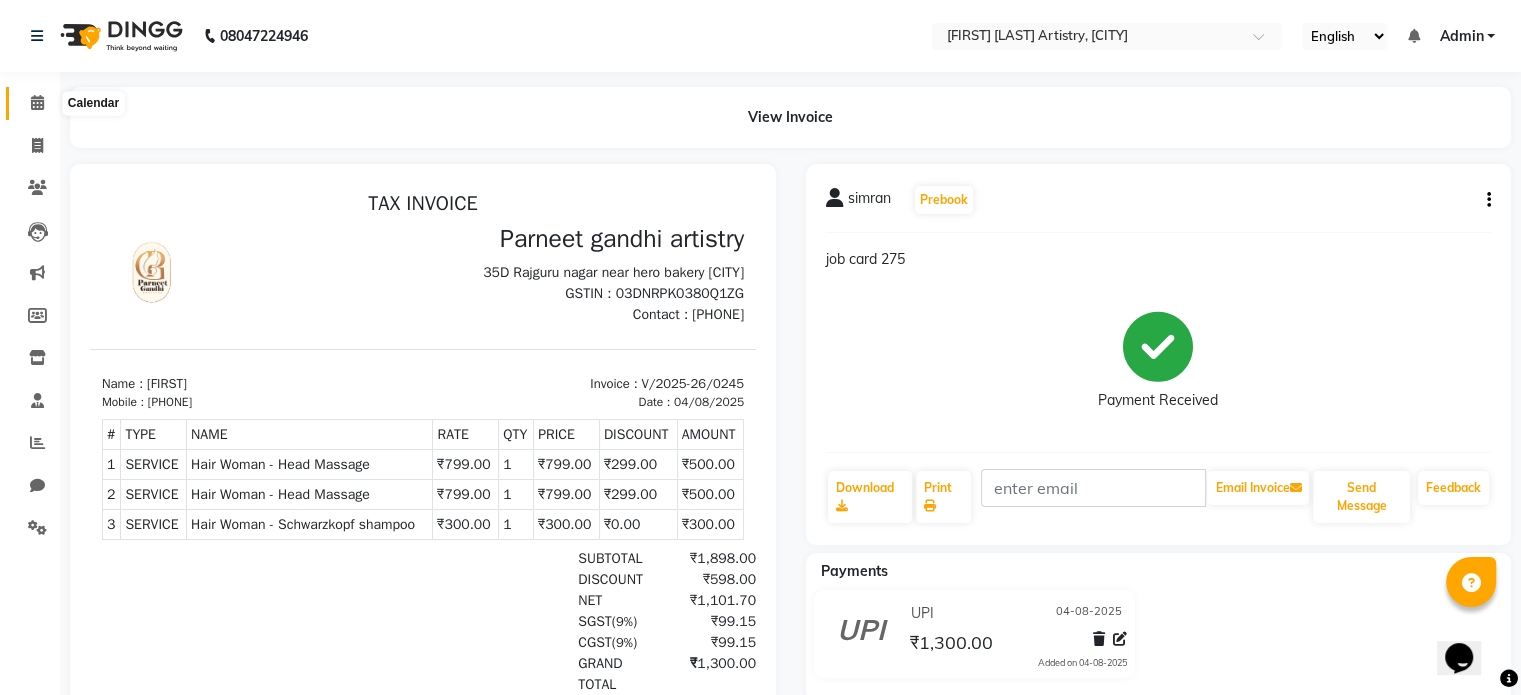 click 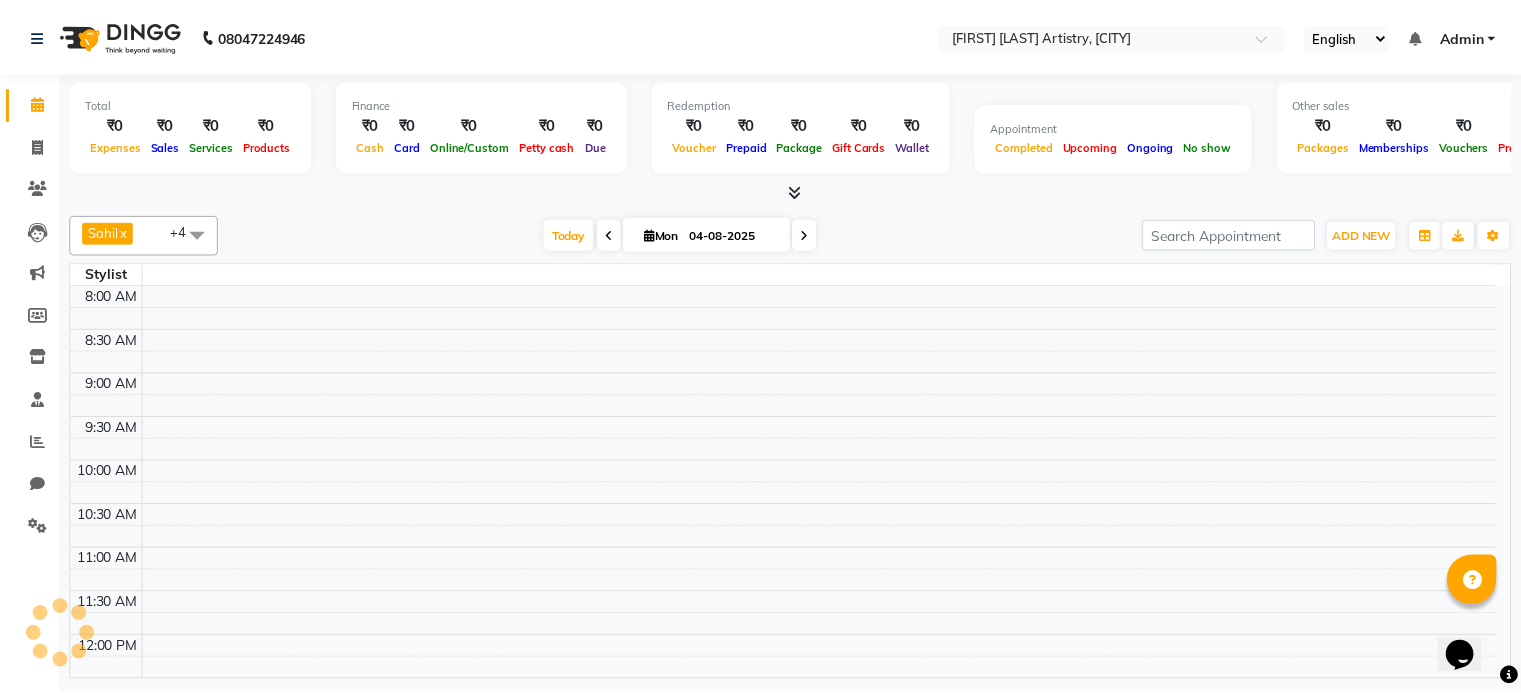 scroll, scrollTop: 0, scrollLeft: 0, axis: both 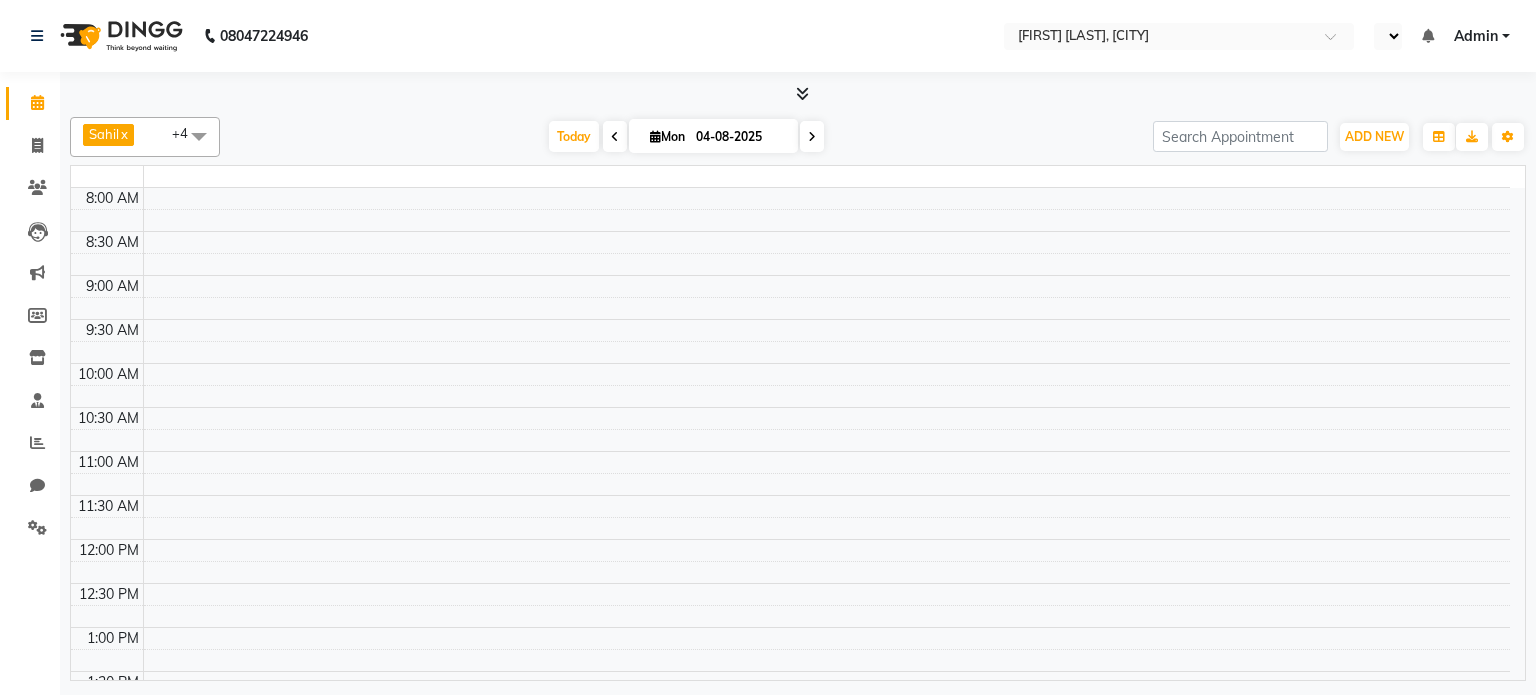 select on "en" 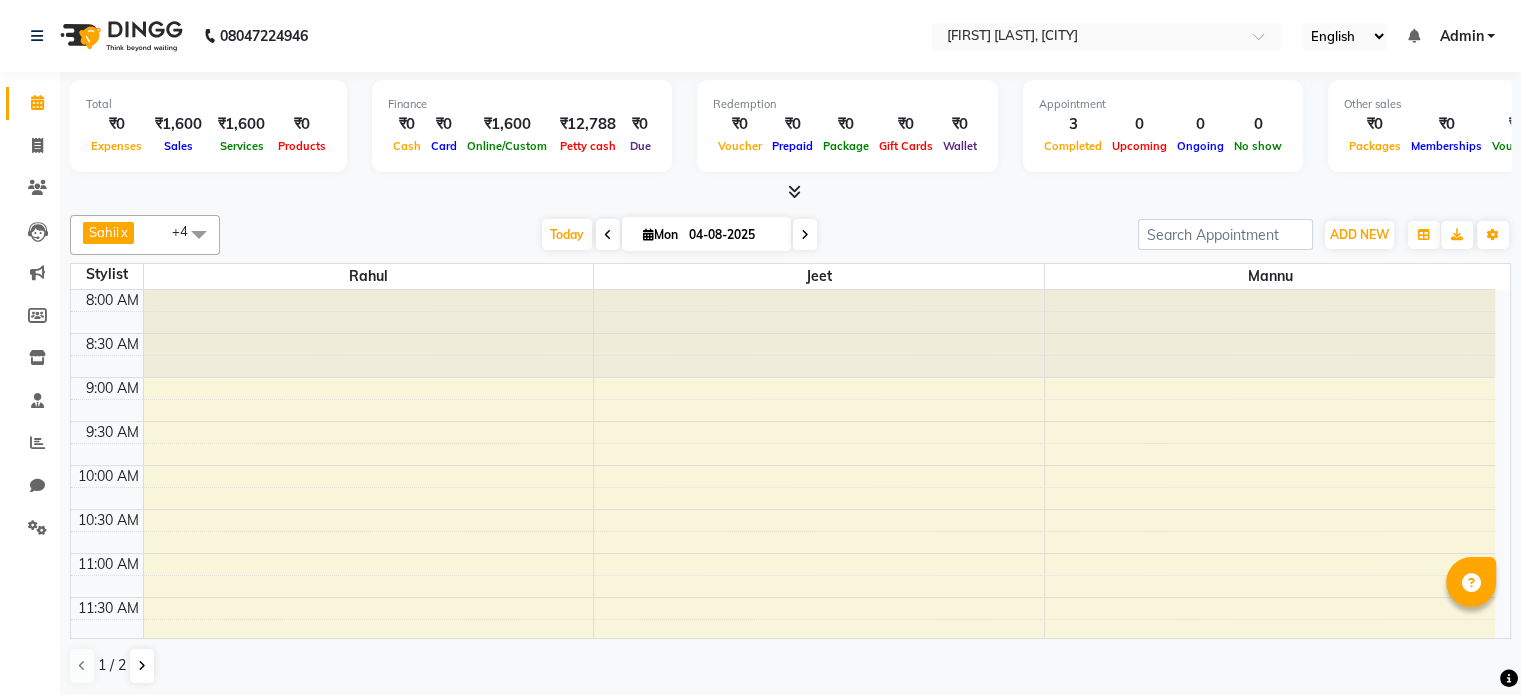 scroll, scrollTop: 0, scrollLeft: 0, axis: both 